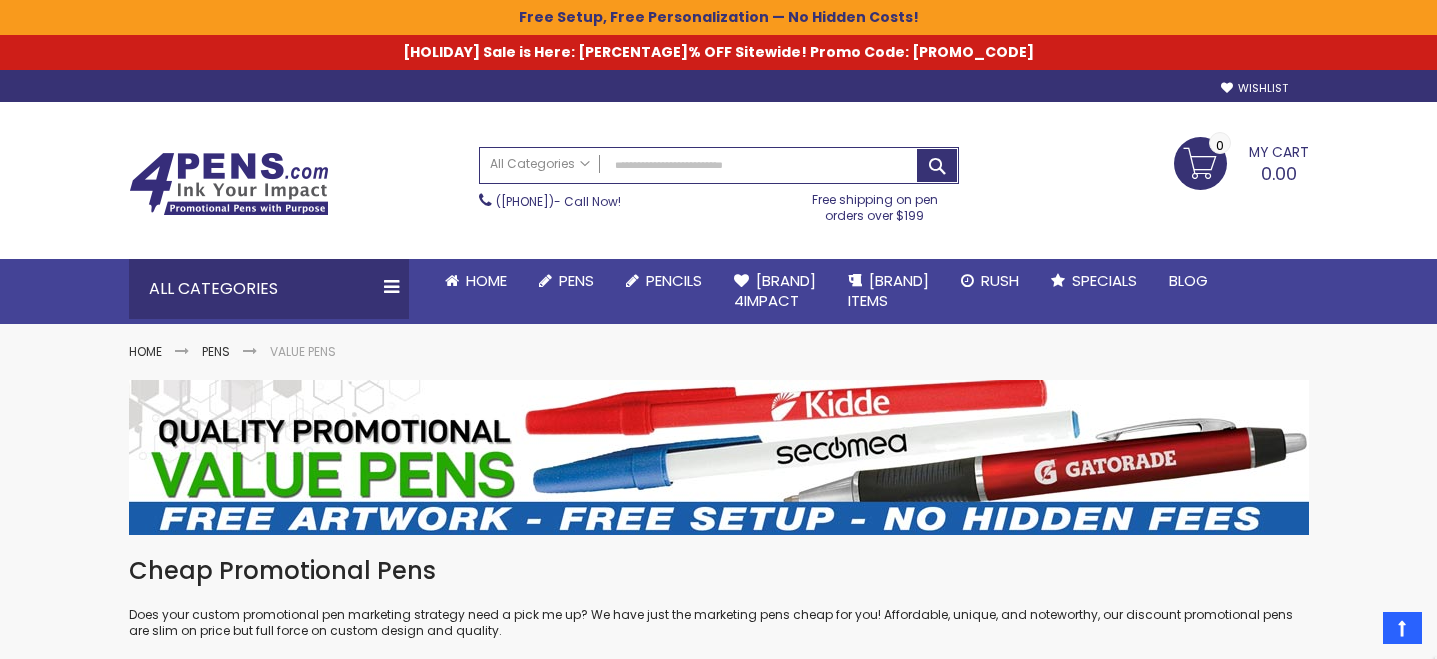 scroll, scrollTop: 351, scrollLeft: 0, axis: vertical 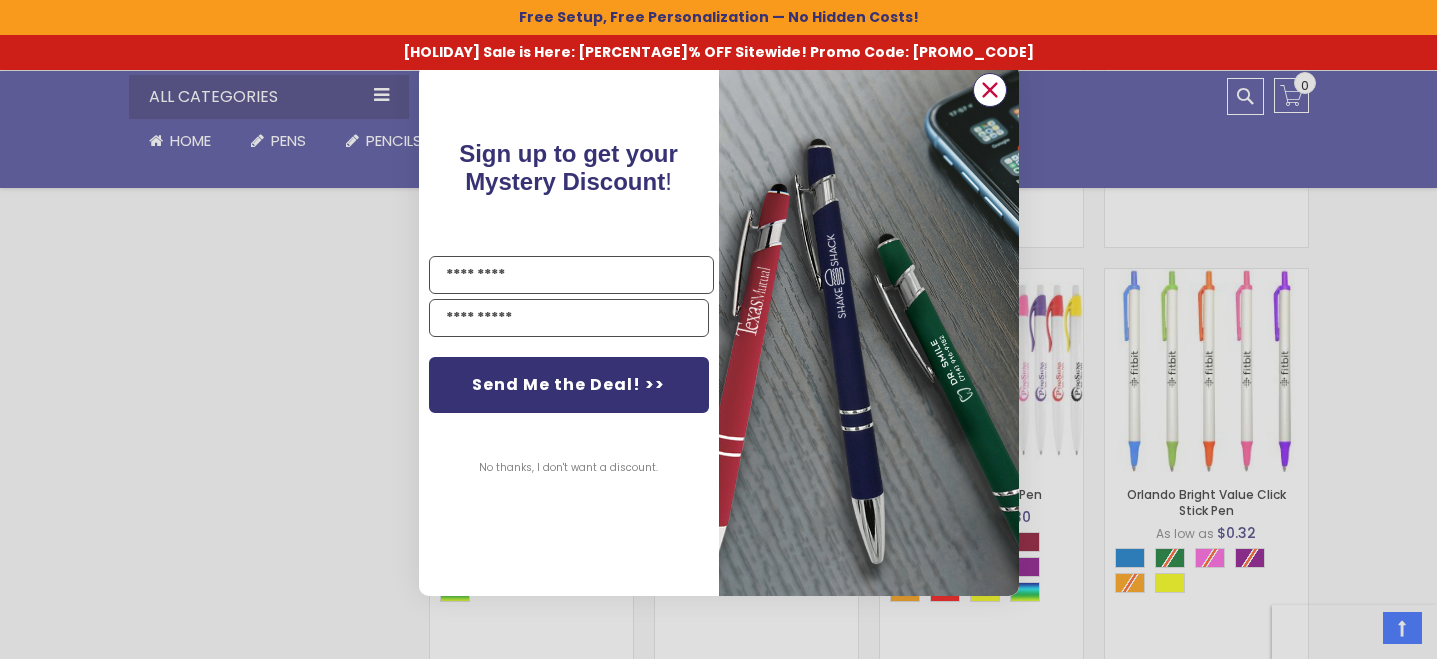 click at bounding box center (989, 90) 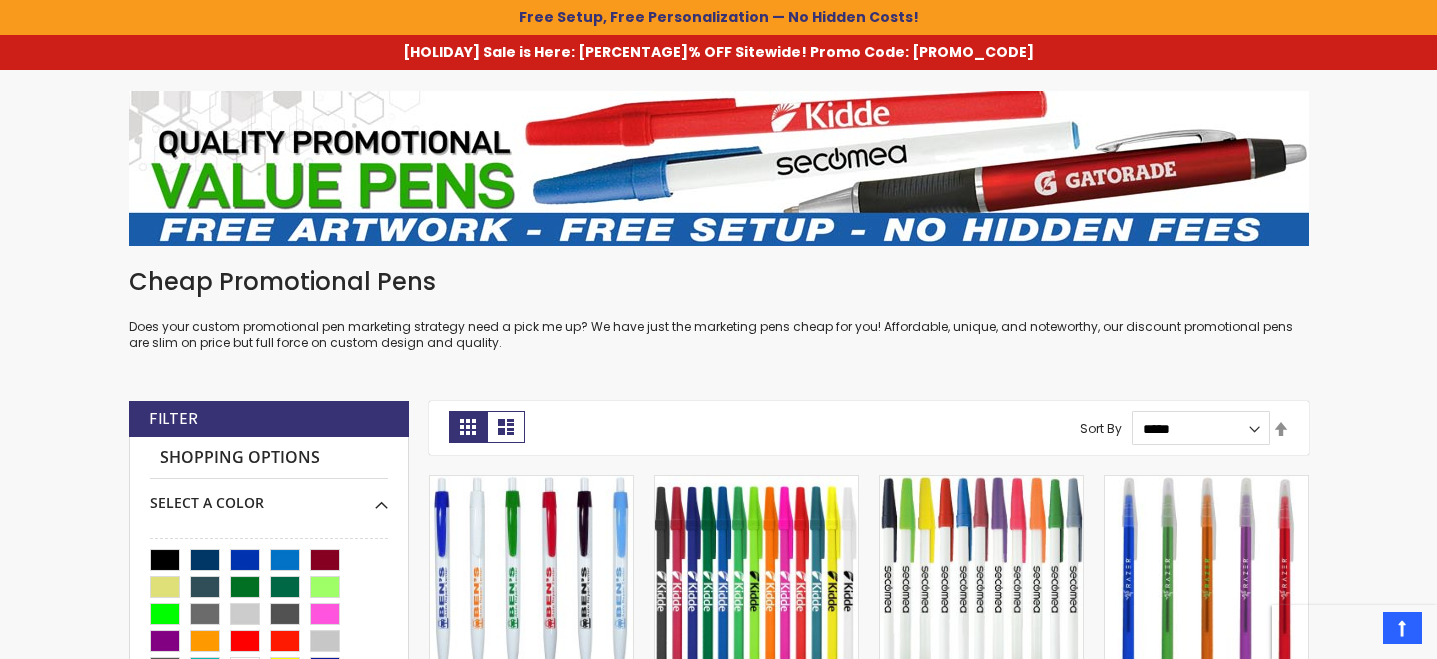 scroll, scrollTop: 155, scrollLeft: 0, axis: vertical 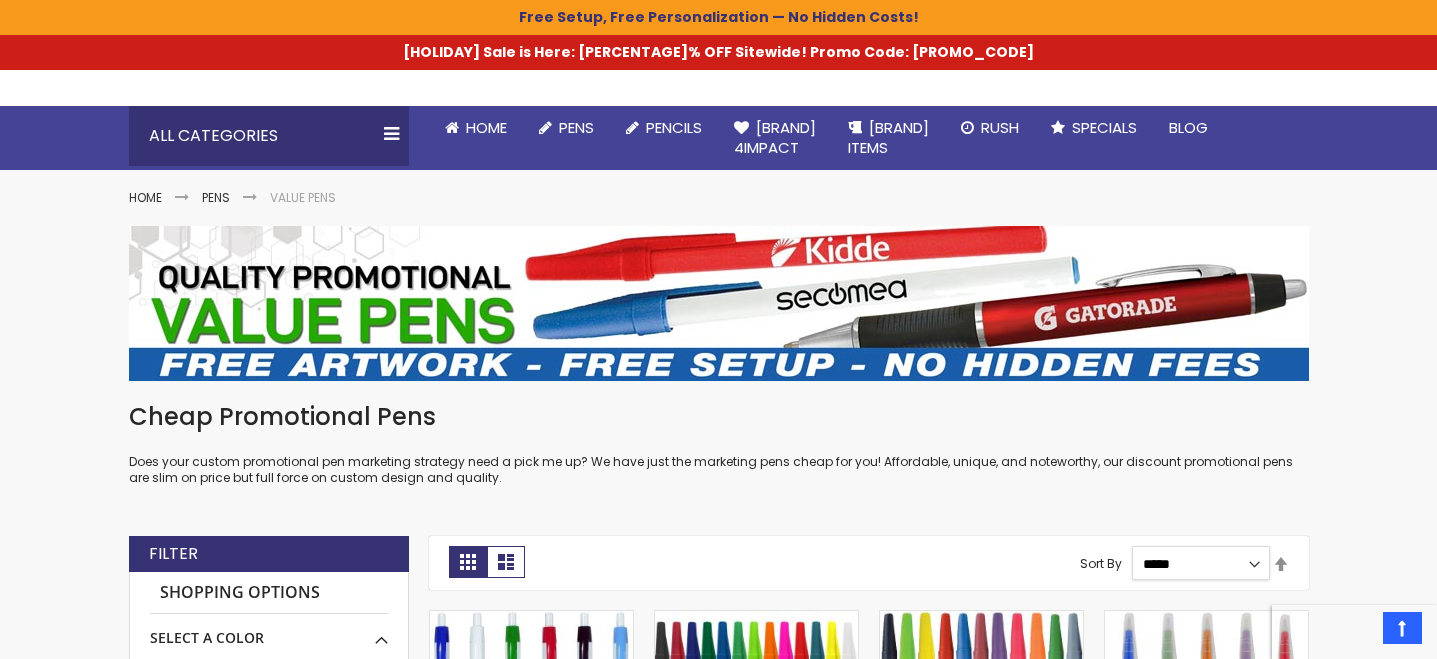 click on "**********" at bounding box center [1201, 563] 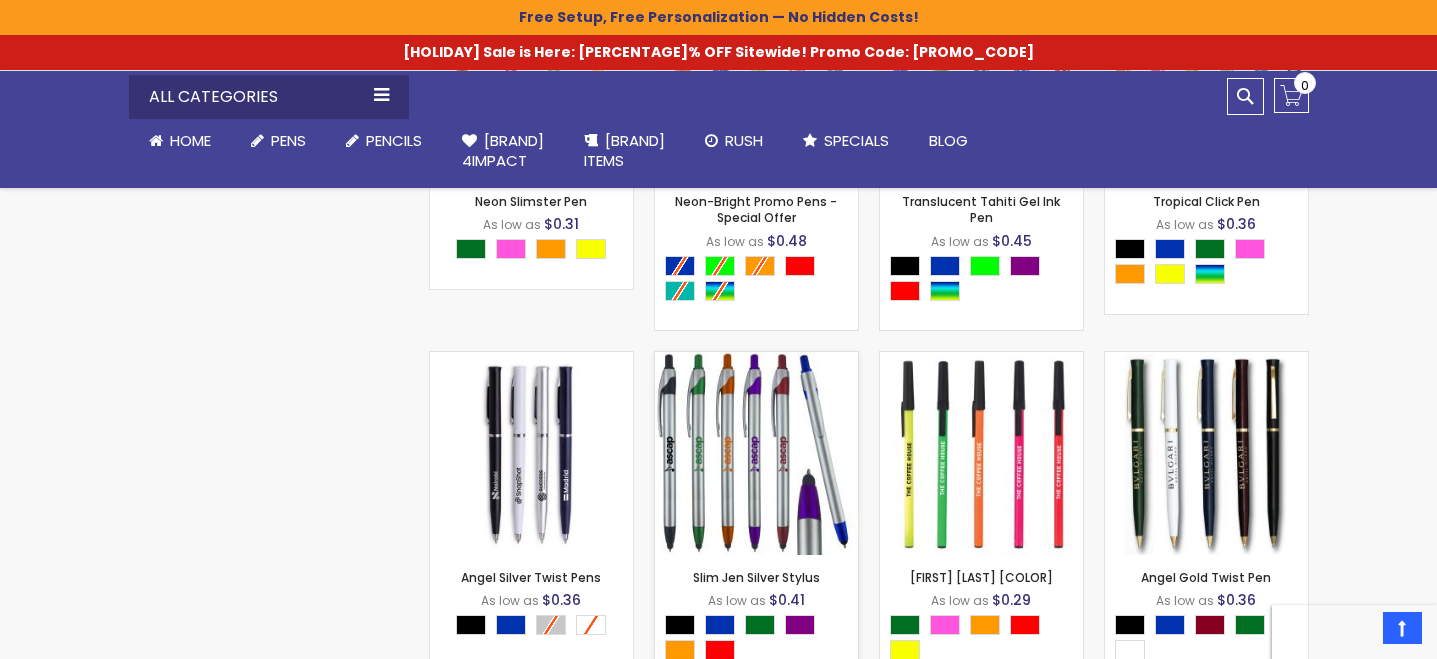 scroll, scrollTop: 3287, scrollLeft: 0, axis: vertical 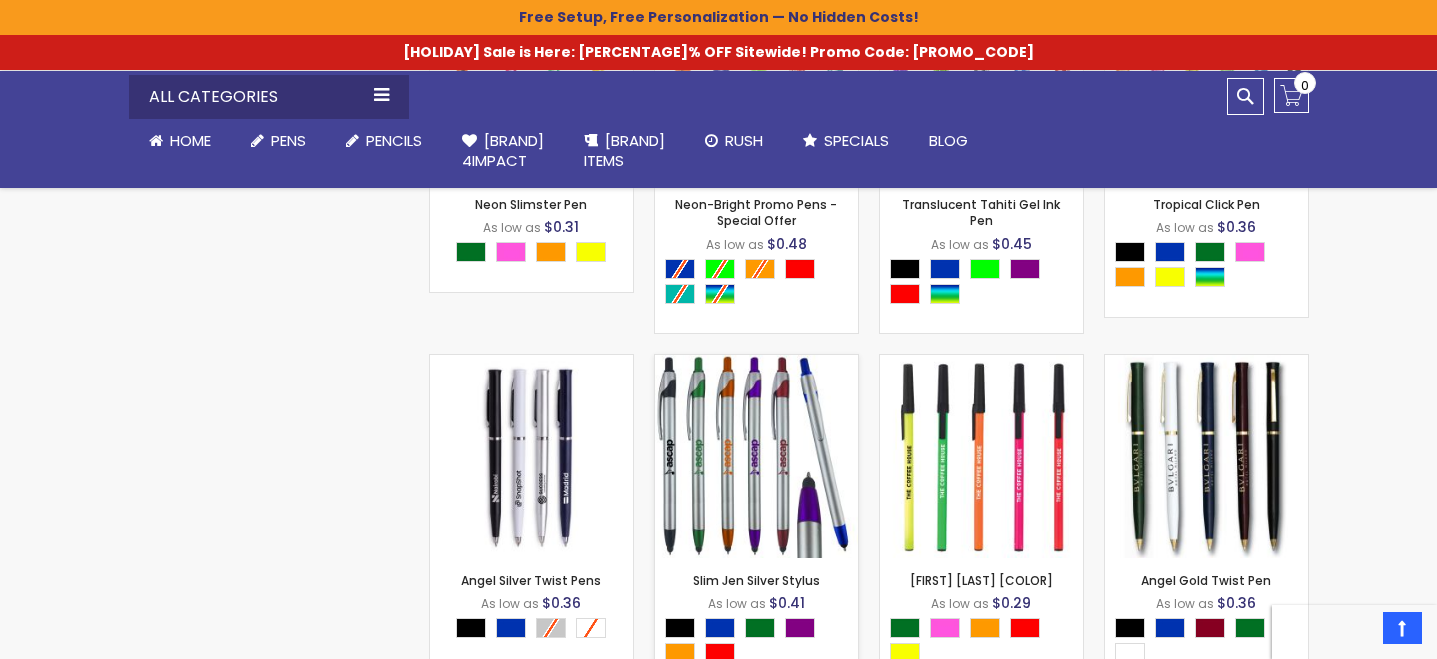 click at bounding box center [756, 456] 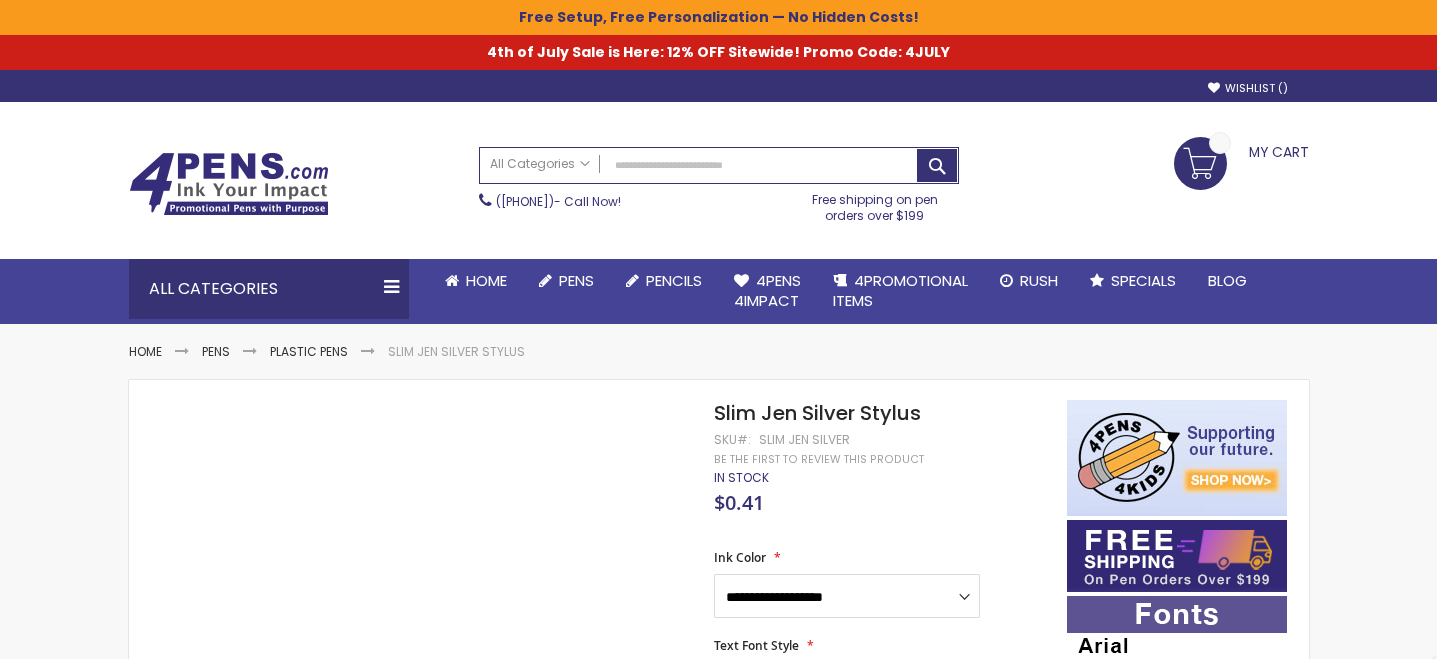 scroll, scrollTop: 0, scrollLeft: 0, axis: both 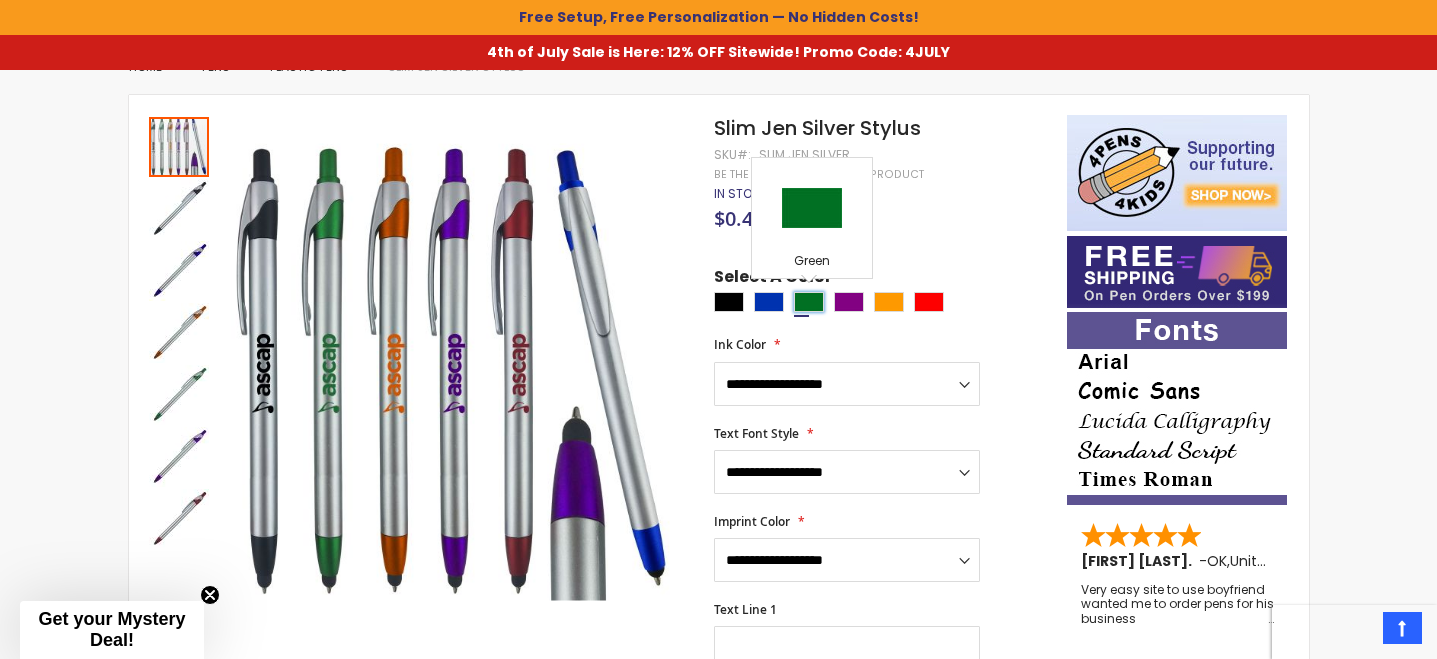 click at bounding box center (809, 302) 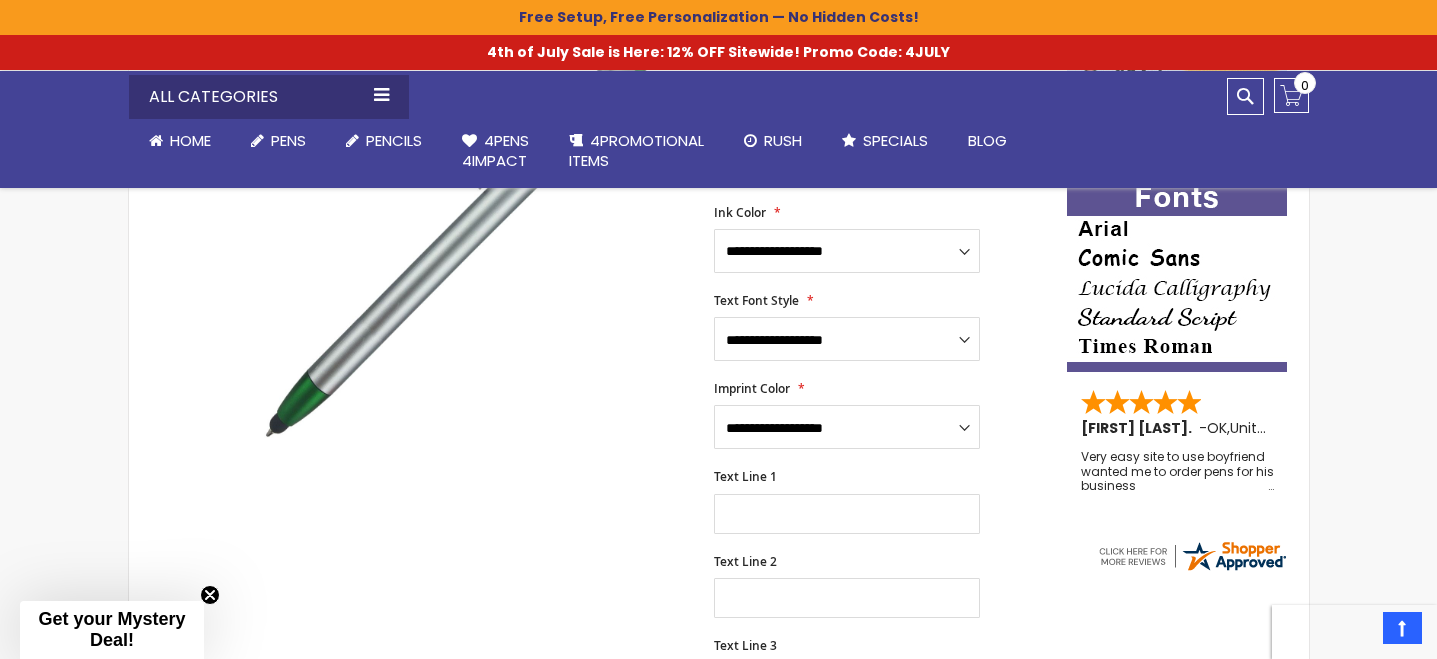 scroll, scrollTop: 421, scrollLeft: 0, axis: vertical 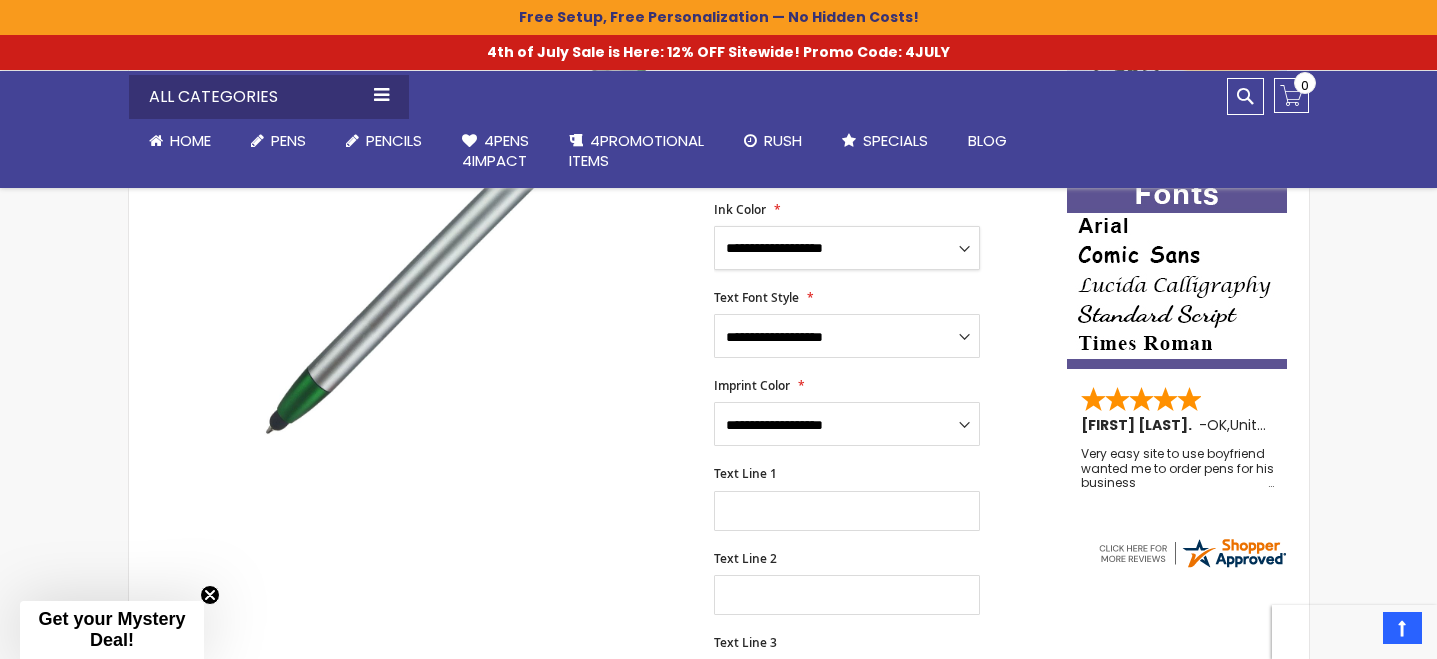 click on "**********" at bounding box center (847, 248) 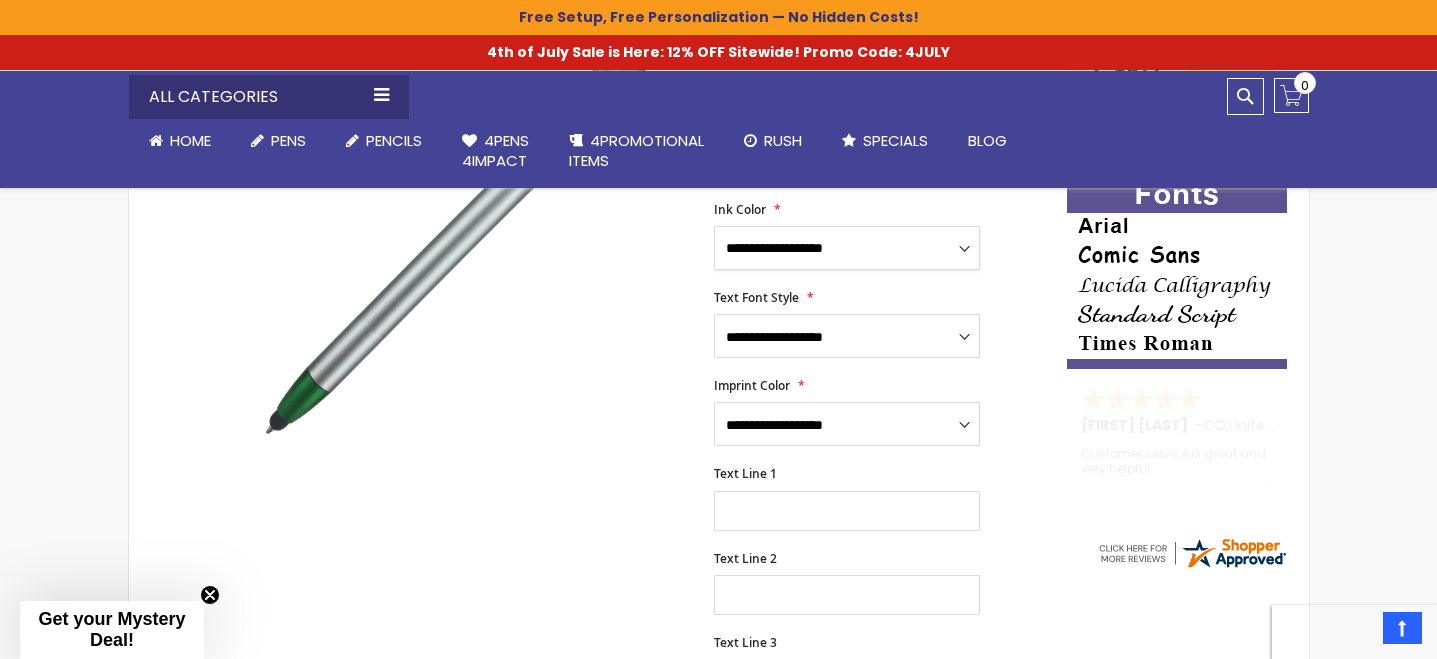 select on "****" 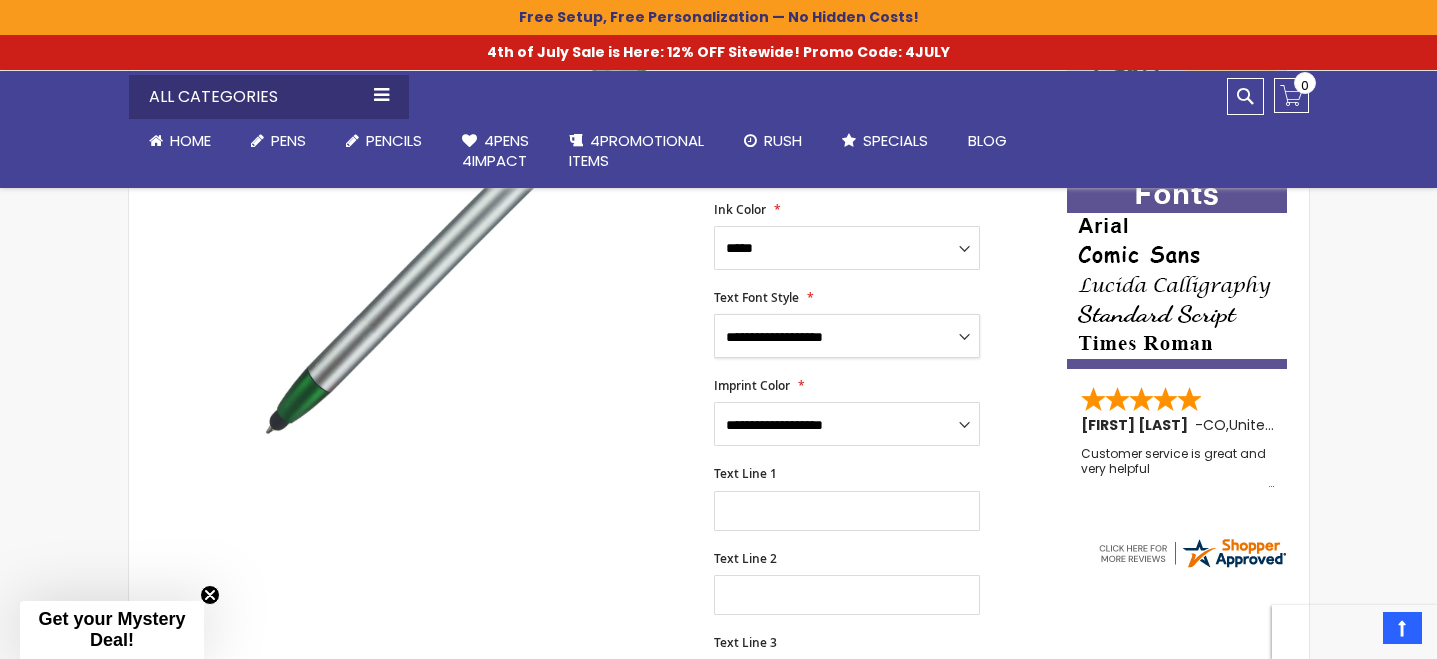 click on "**********" at bounding box center (847, 336) 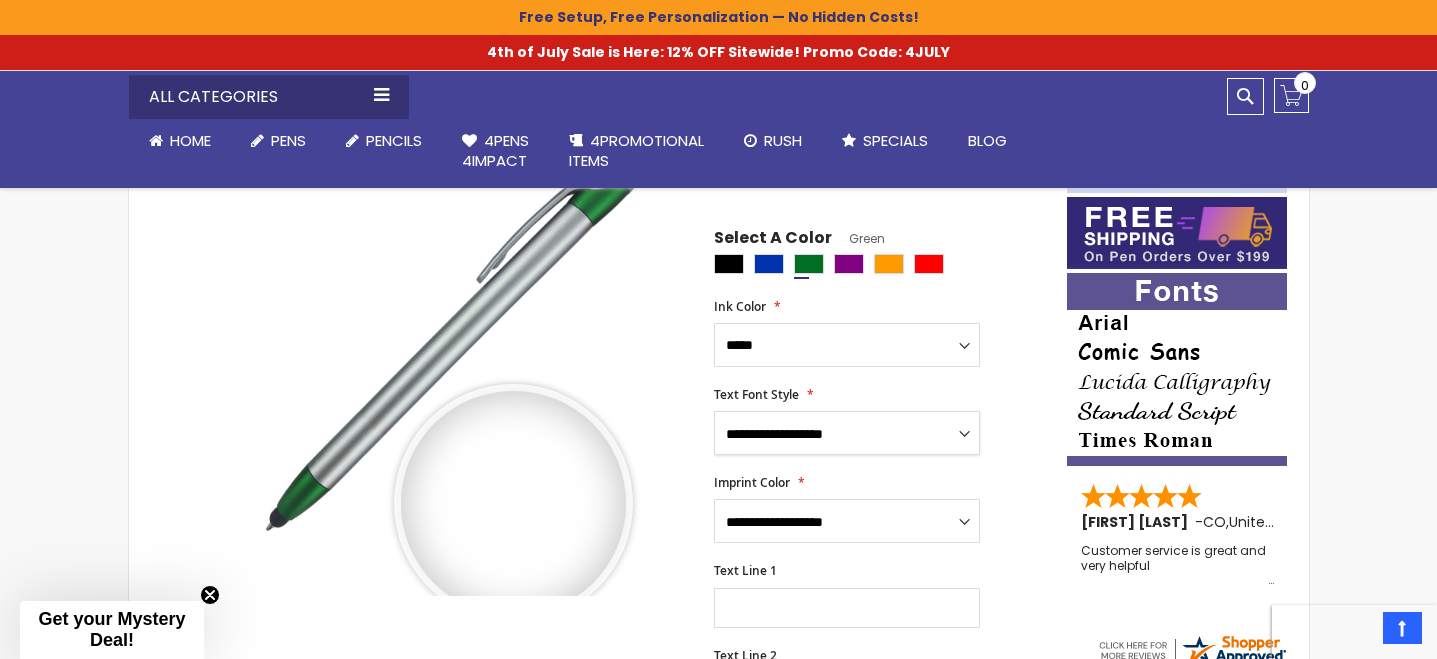 scroll, scrollTop: 319, scrollLeft: 0, axis: vertical 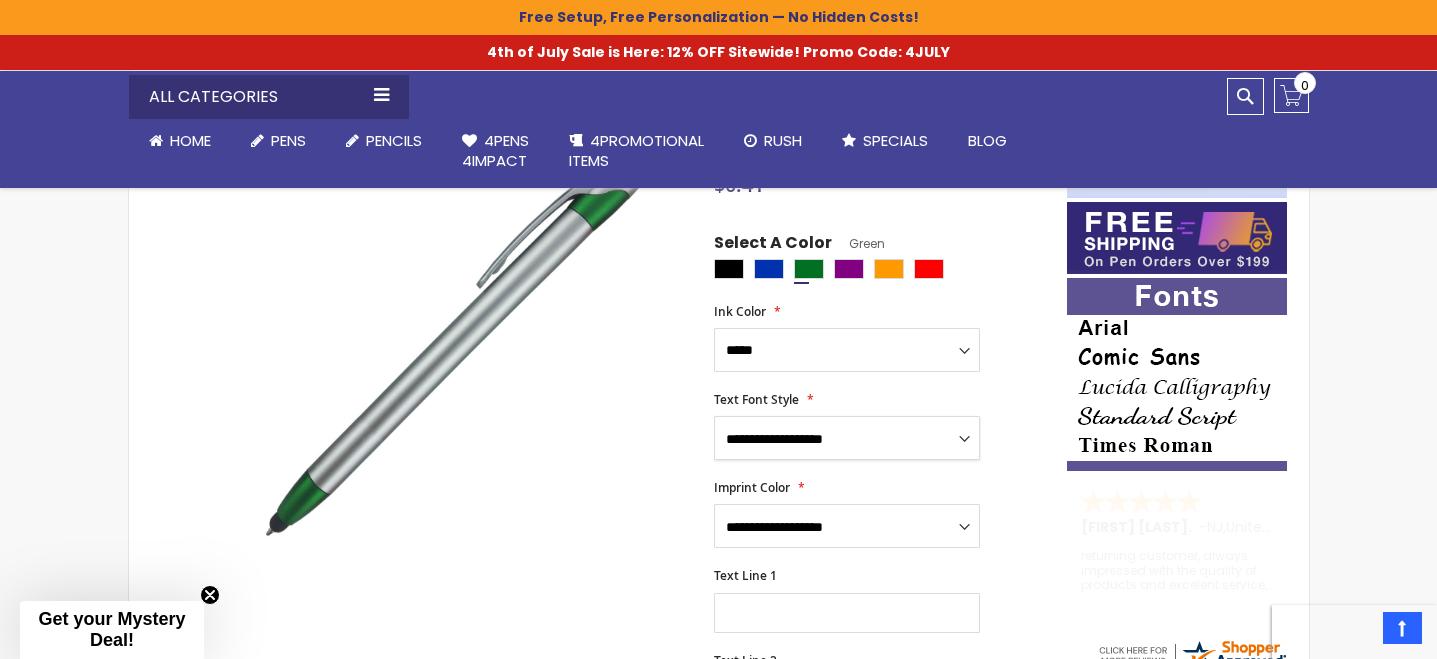 click on "**********" at bounding box center [847, 438] 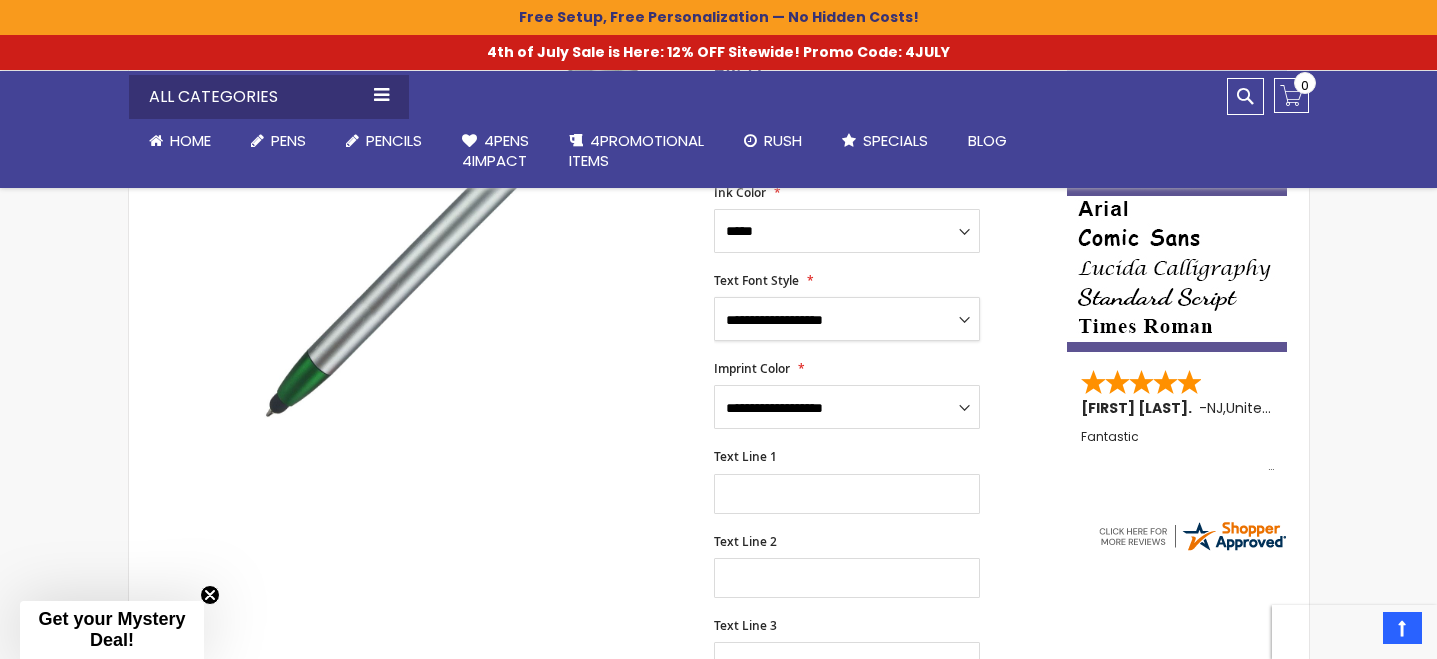 scroll, scrollTop: 440, scrollLeft: 0, axis: vertical 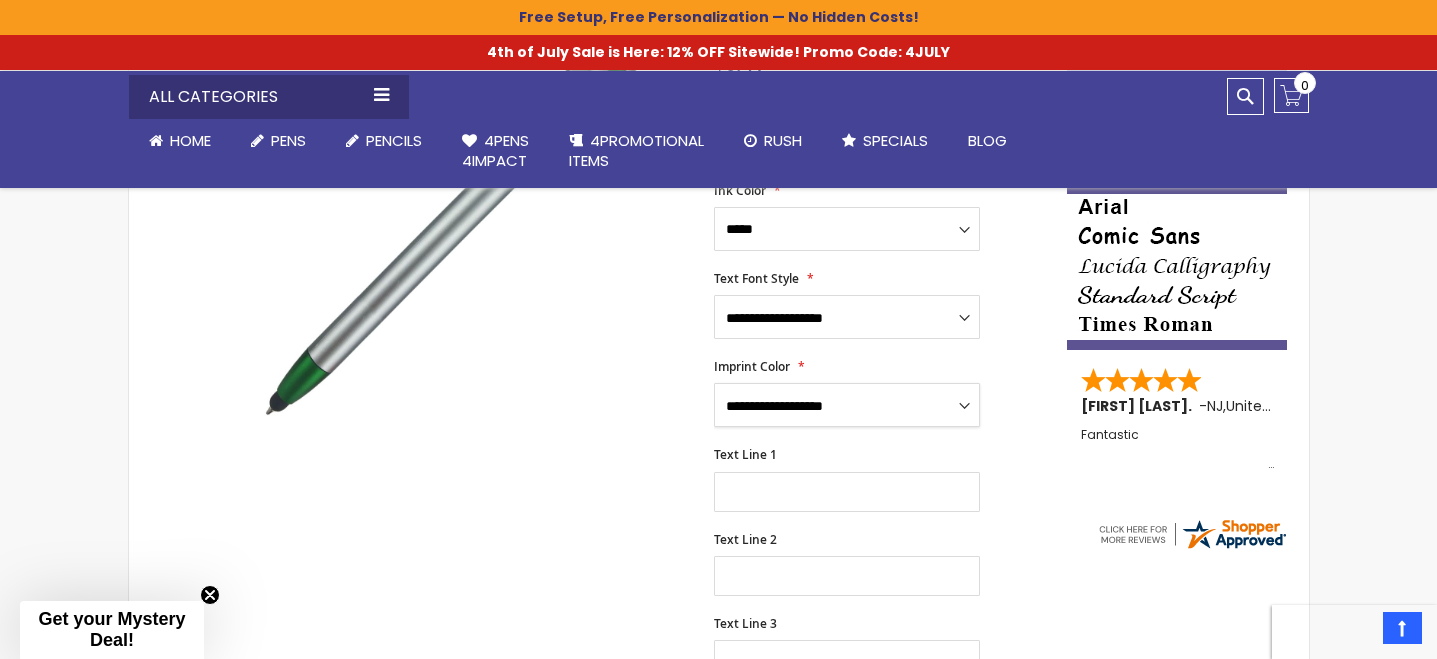 click on "**********" at bounding box center [847, 405] 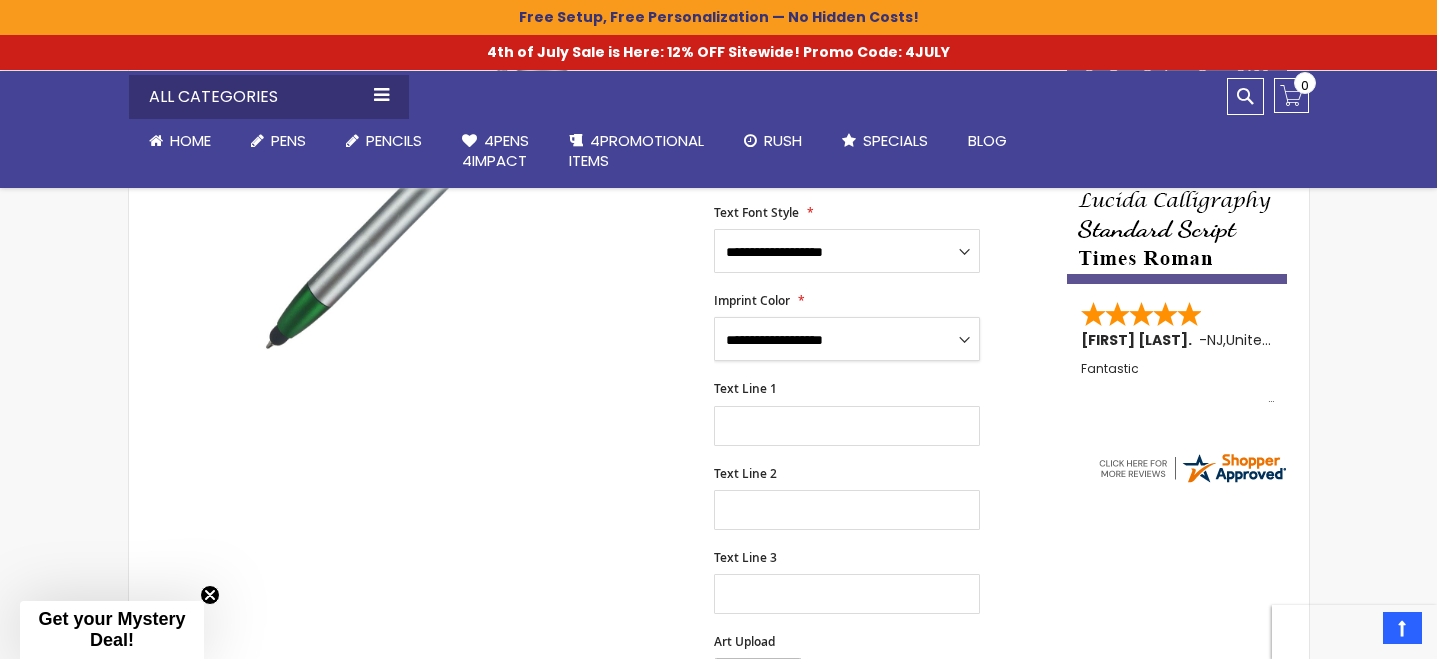 scroll, scrollTop: 517, scrollLeft: 0, axis: vertical 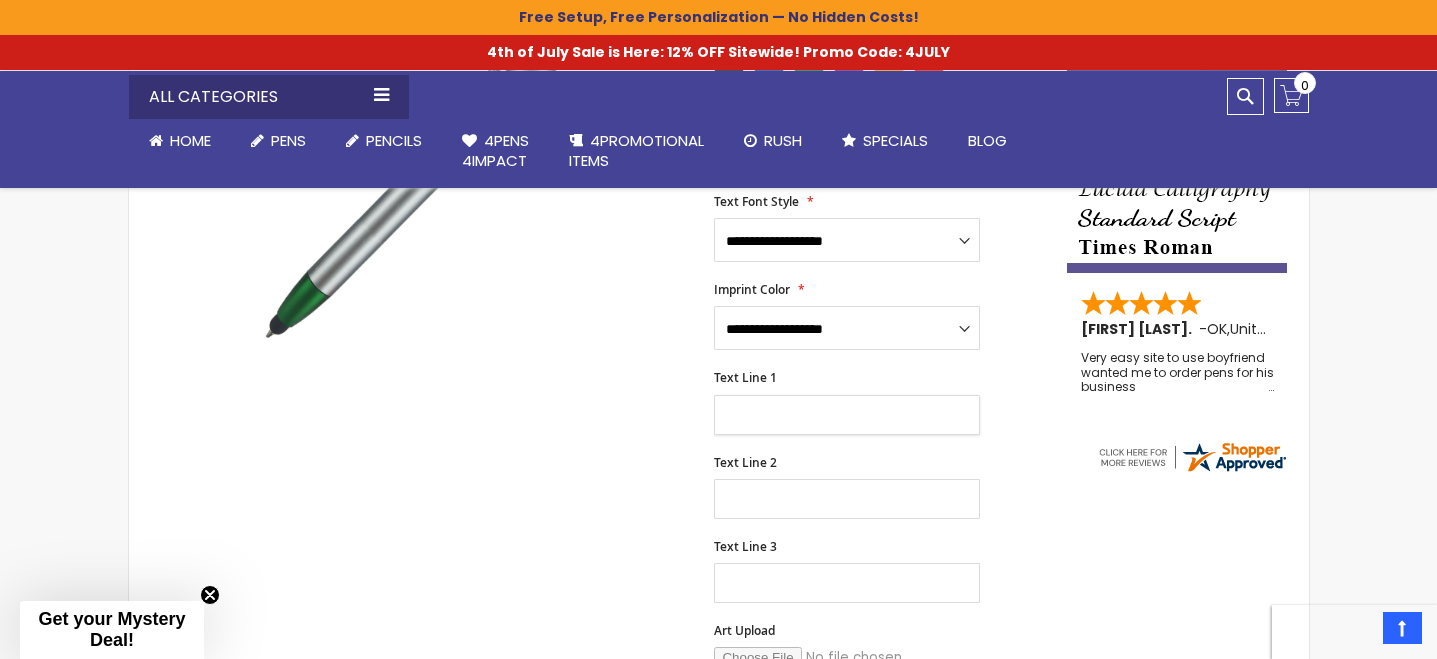 click on "Text Line 1" at bounding box center (847, 415) 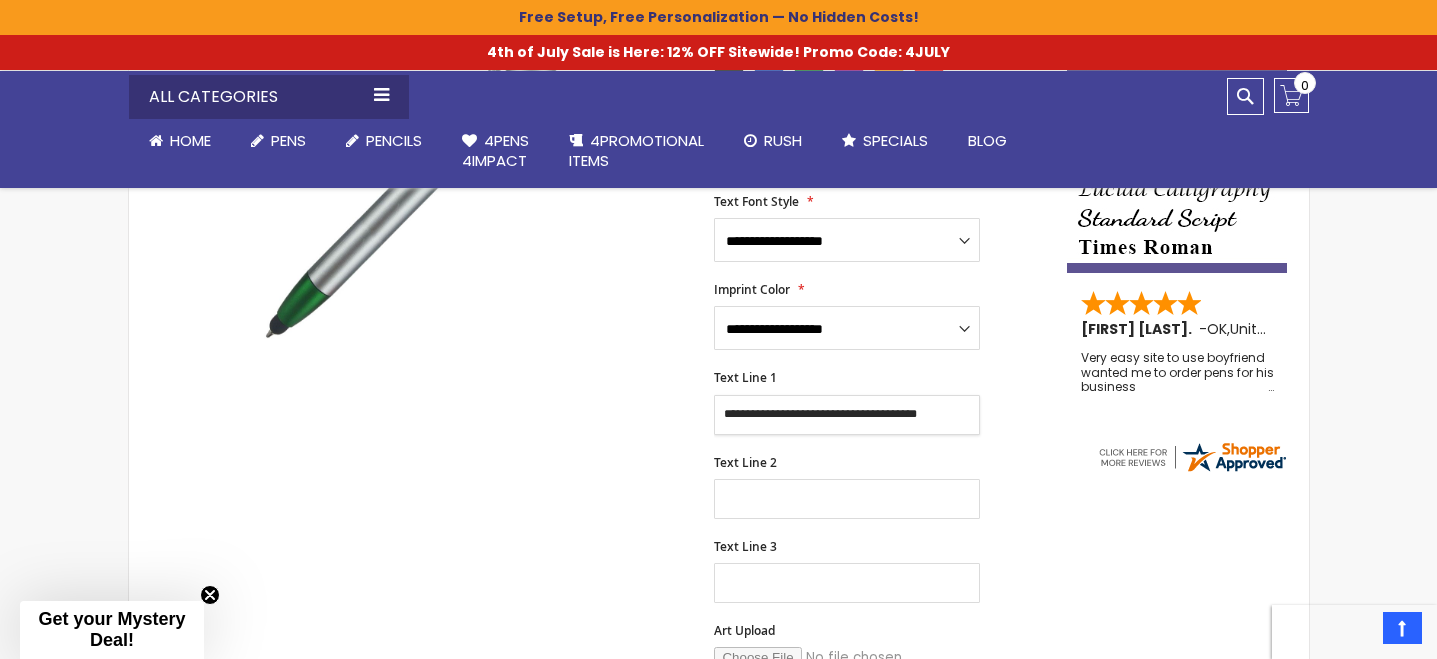 click on "**********" at bounding box center (847, 415) 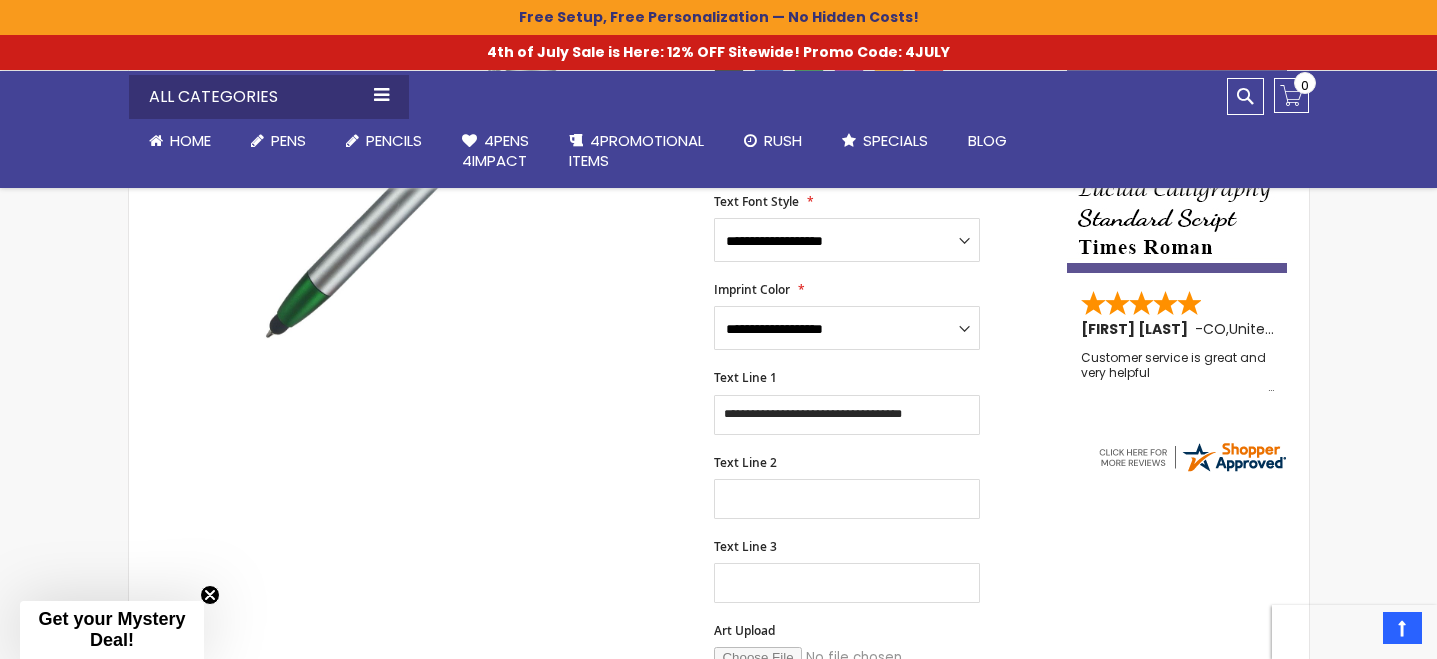click on "Text Line 2" at bounding box center (880, 487) 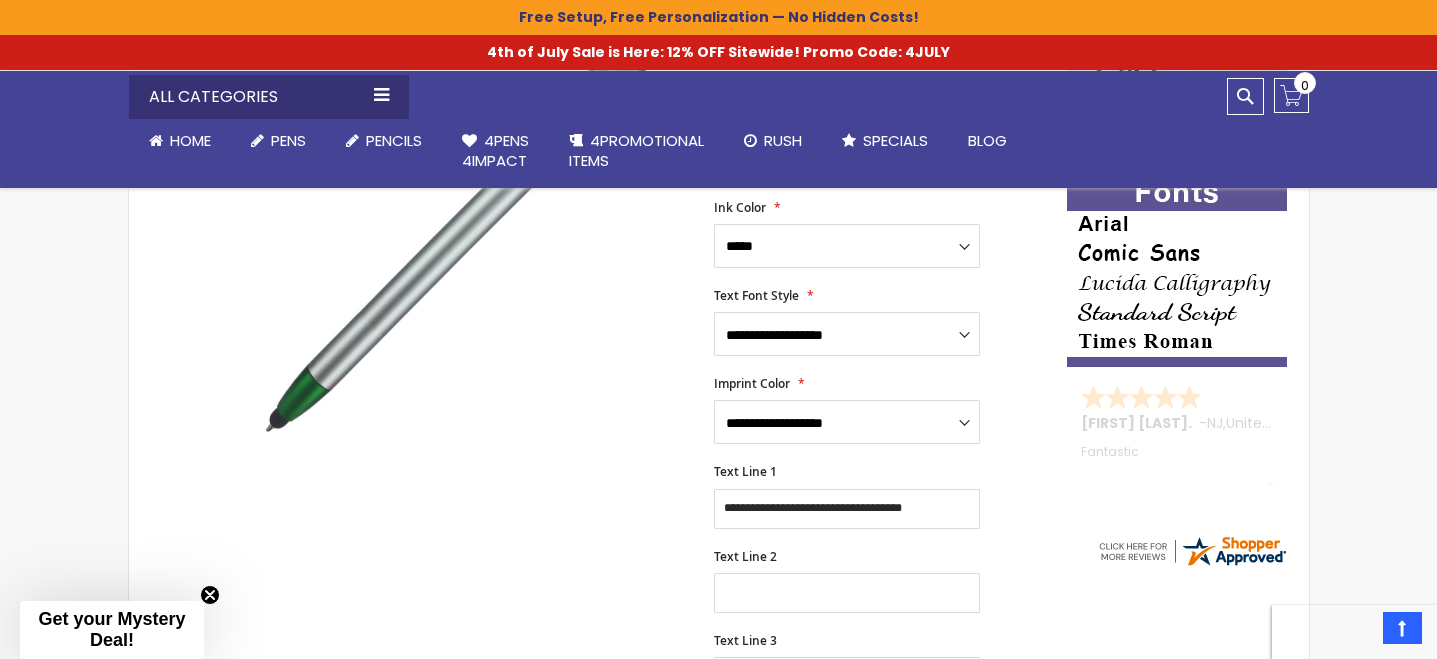 scroll, scrollTop: 427, scrollLeft: 0, axis: vertical 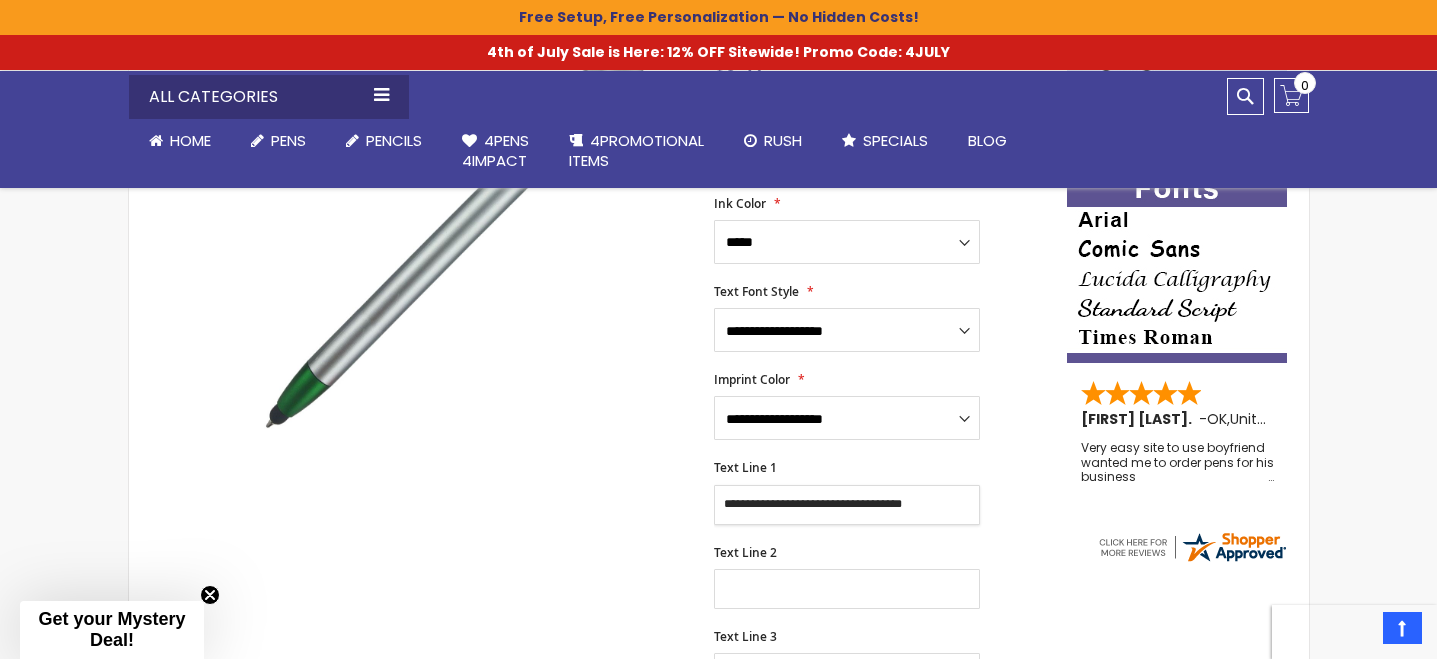 drag, startPoint x: 954, startPoint y: 507, endPoint x: 885, endPoint y: 504, distance: 69.065186 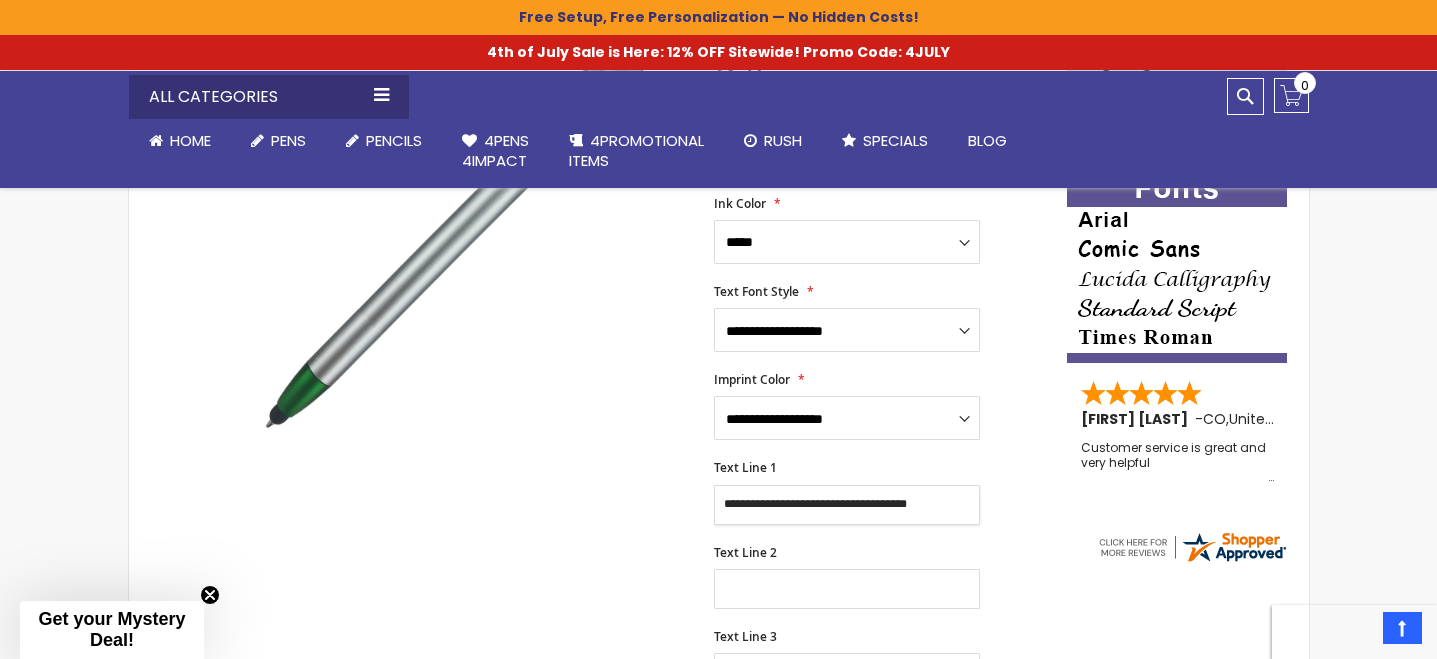 click on "**********" at bounding box center (847, 505) 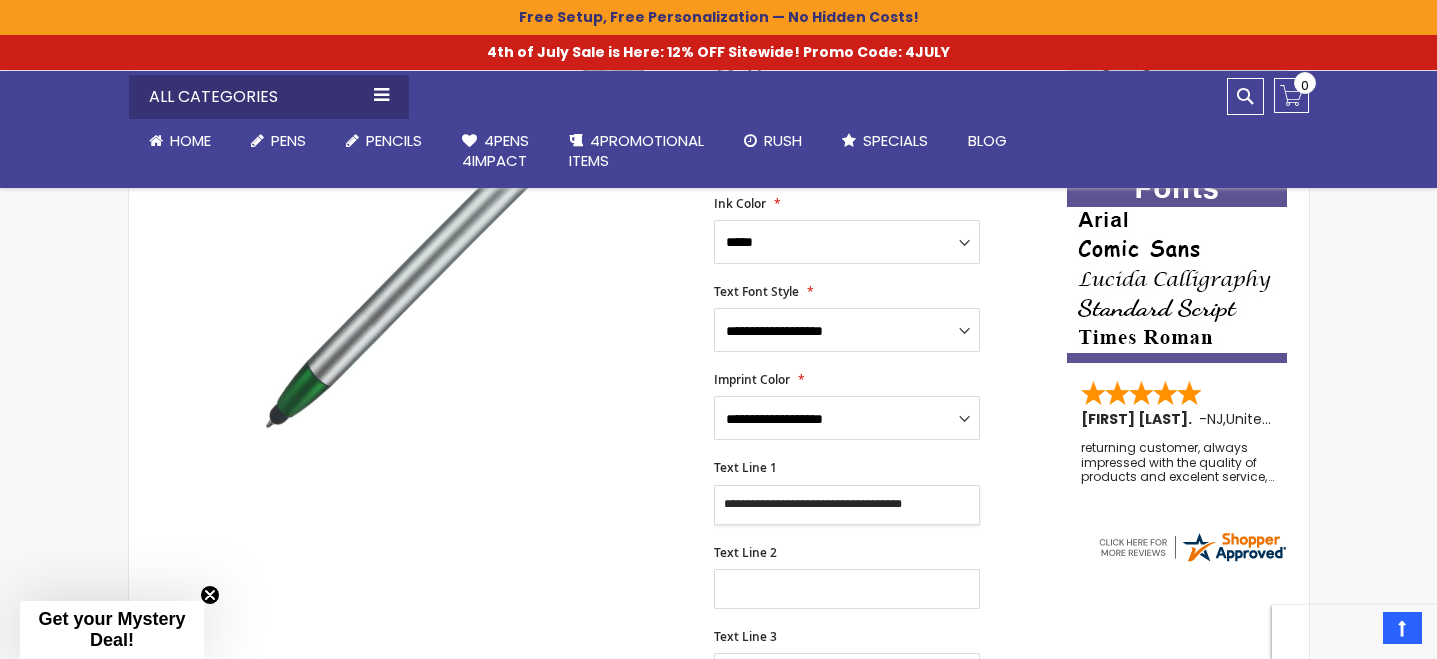type on "**********" 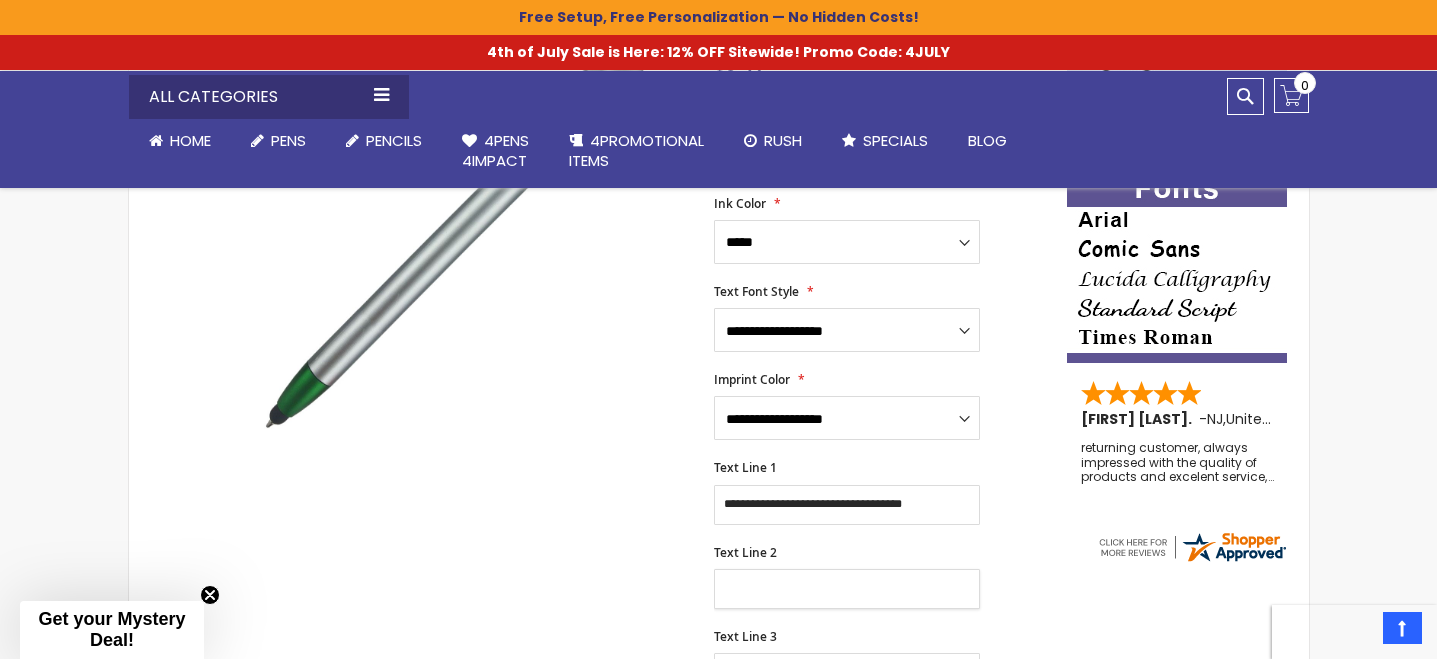 click on "Text Line 2" at bounding box center [847, 589] 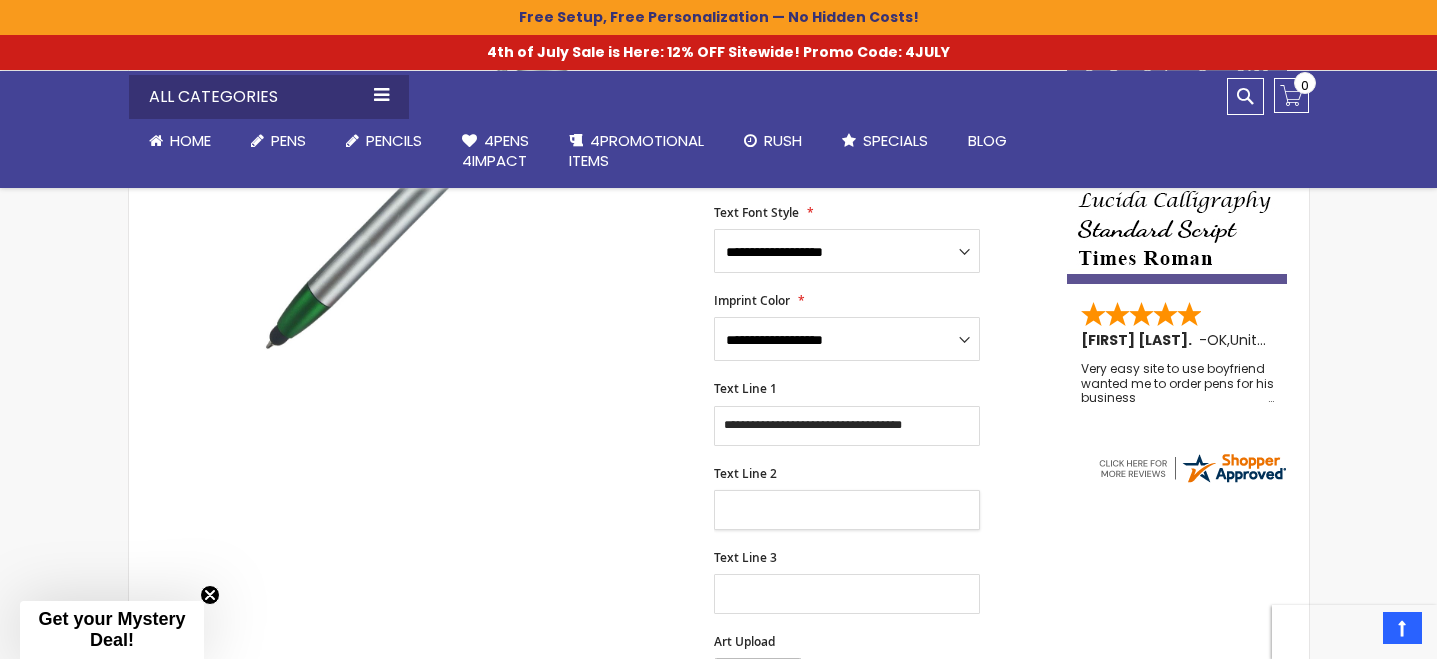 scroll, scrollTop: 507, scrollLeft: 0, axis: vertical 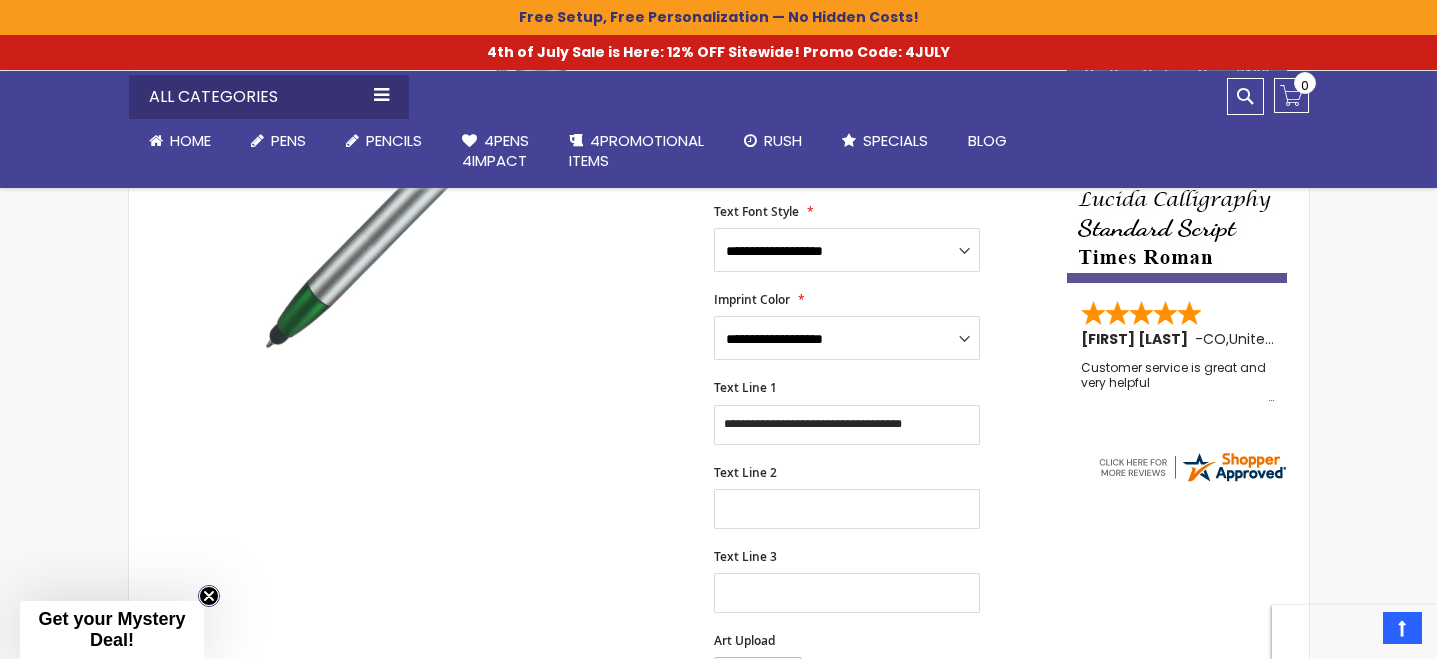 click at bounding box center [209, 596] 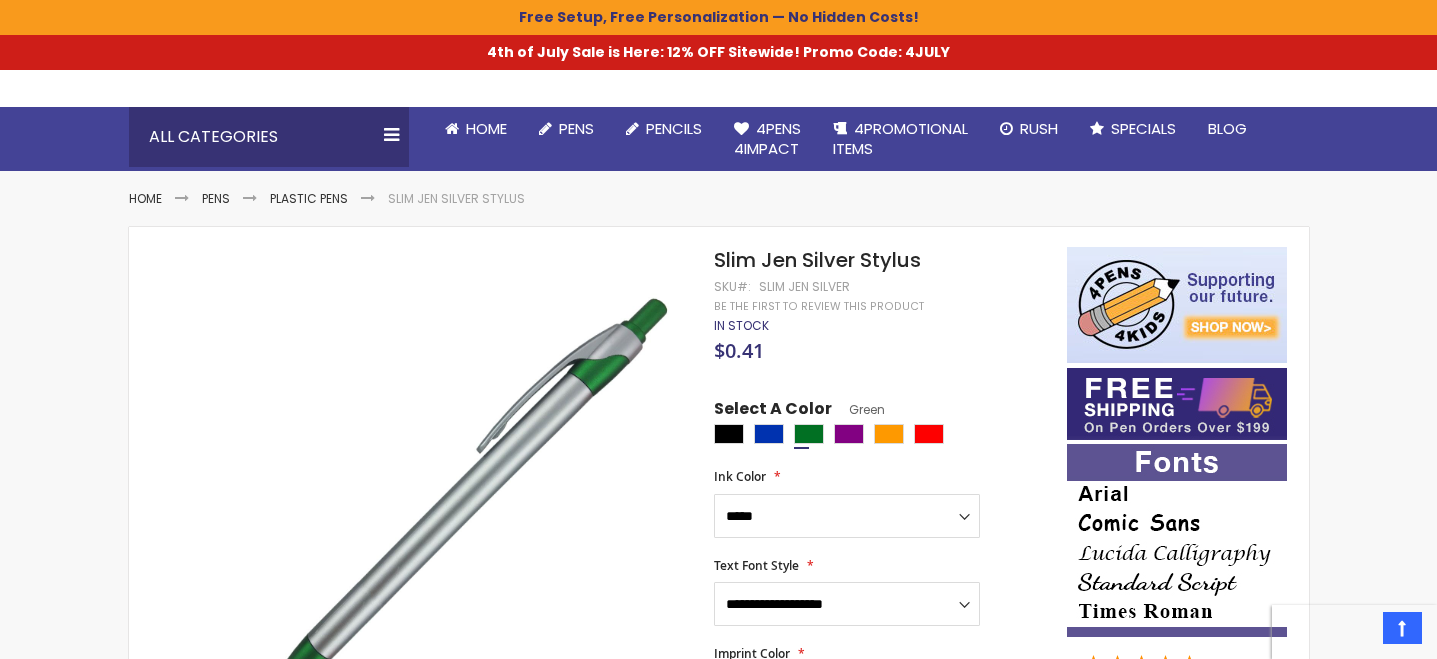 scroll, scrollTop: 146, scrollLeft: 0, axis: vertical 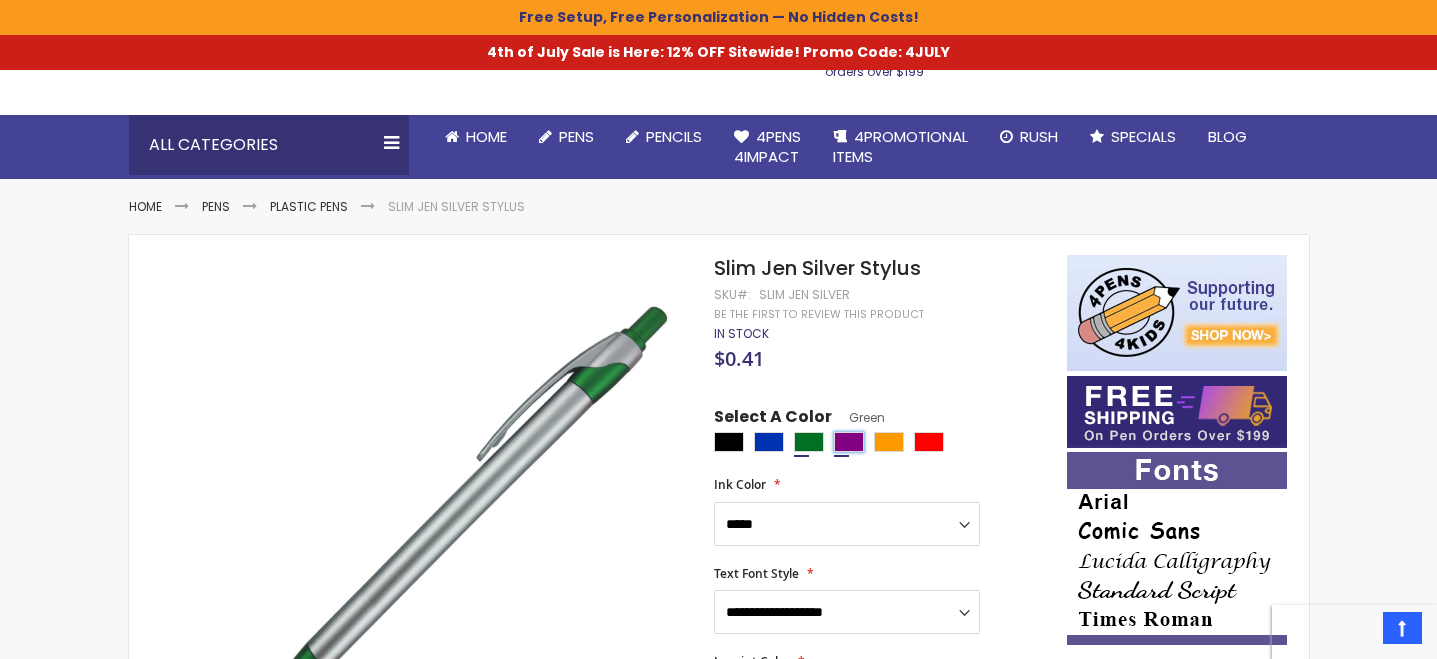 click at bounding box center (849, 442) 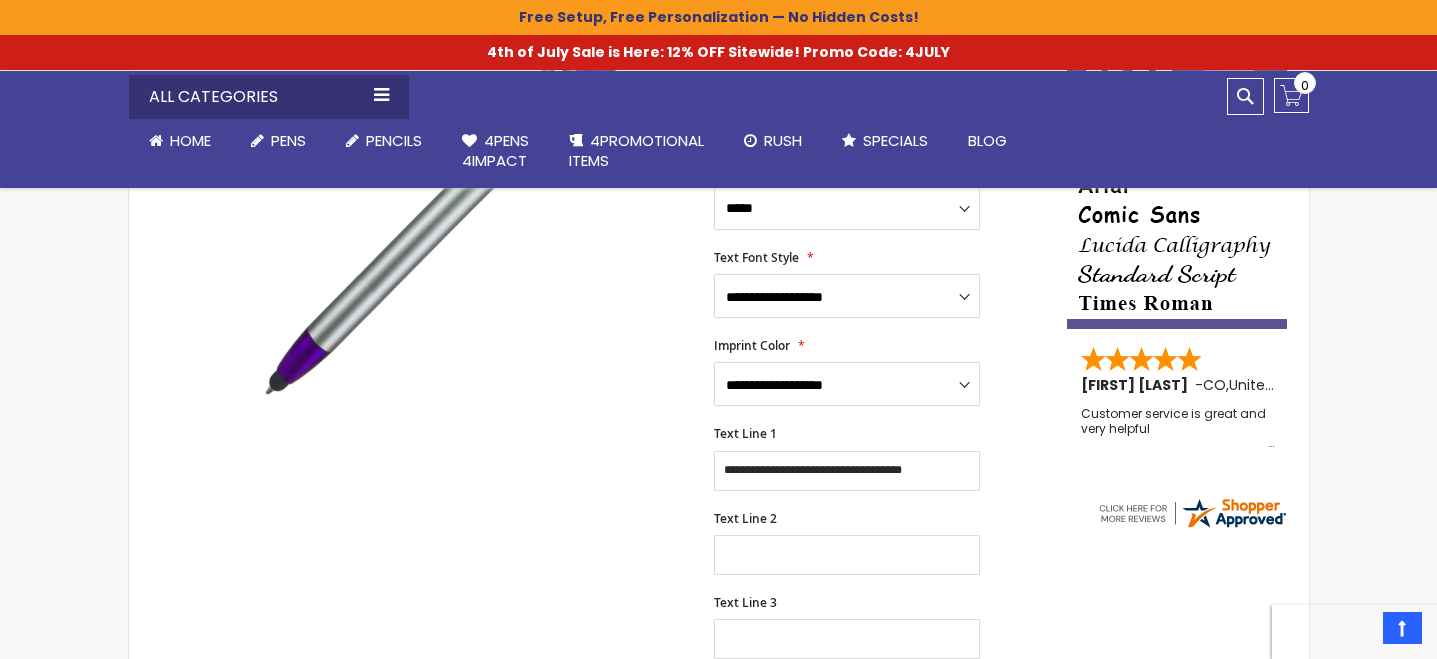 scroll, scrollTop: 462, scrollLeft: 0, axis: vertical 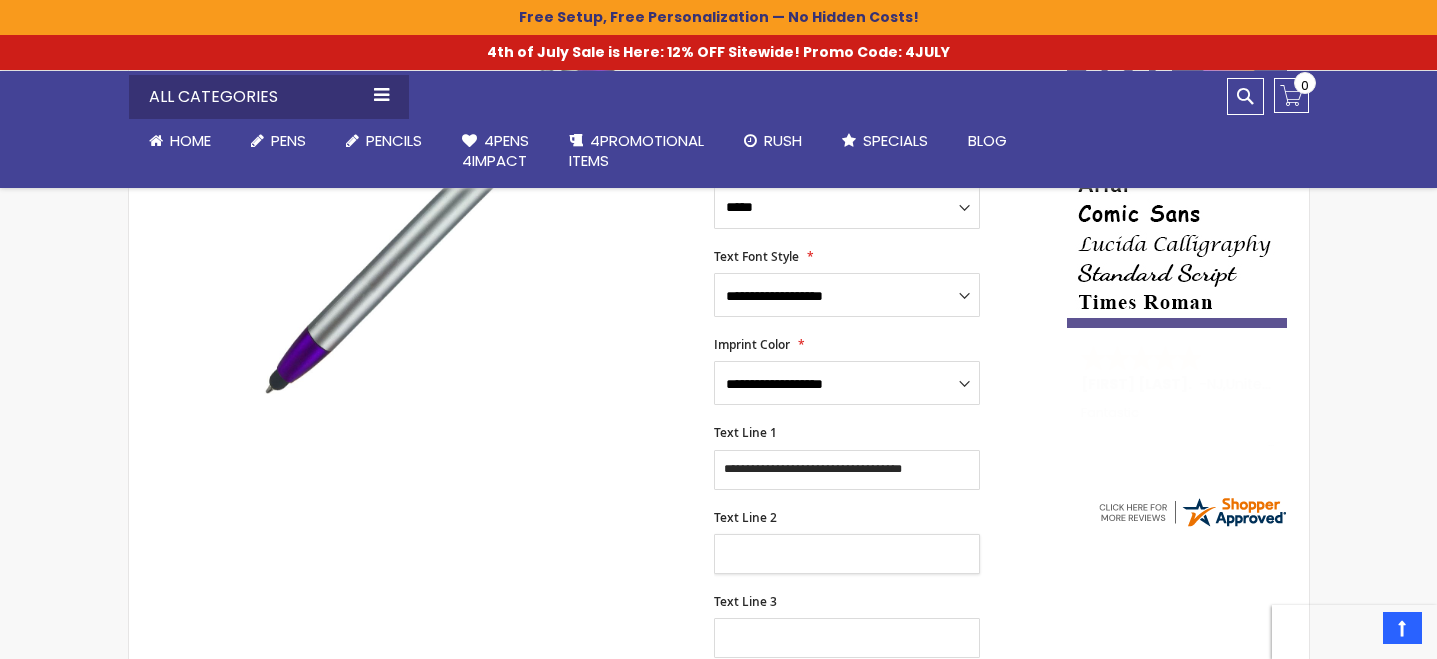 click on "Text Line 2" at bounding box center [847, 554] 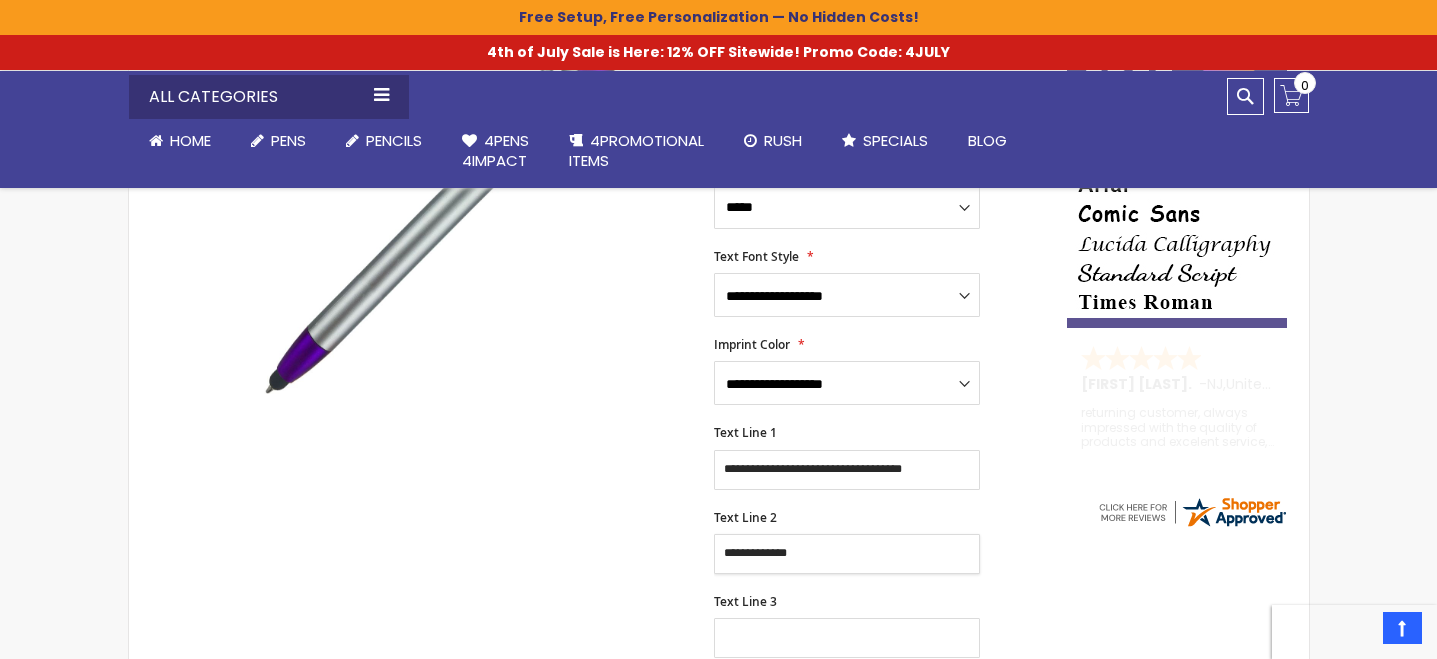 type on "**********" 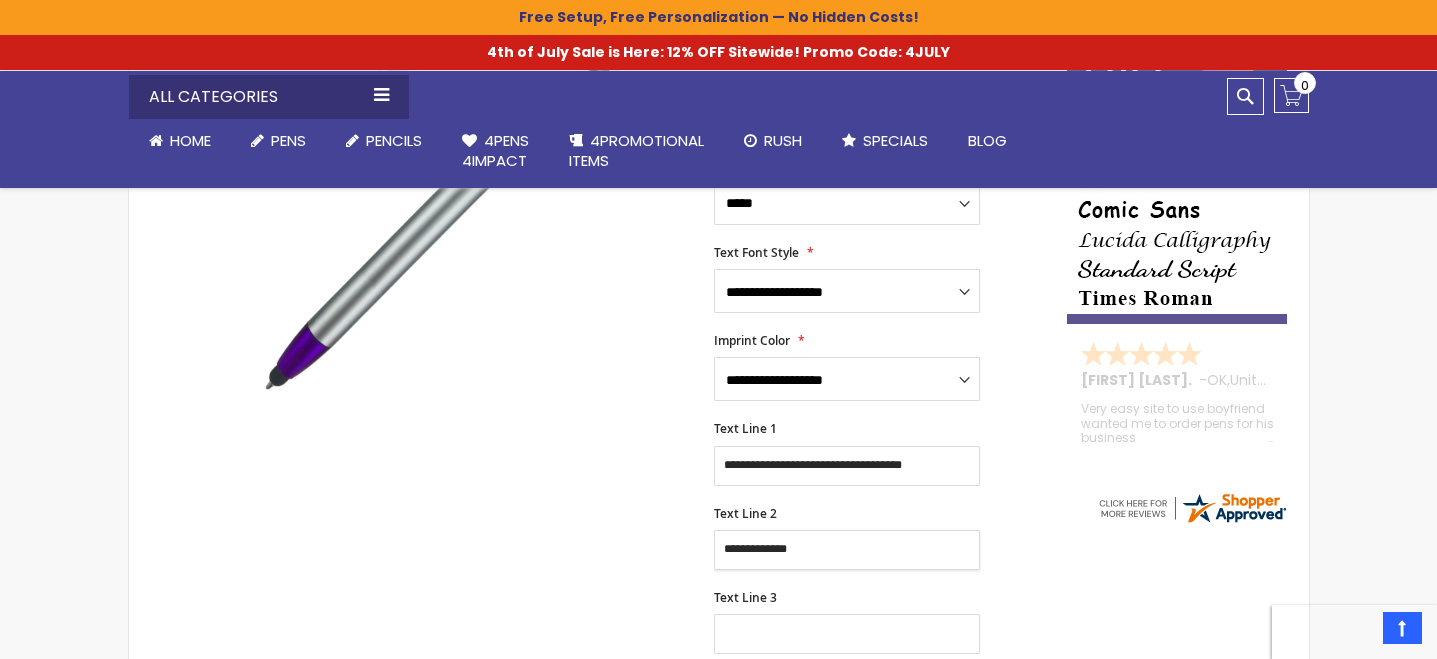 scroll, scrollTop: 465, scrollLeft: 0, axis: vertical 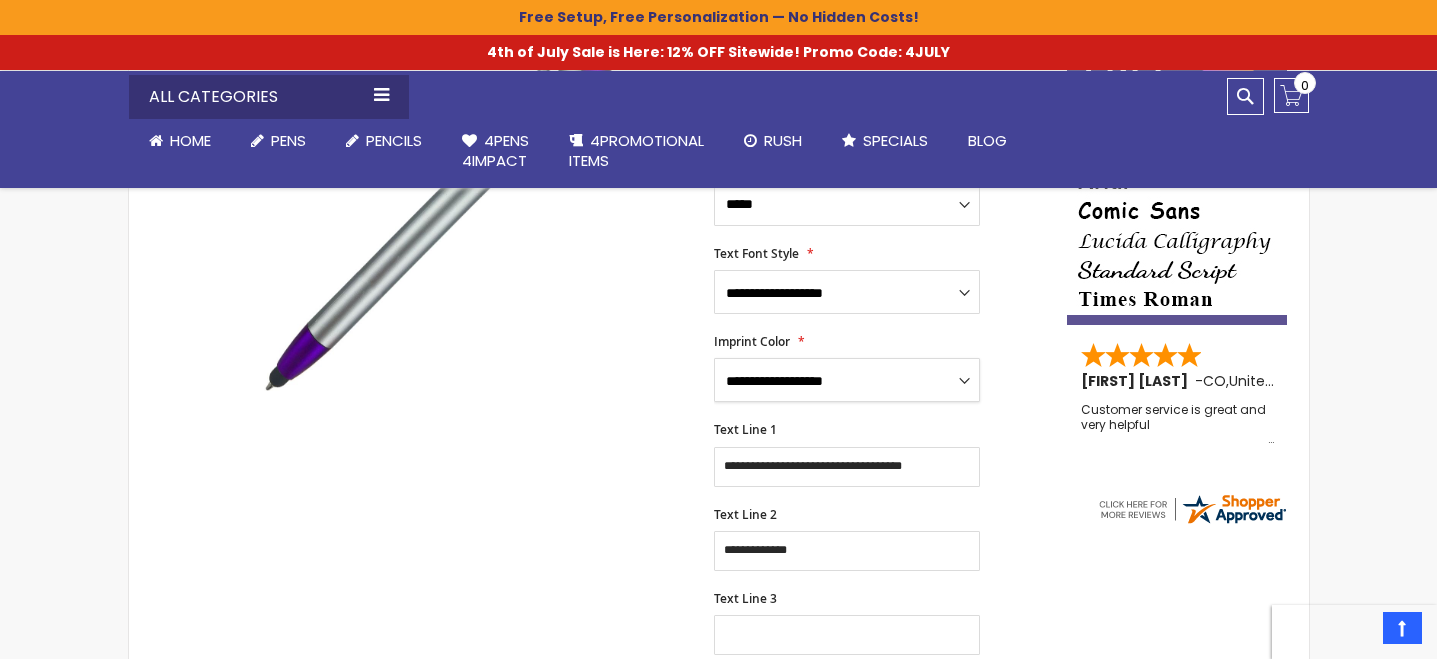 click on "**********" at bounding box center [847, 380] 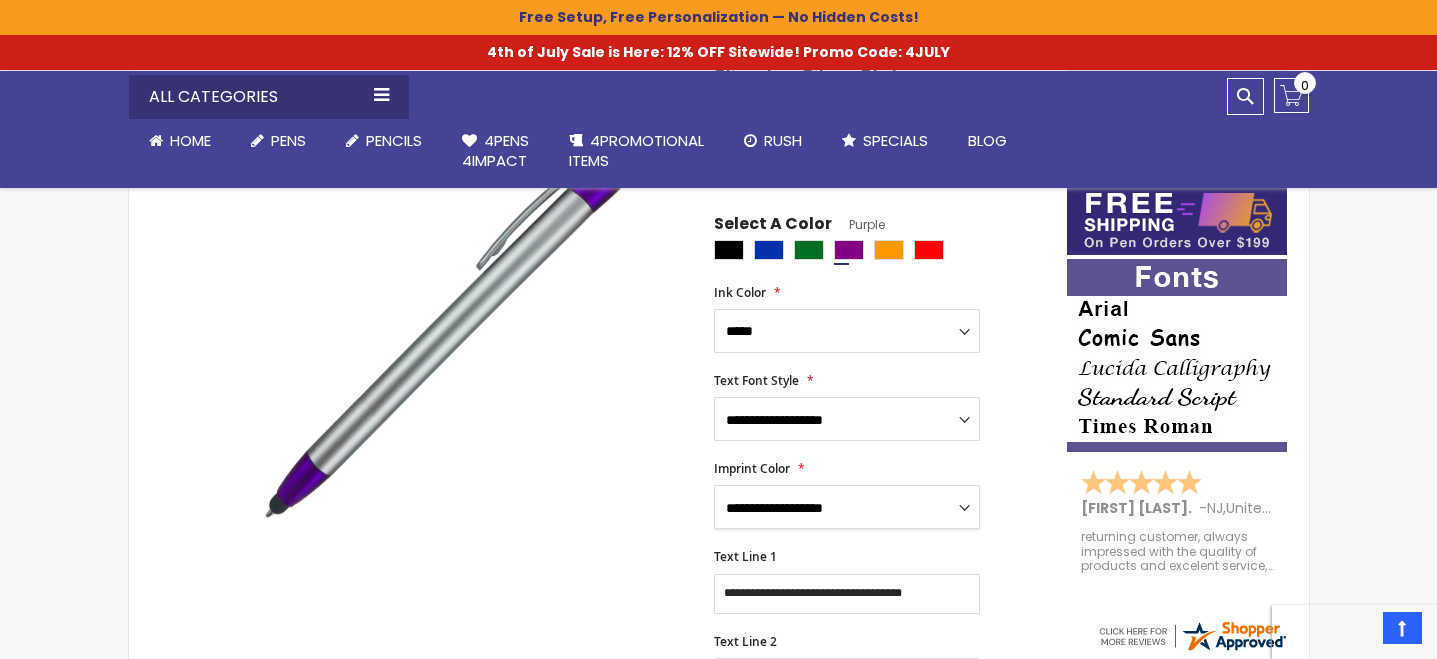 scroll, scrollTop: 397, scrollLeft: 0, axis: vertical 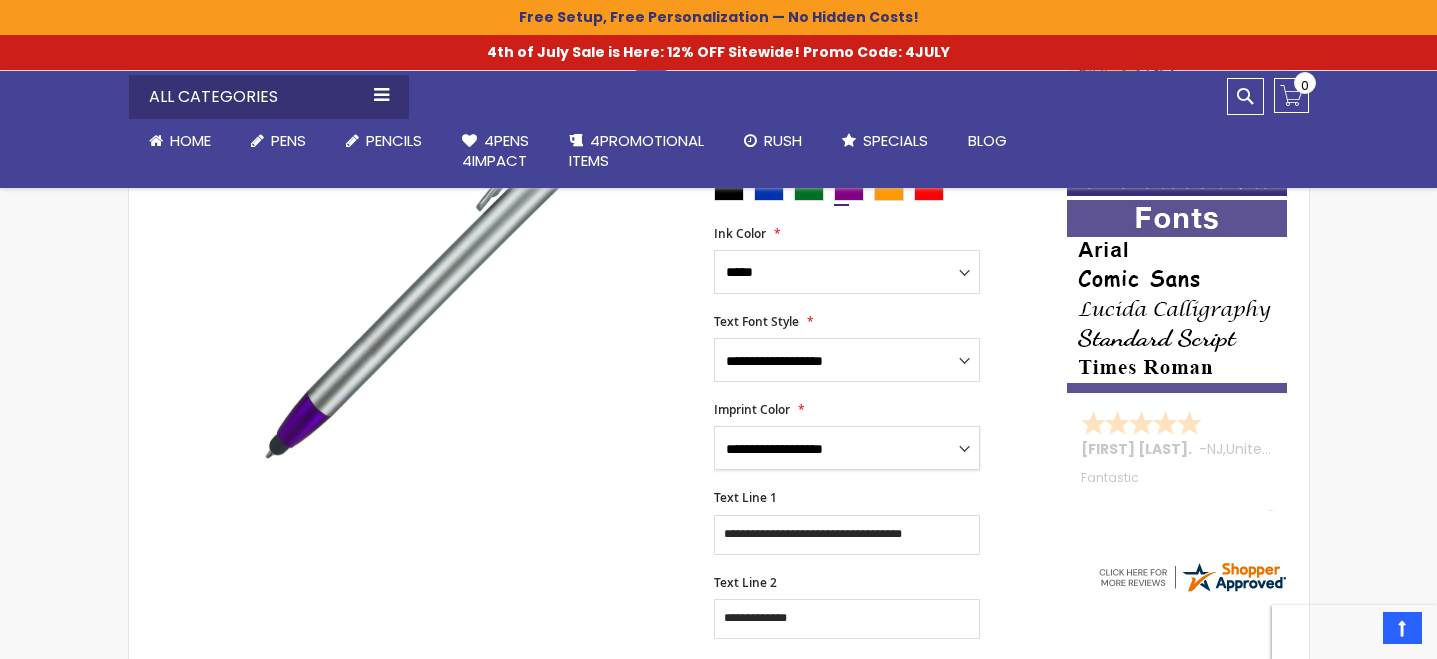 click on "**********" at bounding box center (847, 448) 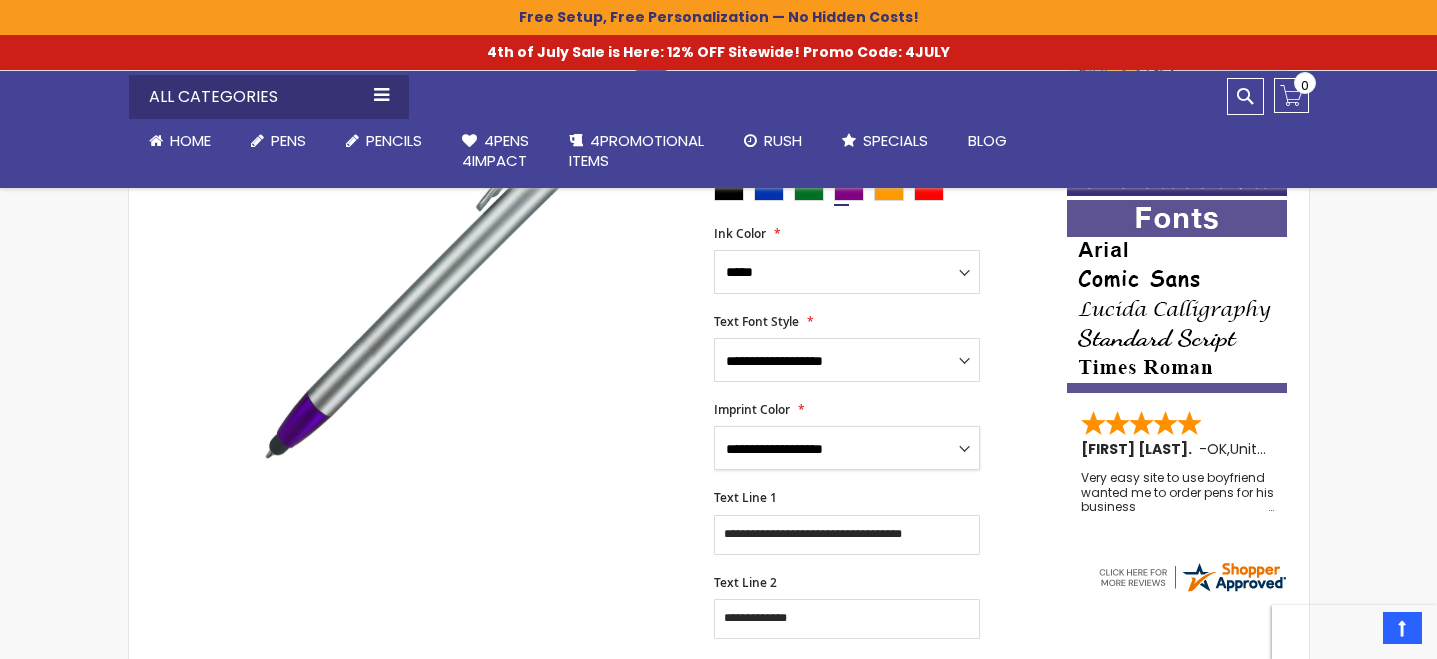 select on "****" 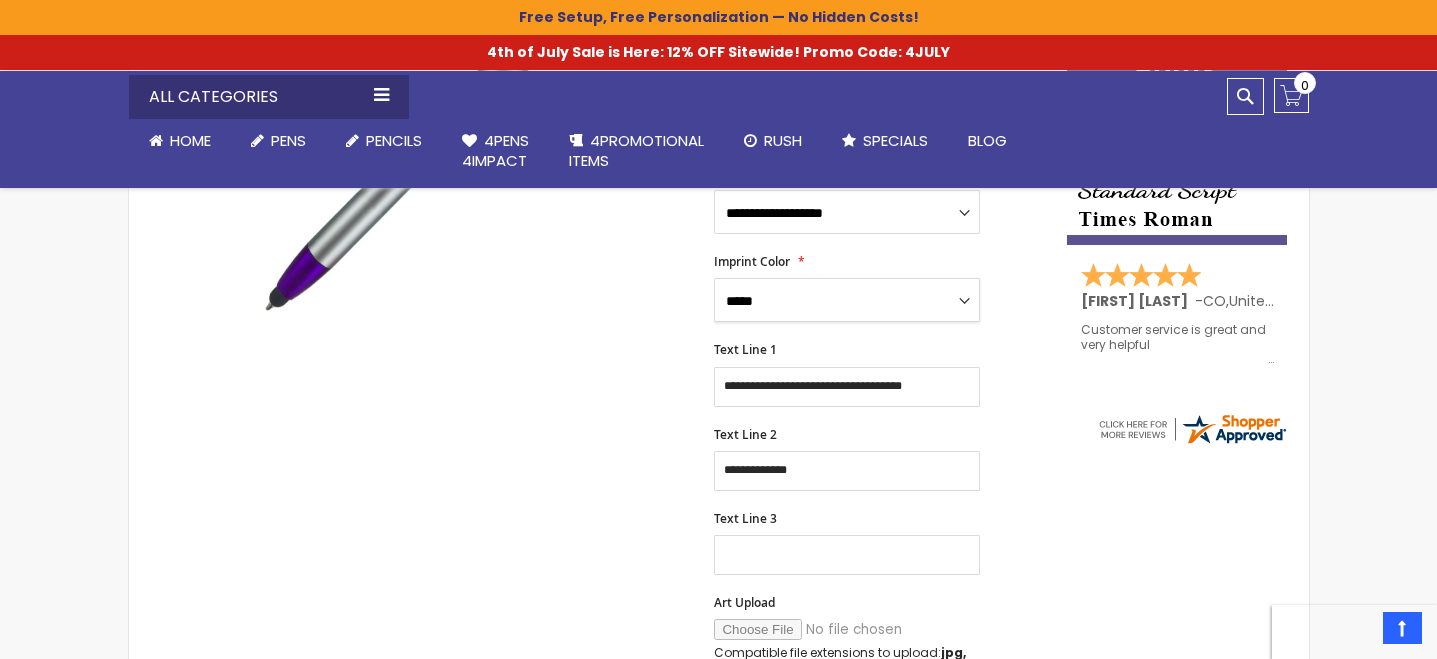 scroll, scrollTop: 553, scrollLeft: 0, axis: vertical 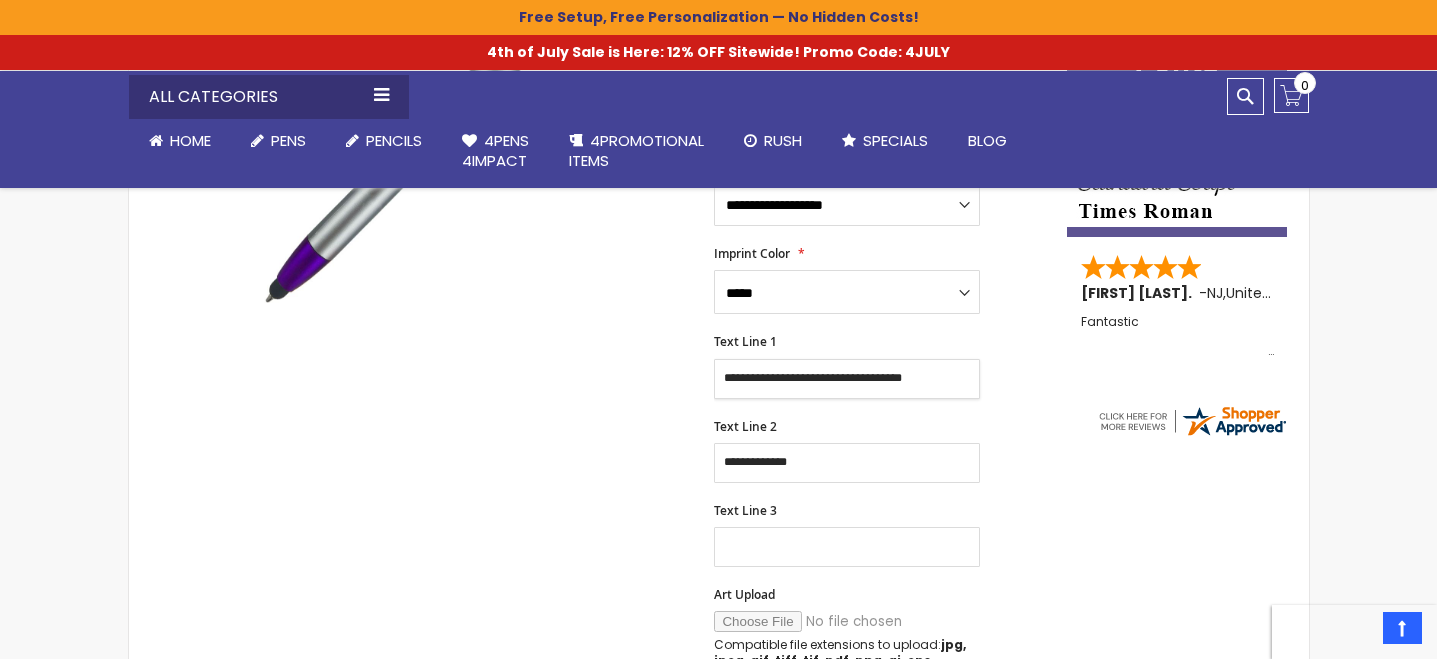 click on "**********" at bounding box center [847, 379] 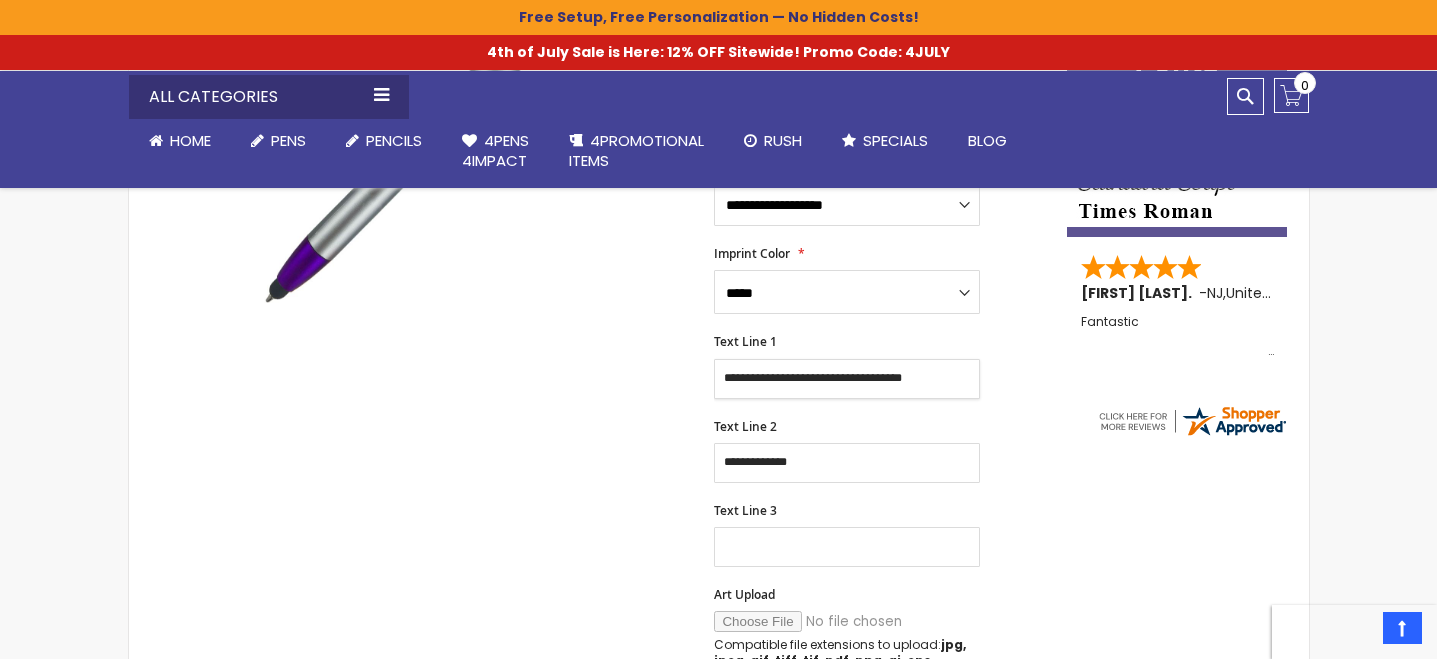 type on "**********" 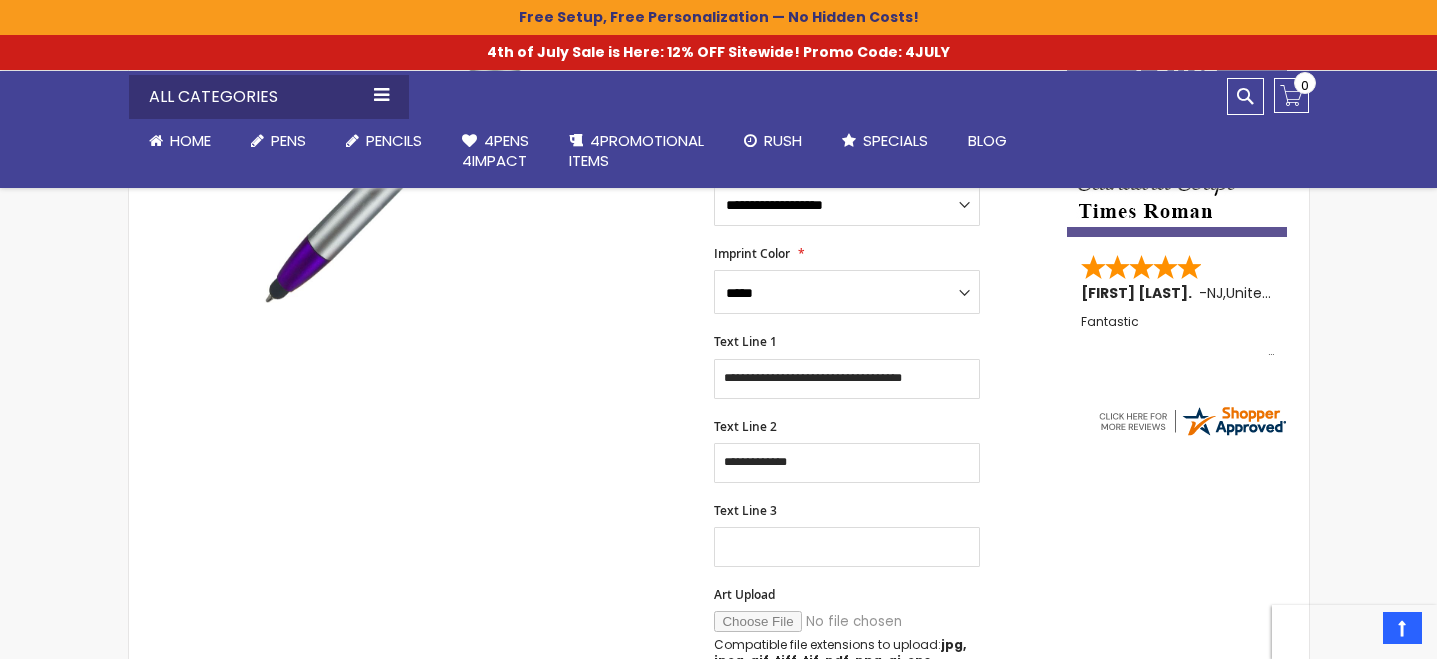 click on "**********" at bounding box center [880, 451] 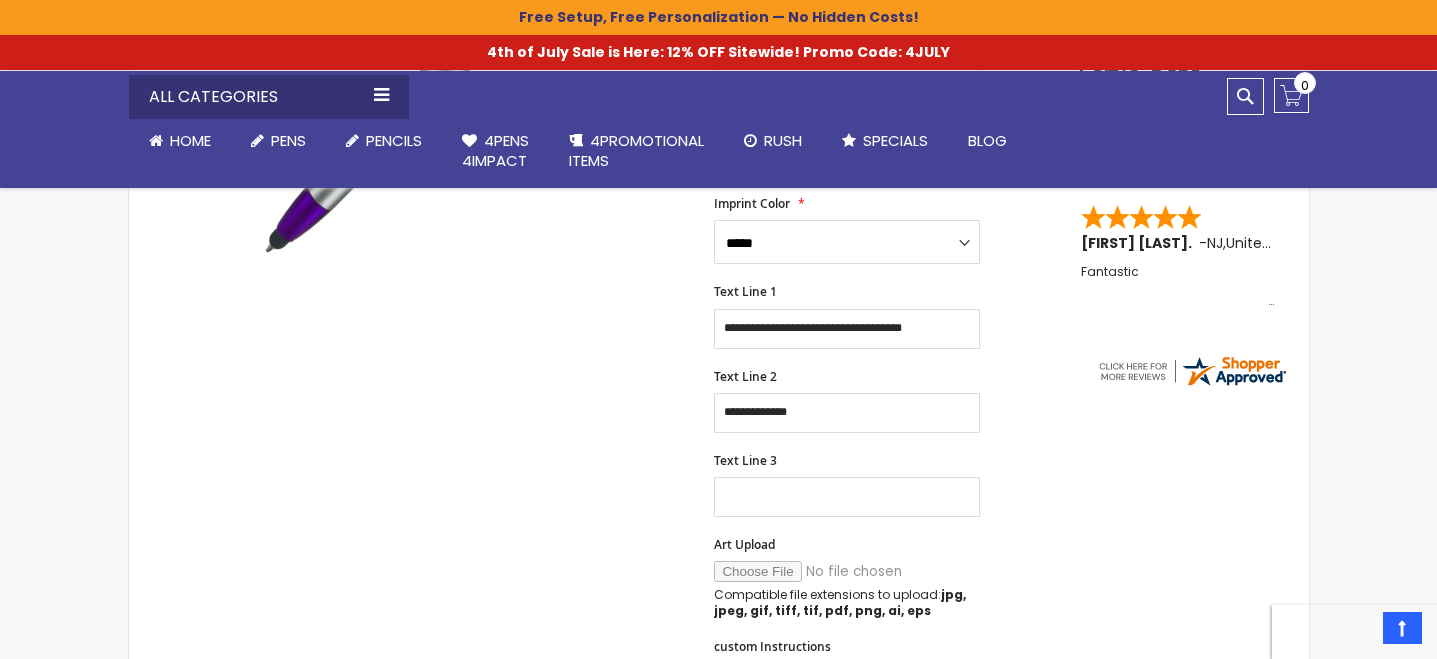scroll, scrollTop: 598, scrollLeft: 0, axis: vertical 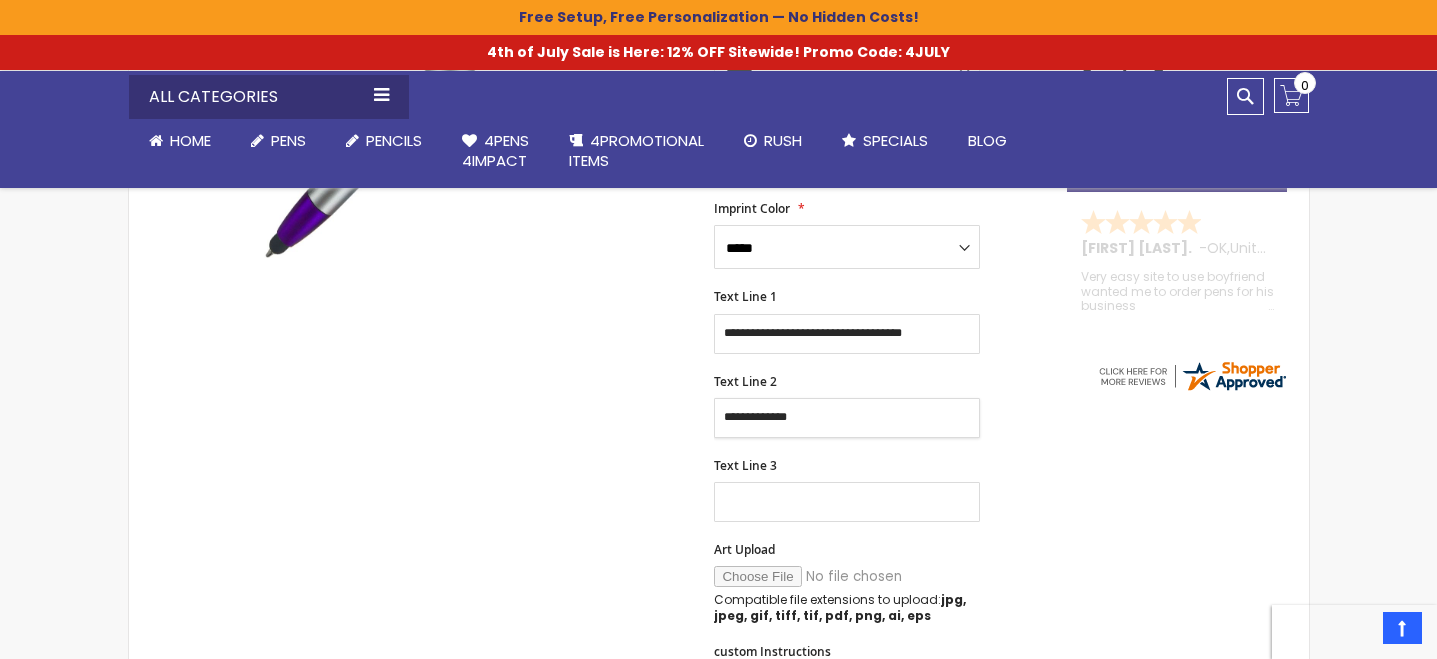 click on "**********" at bounding box center (847, 418) 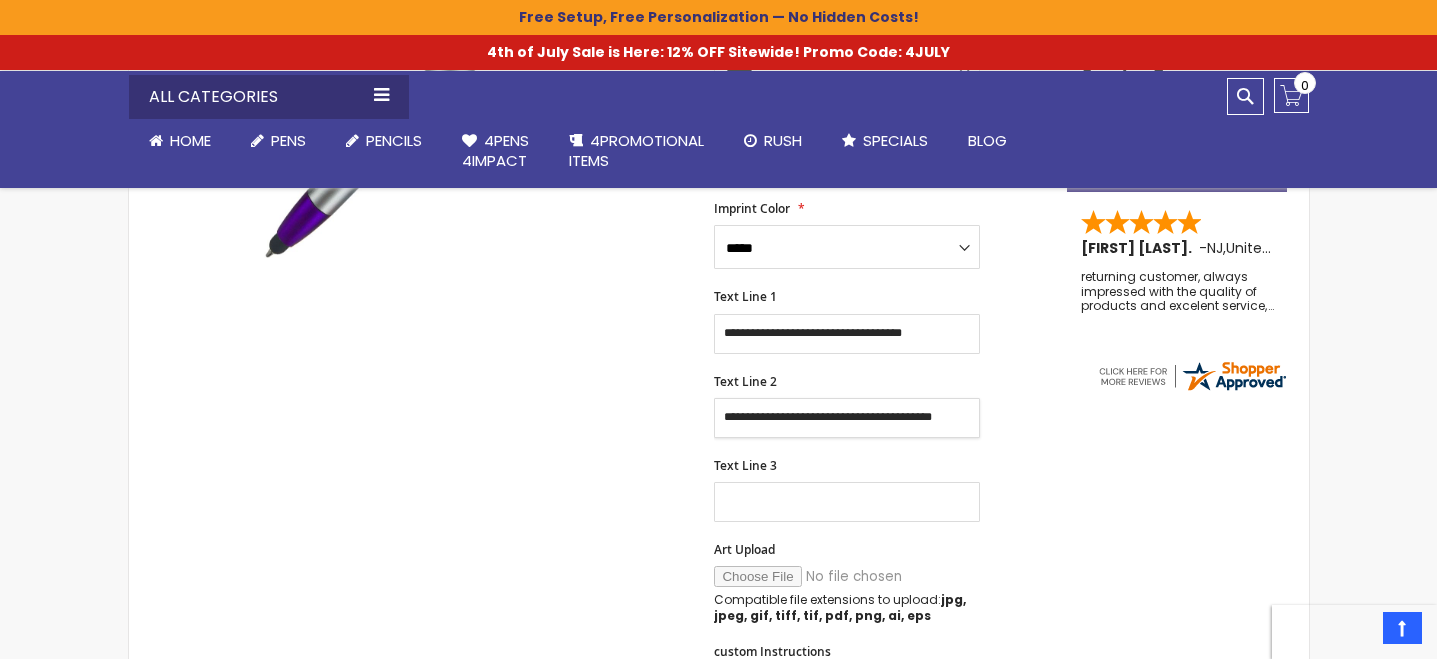scroll, scrollTop: 0, scrollLeft: 8, axis: horizontal 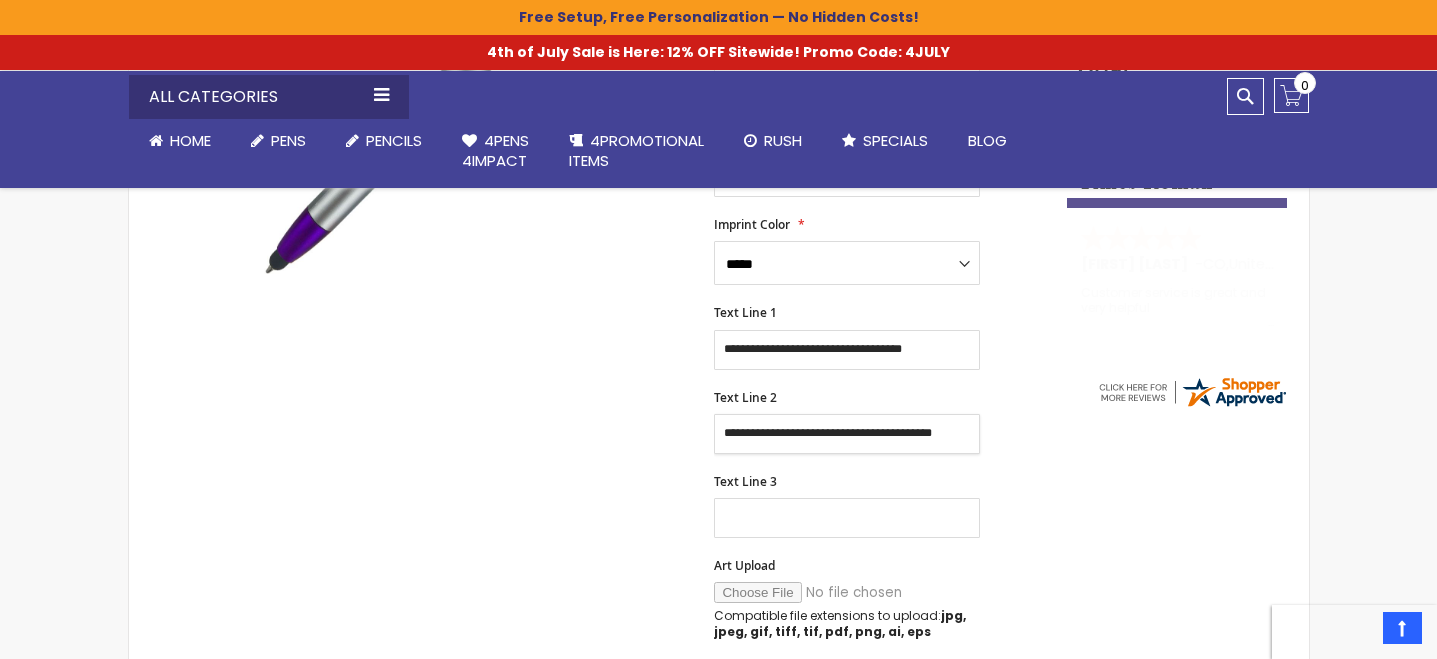 click on "**********" at bounding box center [847, 434] 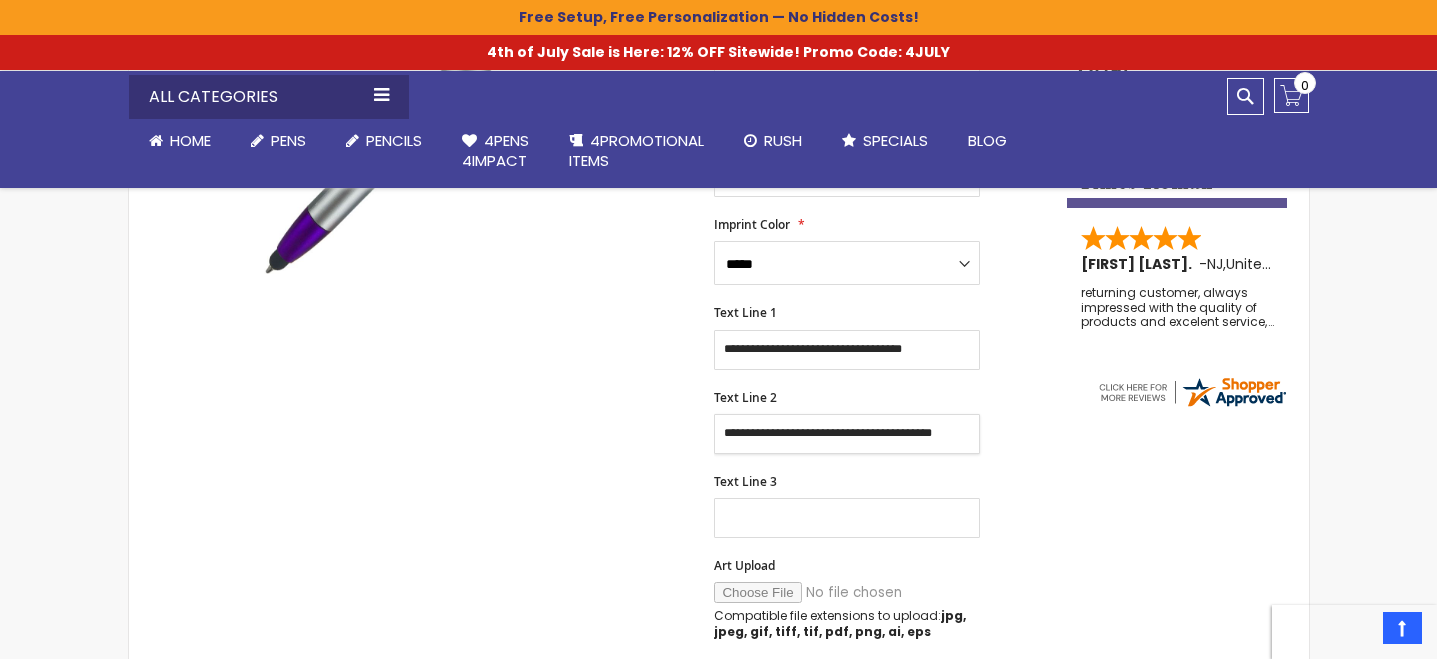 scroll, scrollTop: 0, scrollLeft: 8, axis: horizontal 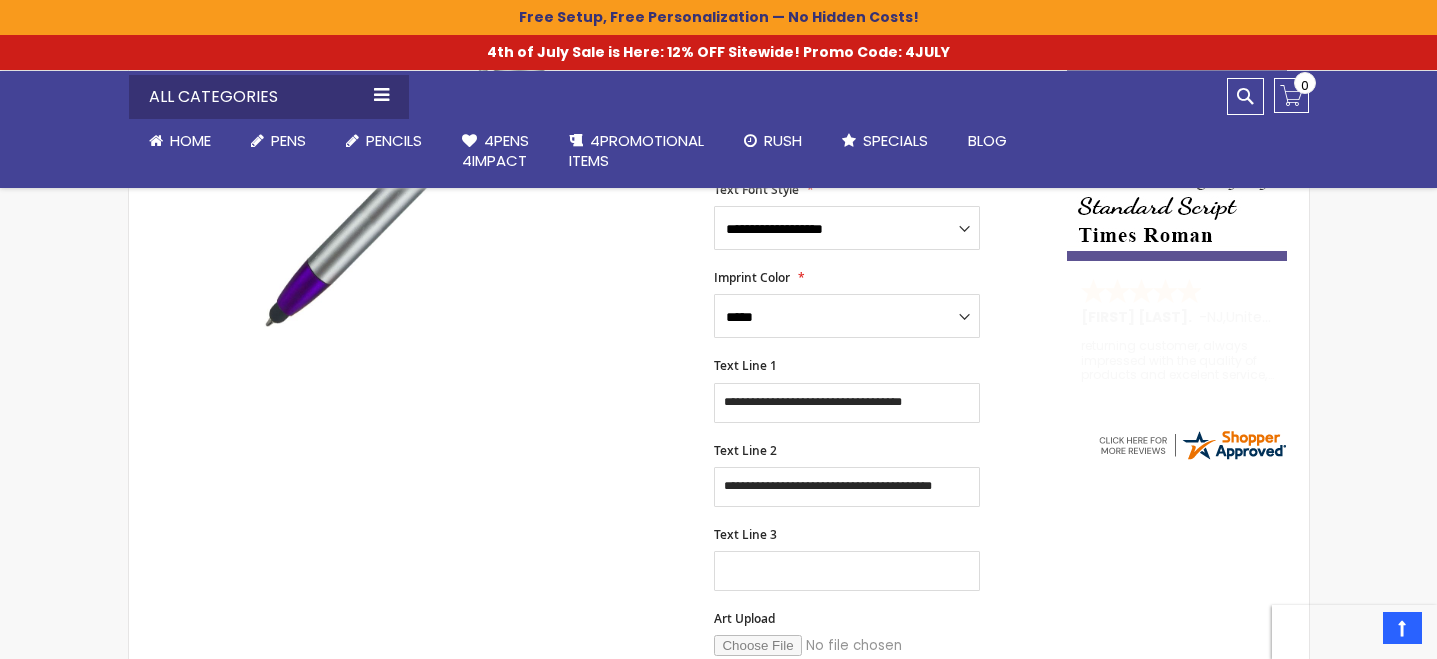 click on "Skip to the end of the images gallery
Skip to the beginning of the images gallery
Slim Jen Silver Stylus
SKU
Slim Jen Silver
Be the first to review this product
In stock
Only  %1  left
$0.41" at bounding box center [598, 668] 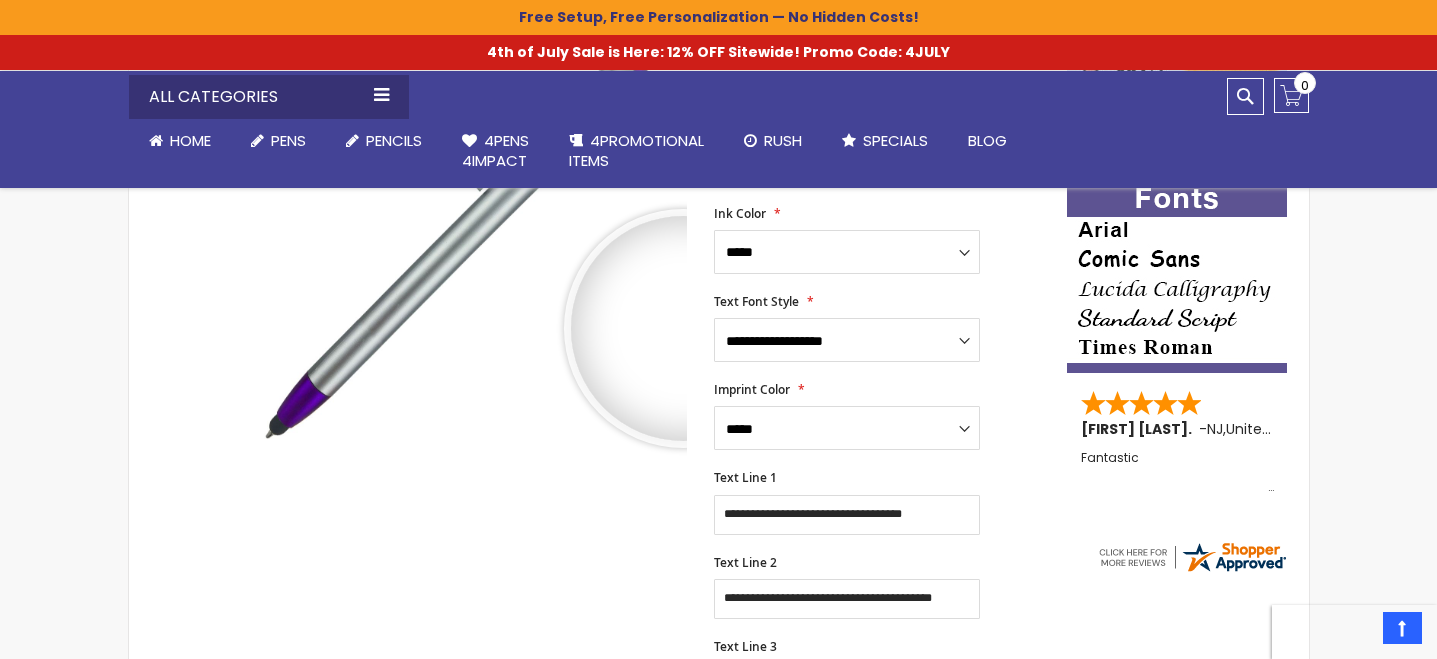 scroll, scrollTop: 419, scrollLeft: 0, axis: vertical 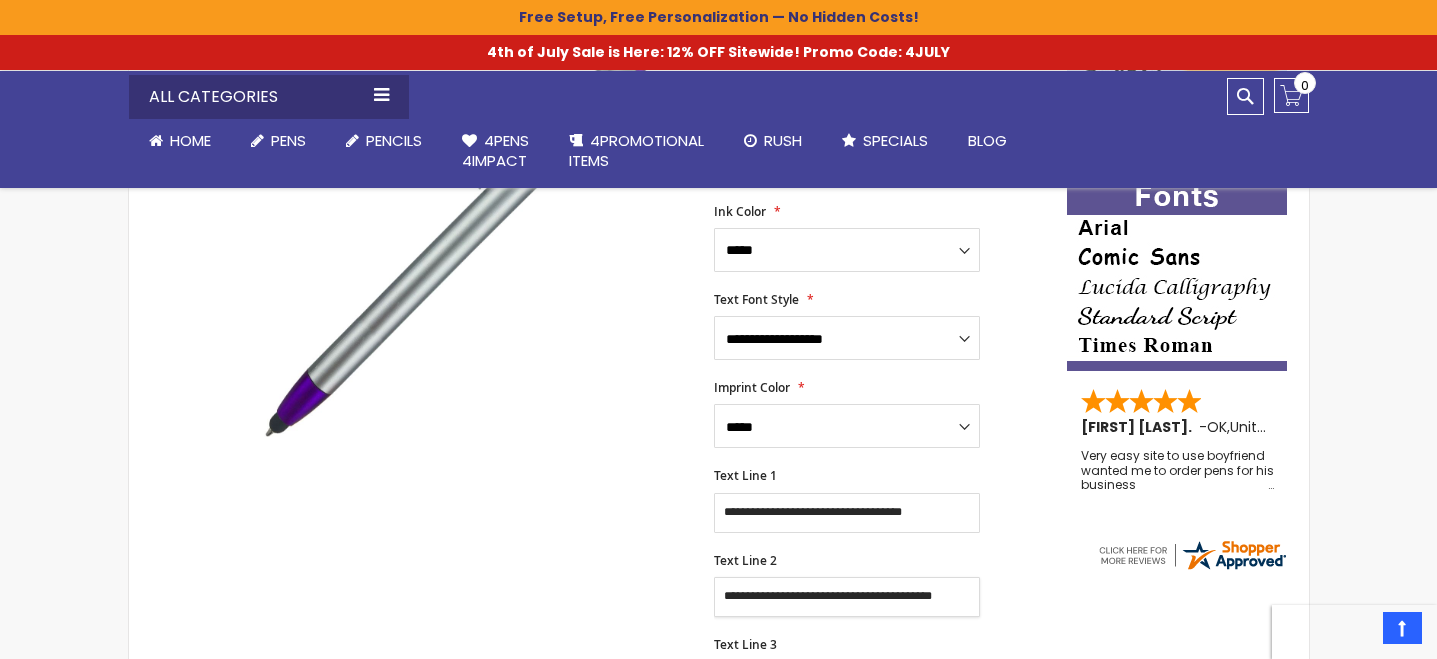 click on "**********" at bounding box center [847, 597] 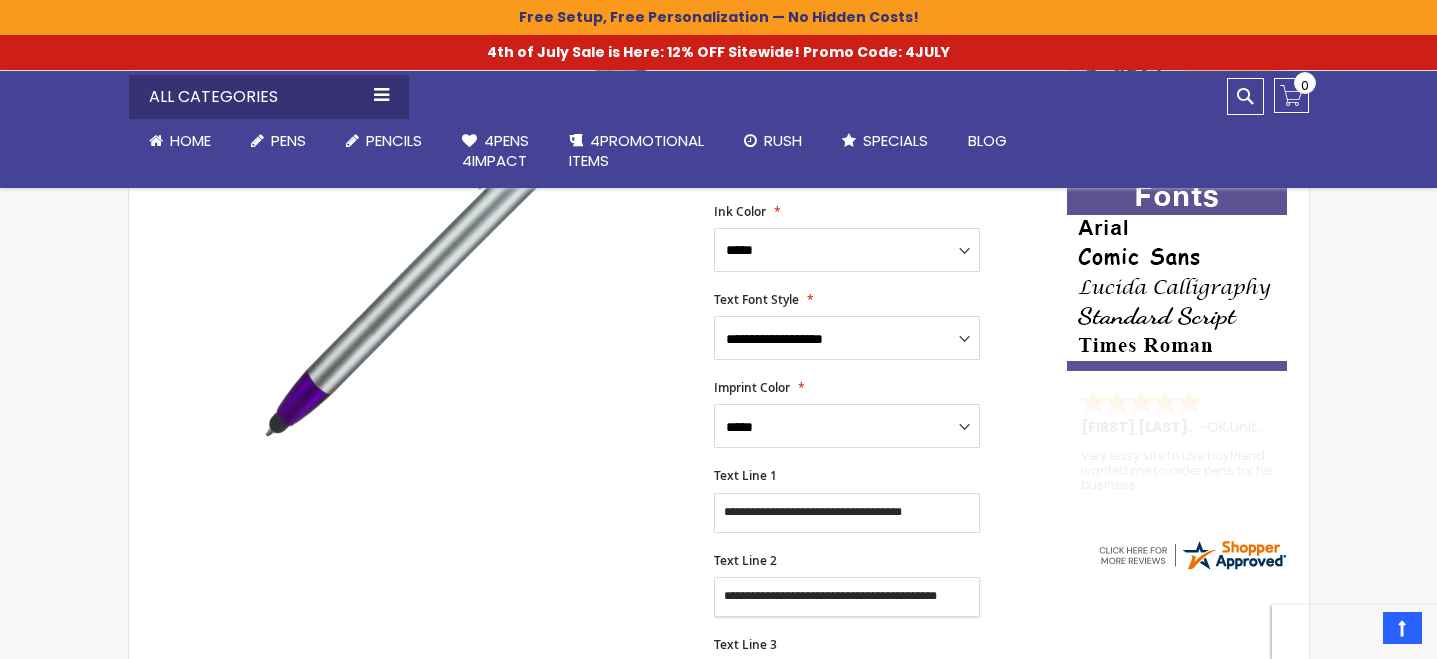 scroll, scrollTop: 0, scrollLeft: 11, axis: horizontal 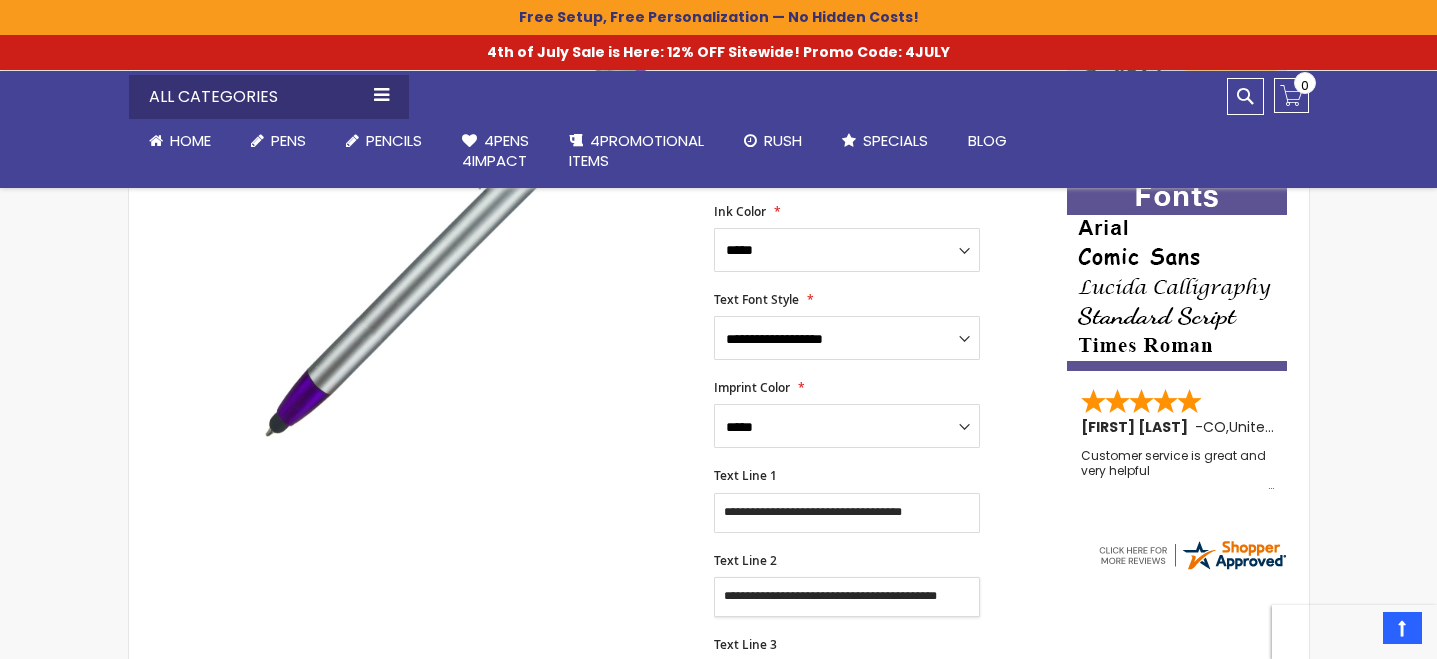 type on "**********" 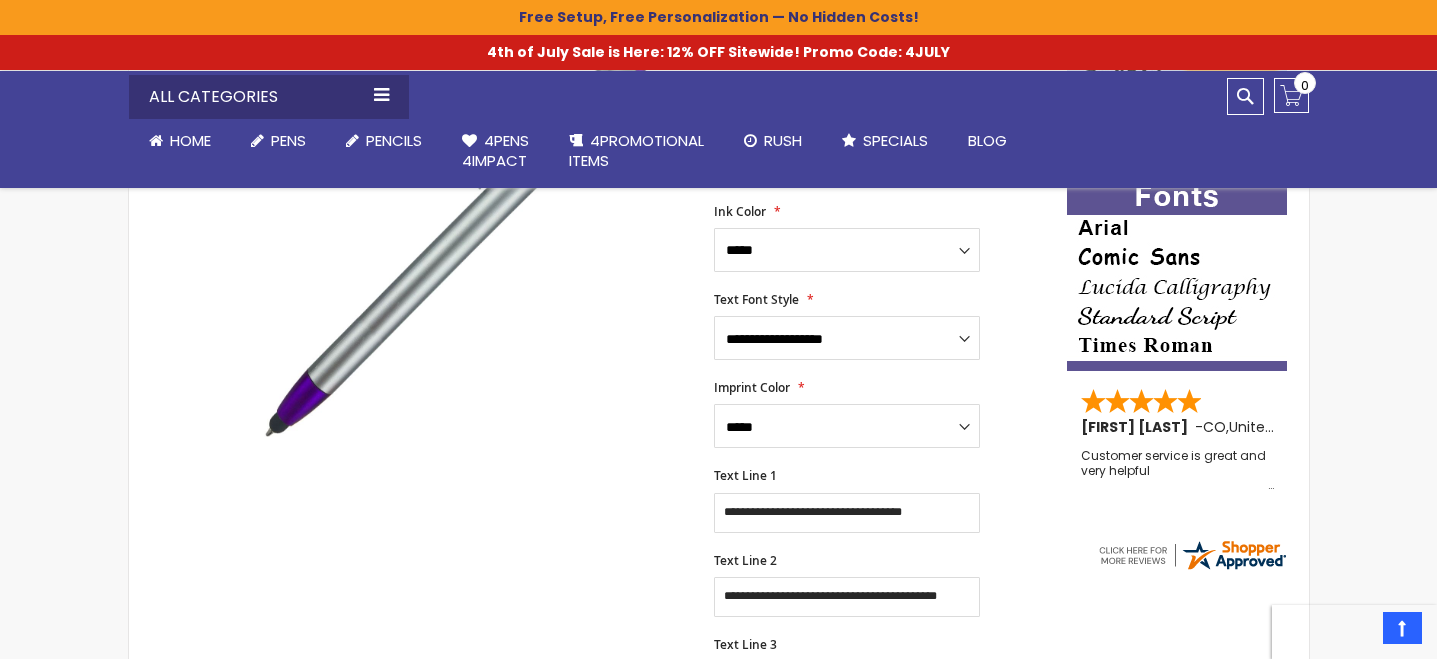 click on "**********" at bounding box center (880, 585) 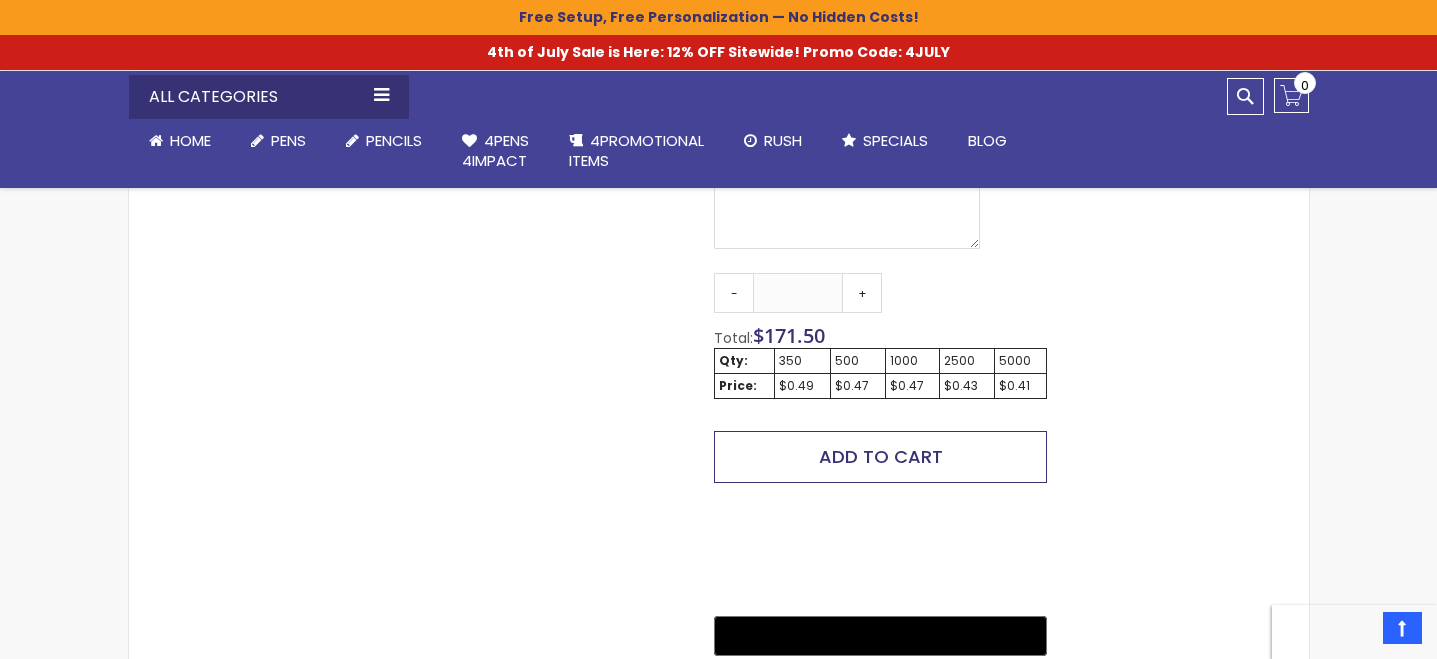 click on "Add to Cart" at bounding box center [880, 457] 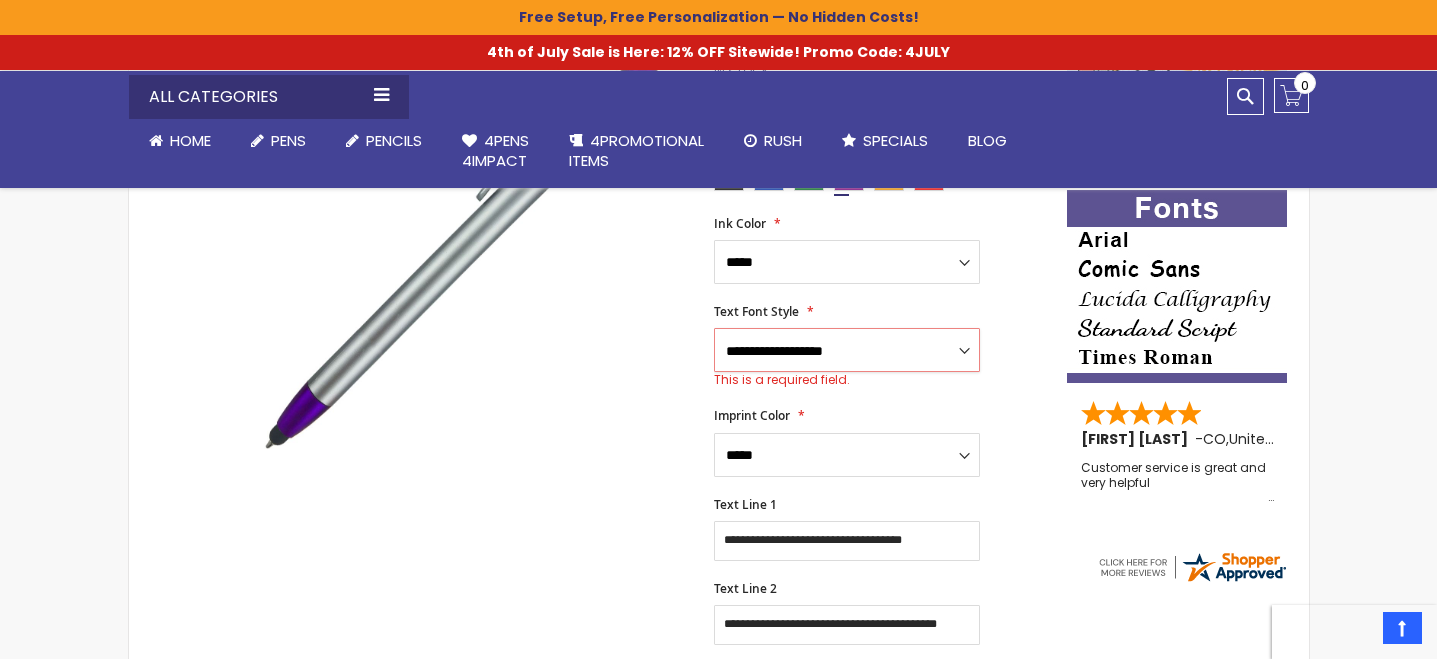 scroll, scrollTop: 406, scrollLeft: 0, axis: vertical 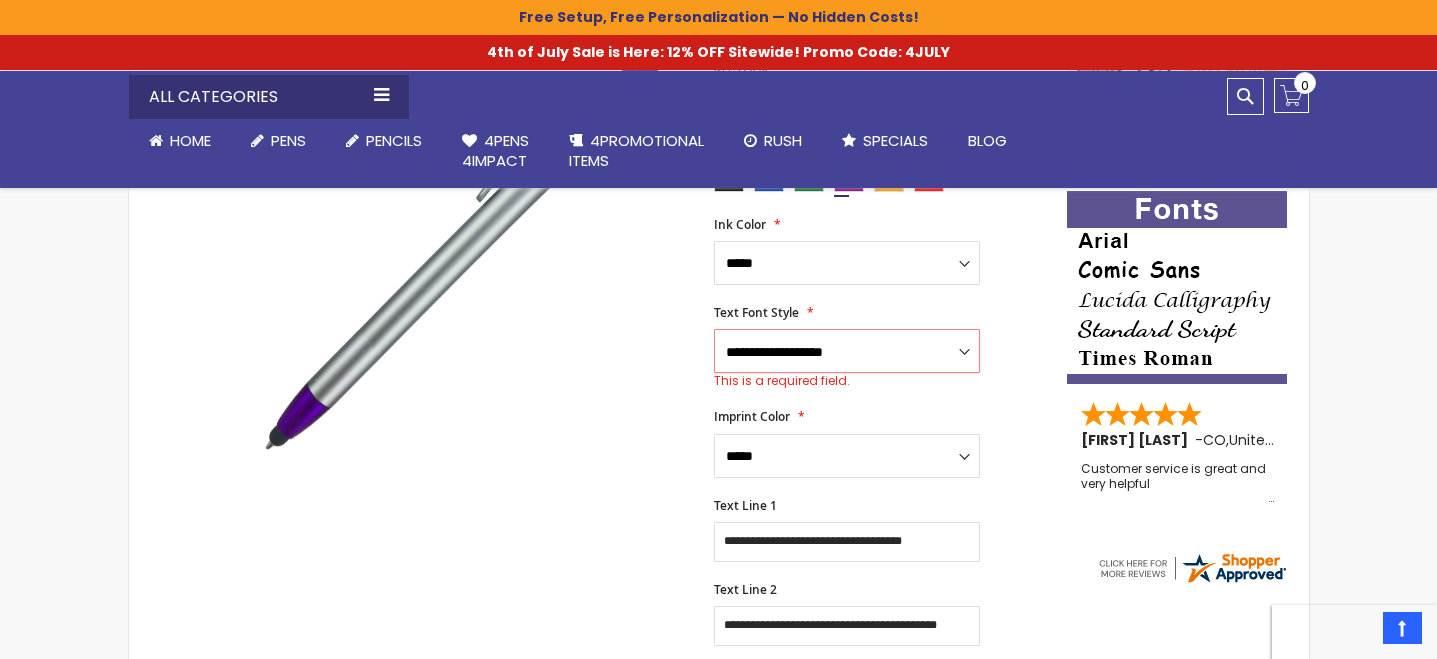 click on "**********" at bounding box center (847, 351) 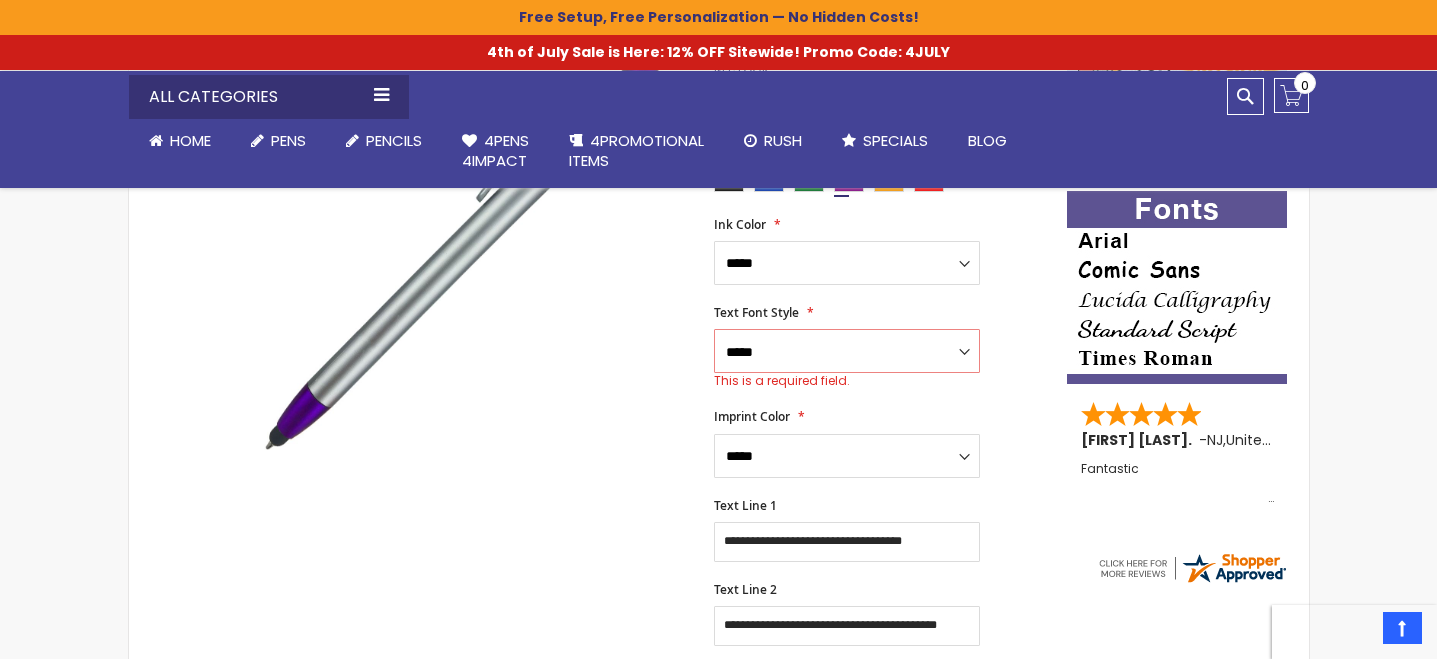 click on "This is a required field." at bounding box center [847, 381] 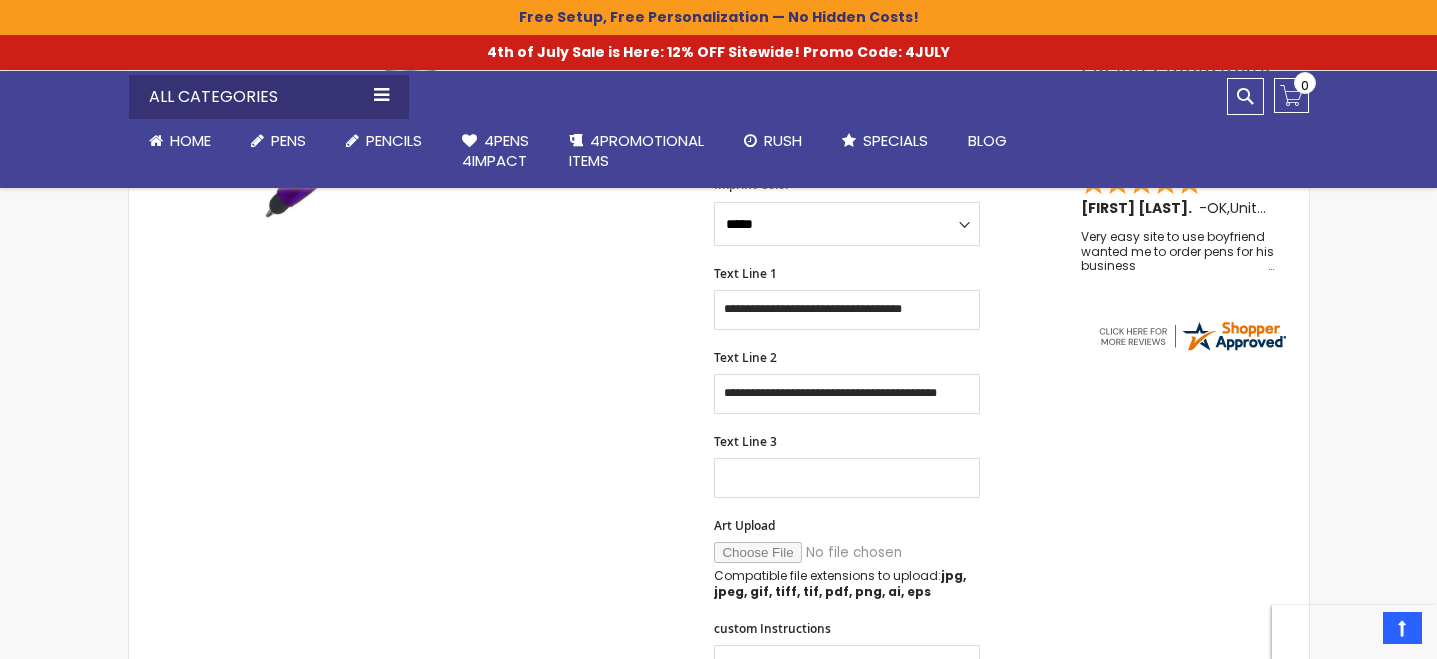 click on "Skip to the end of the images gallery
Skip to the beginning of the images gallery
Slim Jen Silver Stylus
SKU
Slim Jen Silver
Be the first to review this product
In stock
Only  %1  left
$0.41" at bounding box center (719, 567) 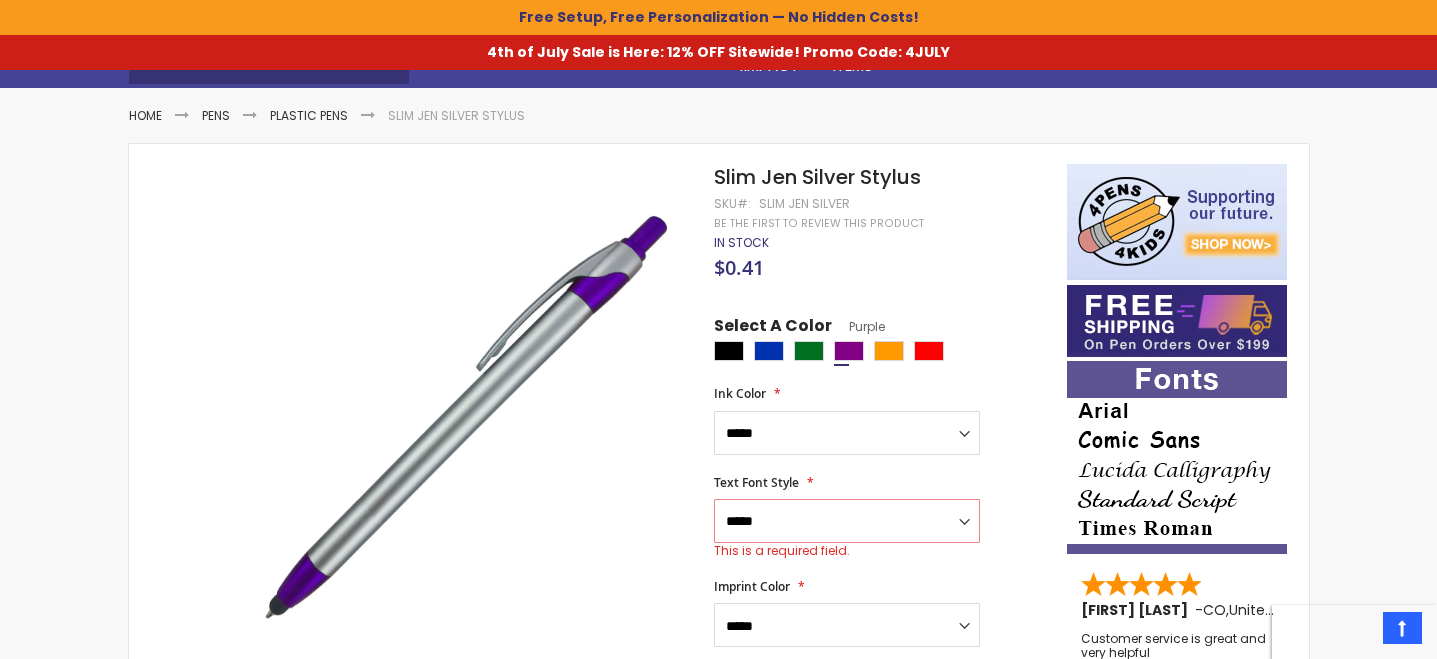 scroll, scrollTop: 238, scrollLeft: 0, axis: vertical 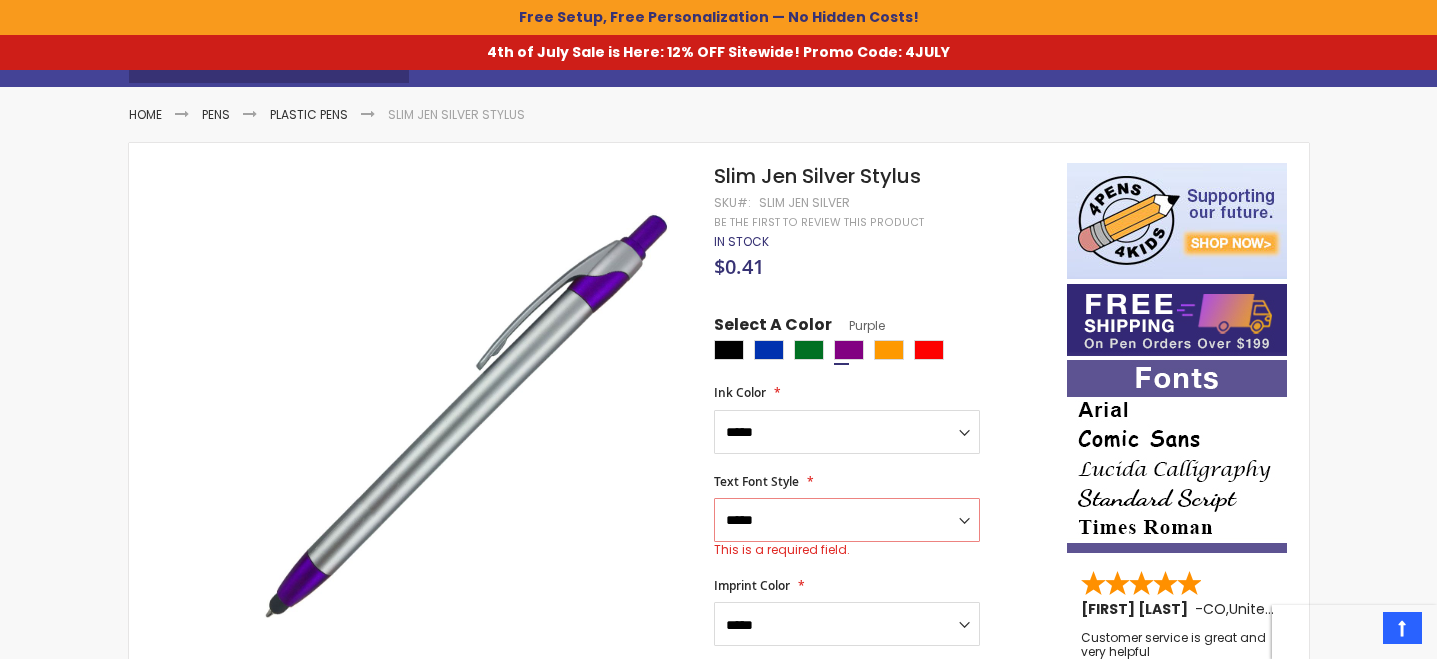 click on "**********" at bounding box center (880, 516) 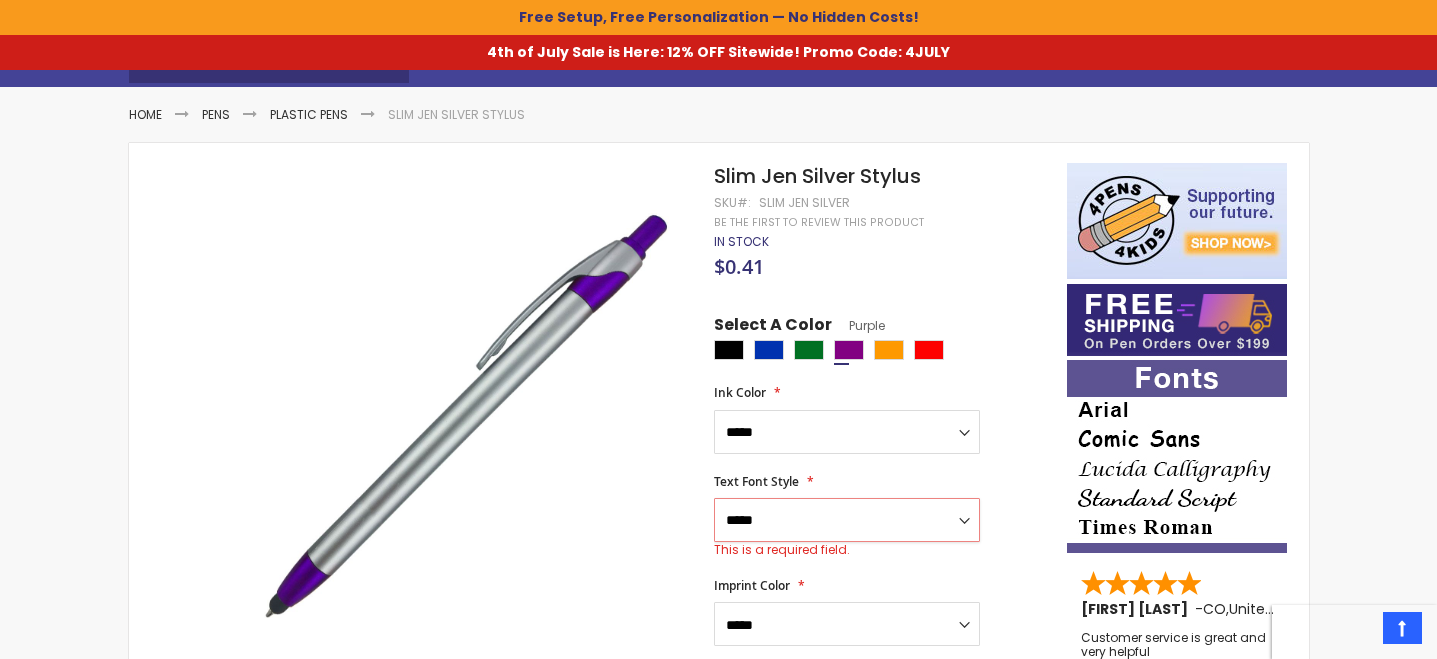 click on "**********" at bounding box center [847, 520] 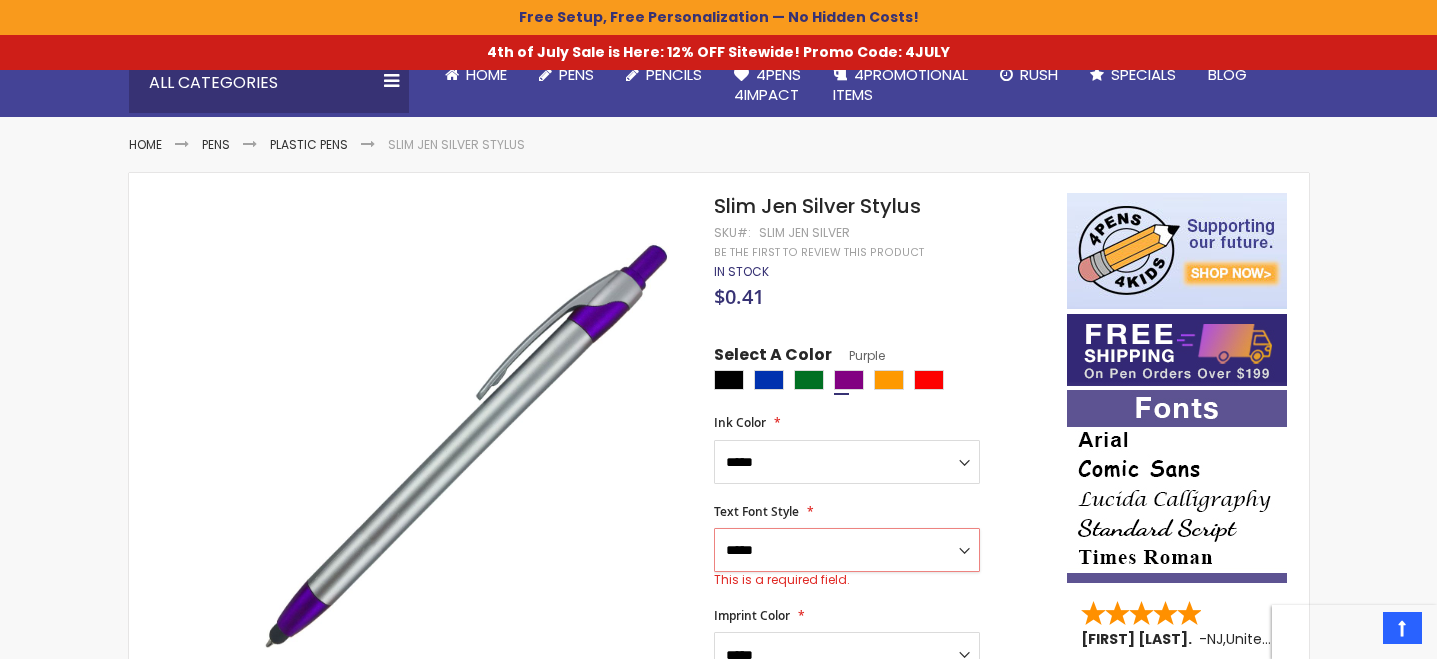 scroll, scrollTop: 206, scrollLeft: 0, axis: vertical 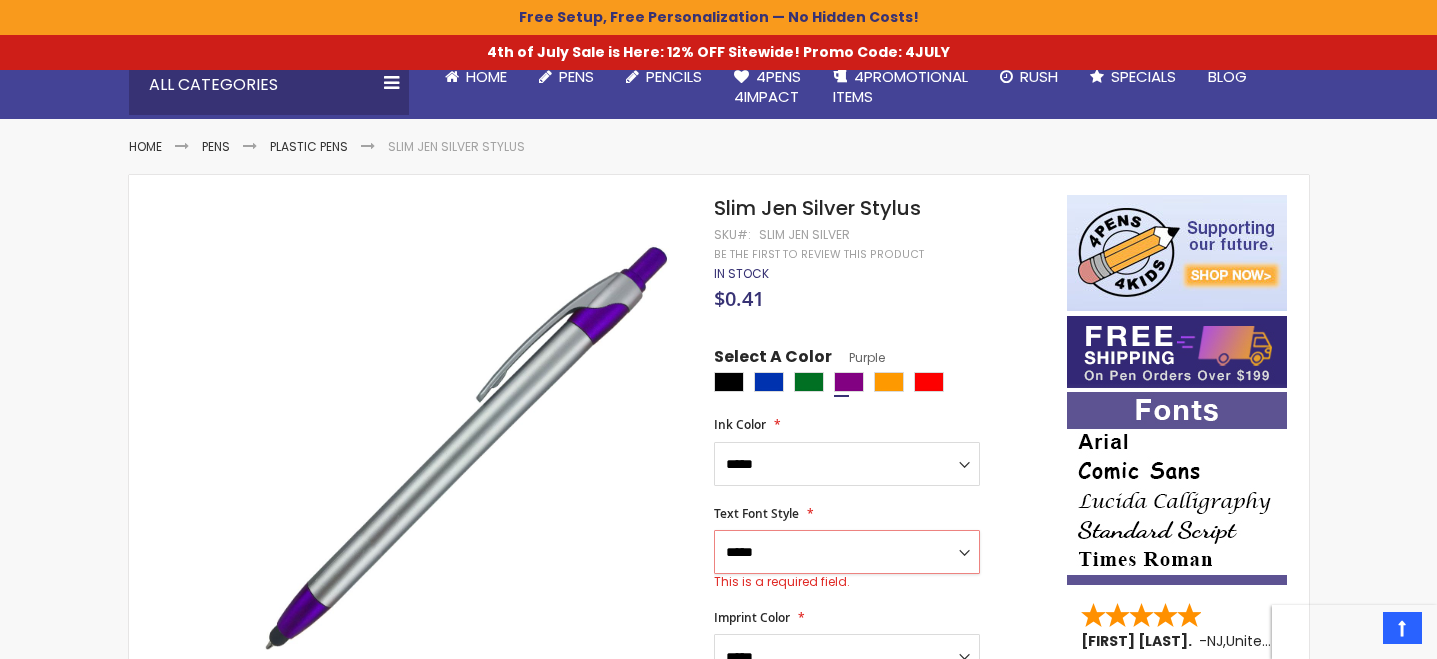 click on "**********" at bounding box center (847, 552) 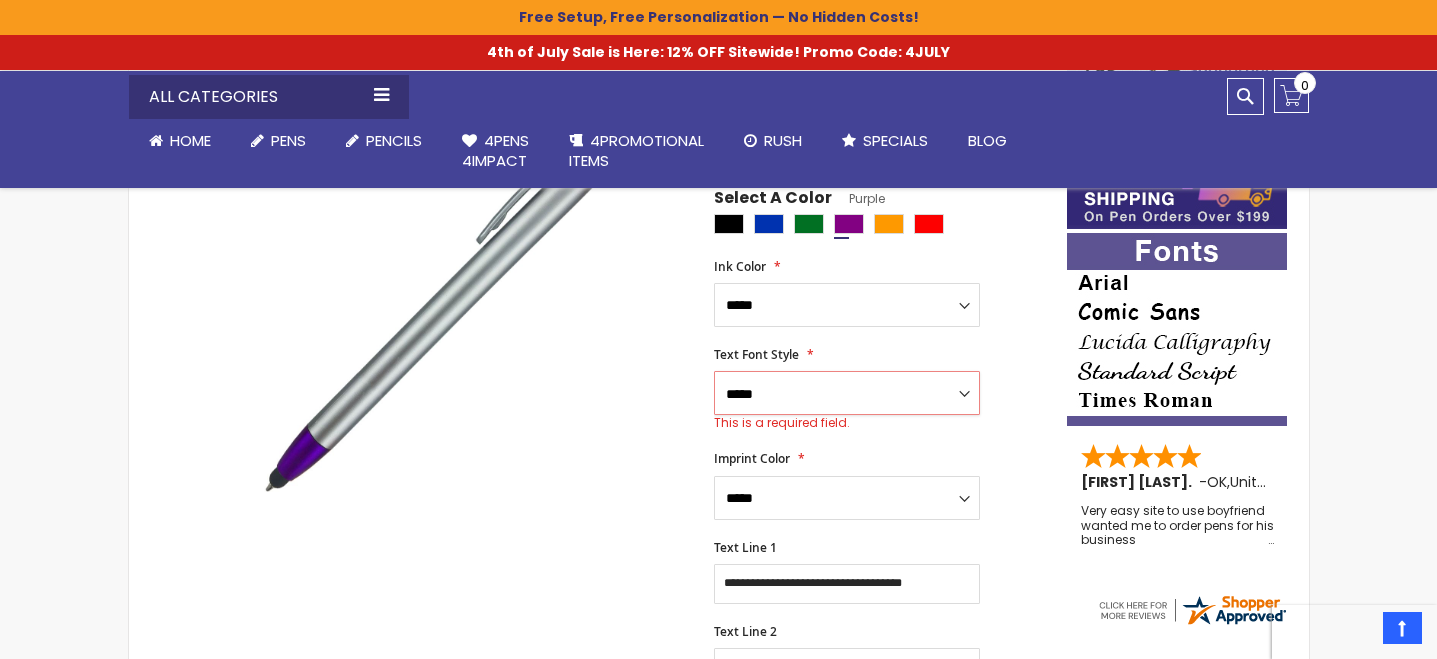 scroll, scrollTop: 366, scrollLeft: 0, axis: vertical 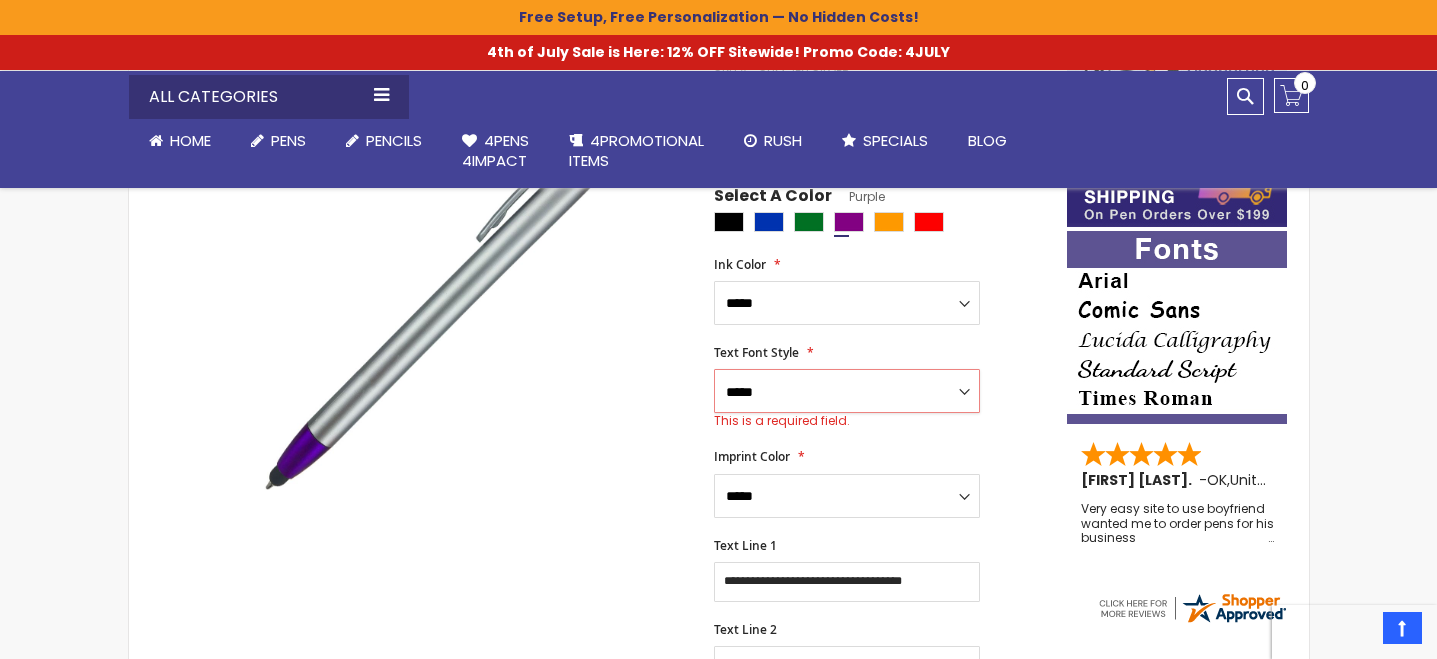 click on "**********" at bounding box center (847, 391) 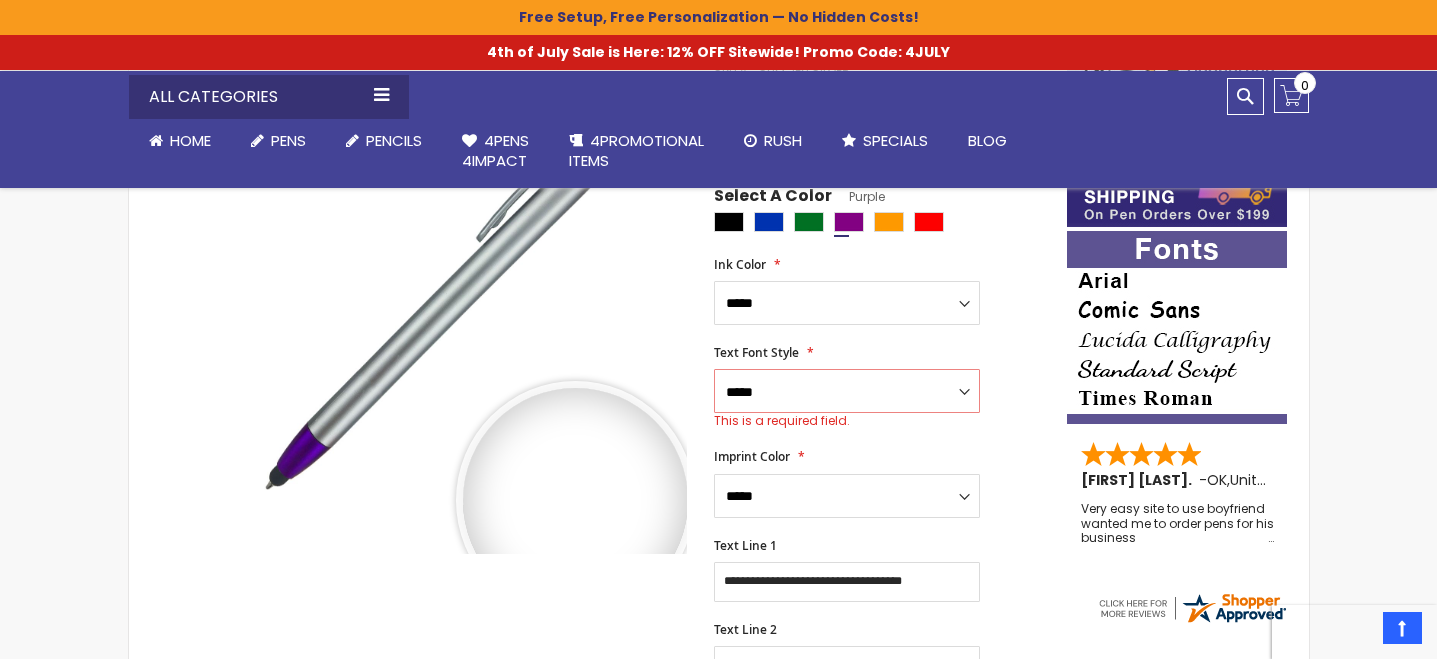 scroll, scrollTop: 0, scrollLeft: 0, axis: both 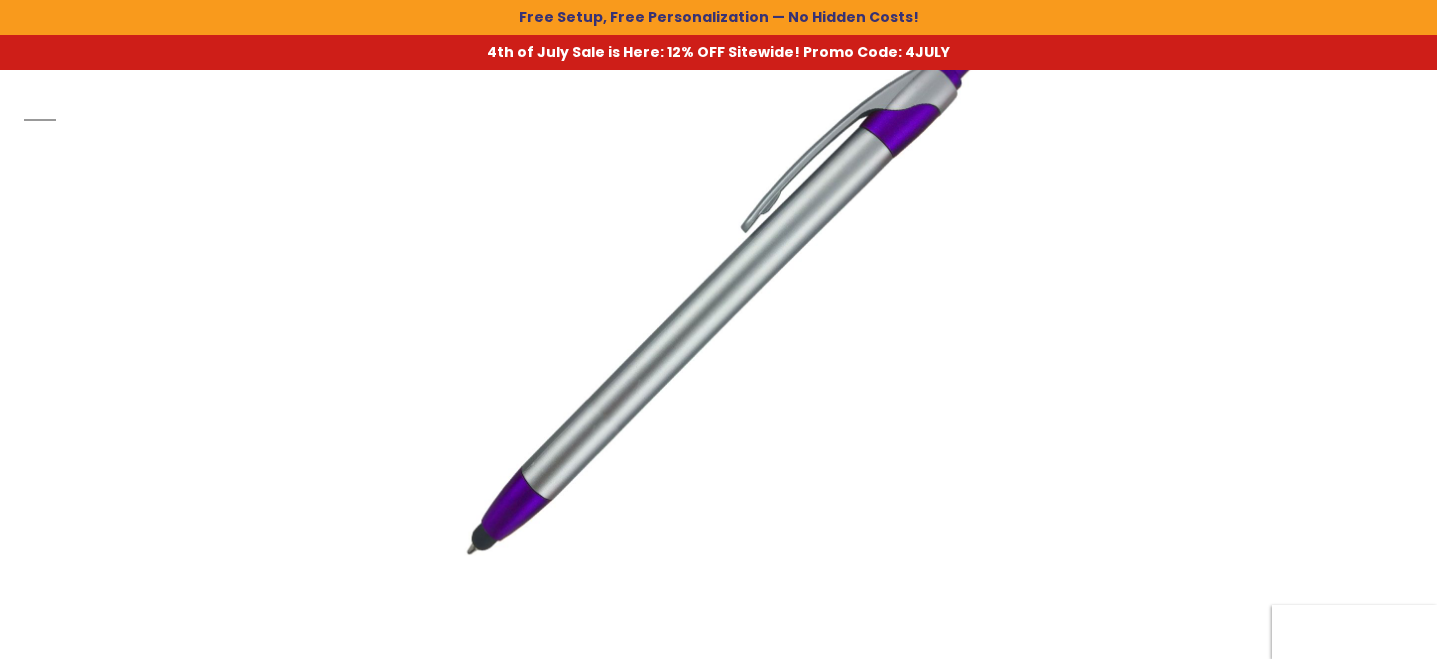 click at bounding box center [718, 297] 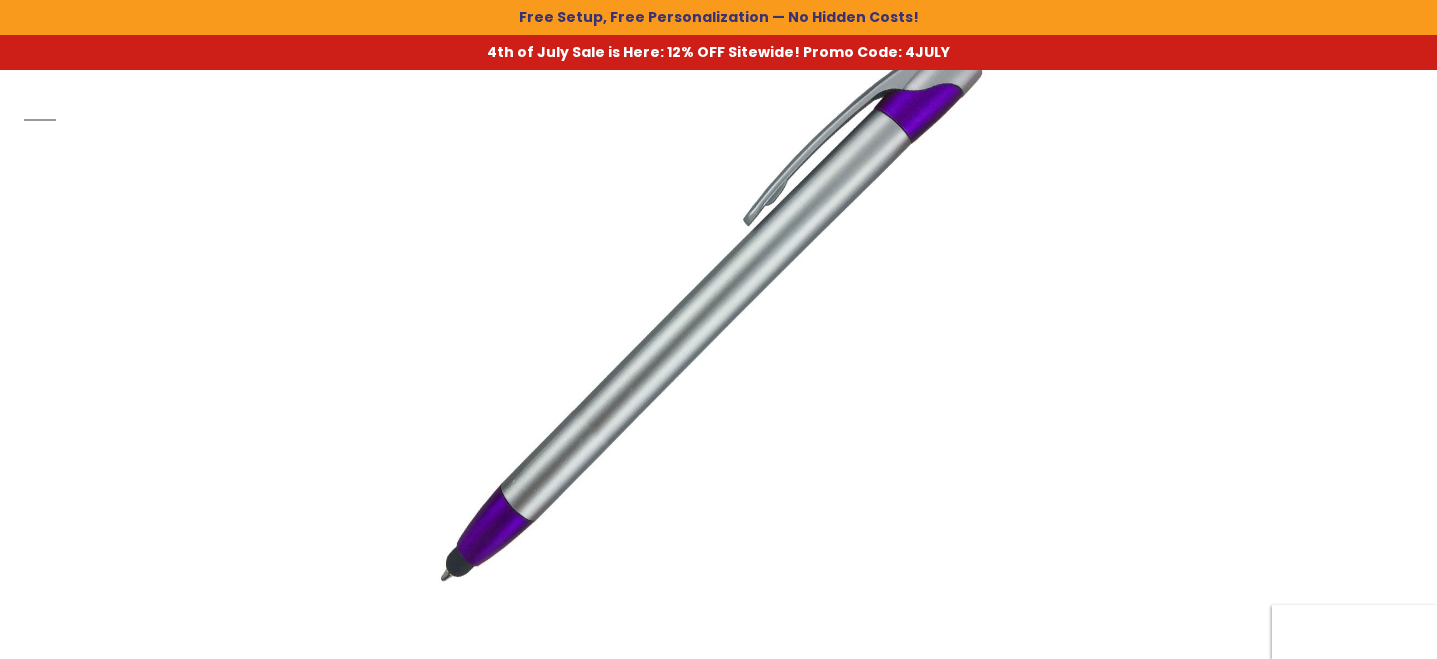 click at bounding box center (718, 297) 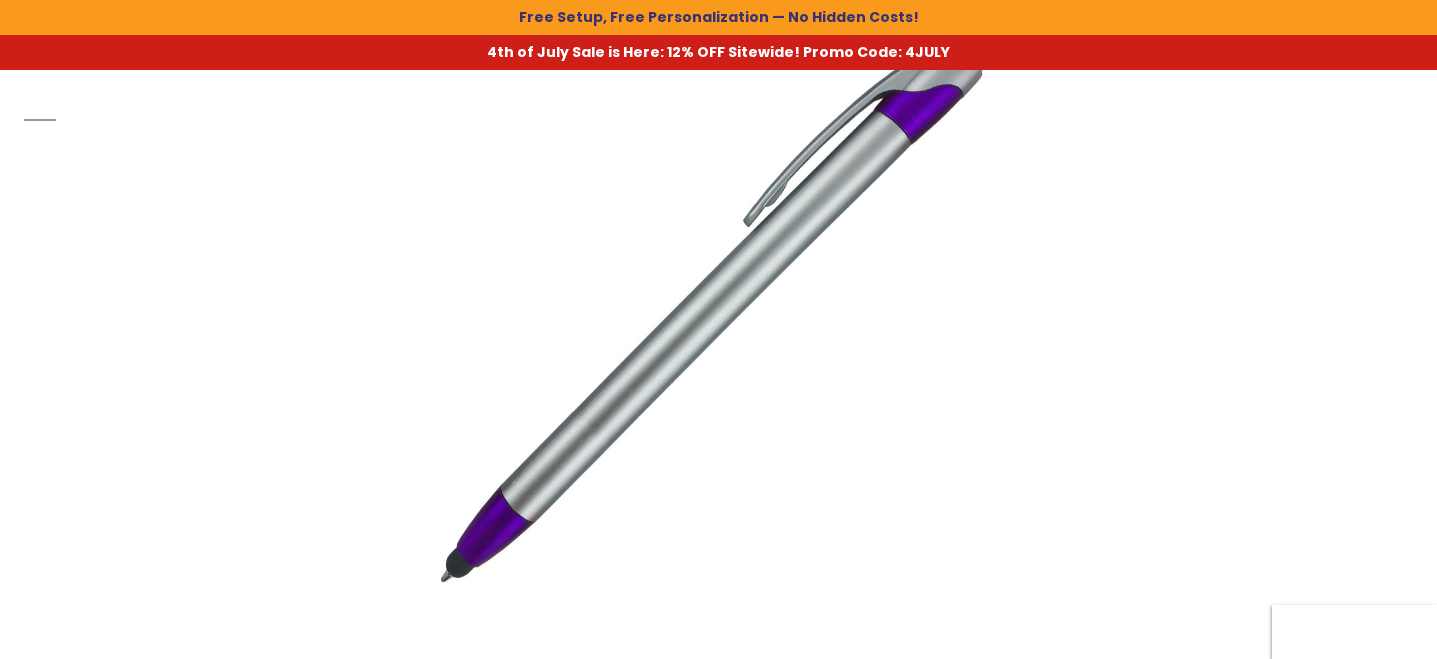 click at bounding box center (718, 297) 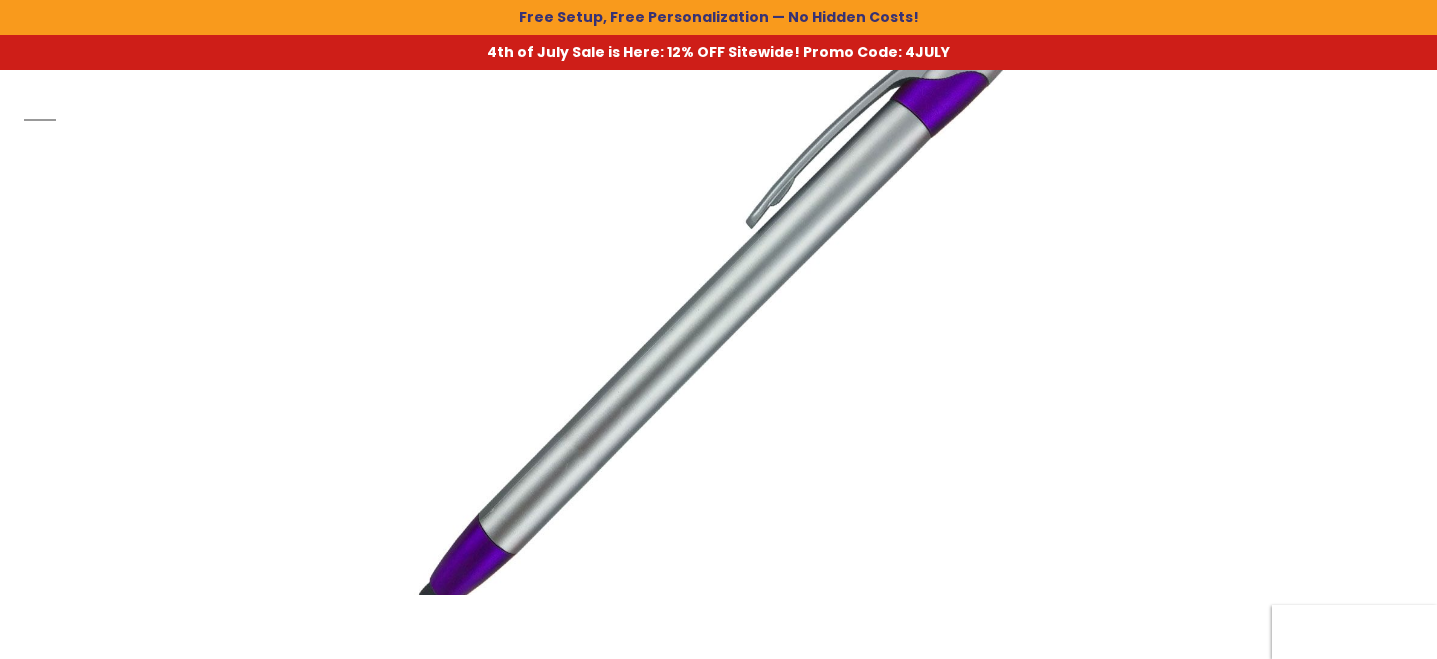 click at bounding box center (718, 307) 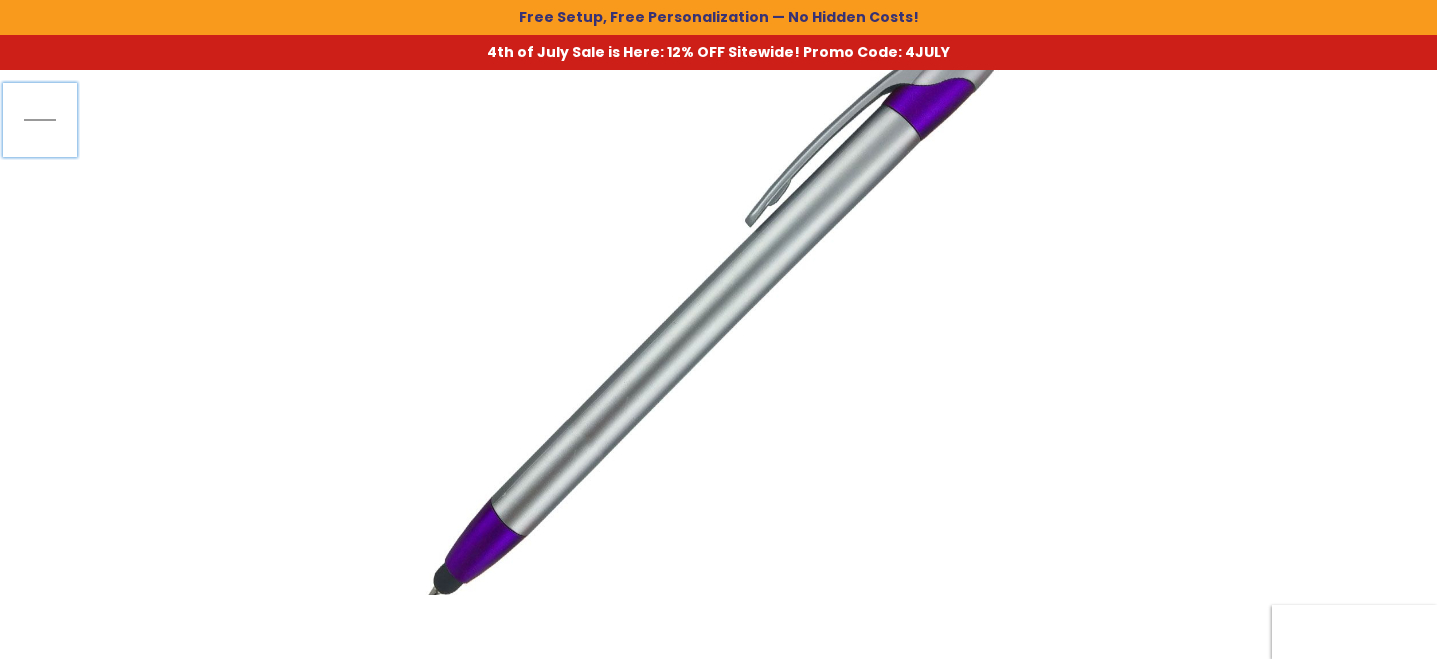click at bounding box center [40, 120] 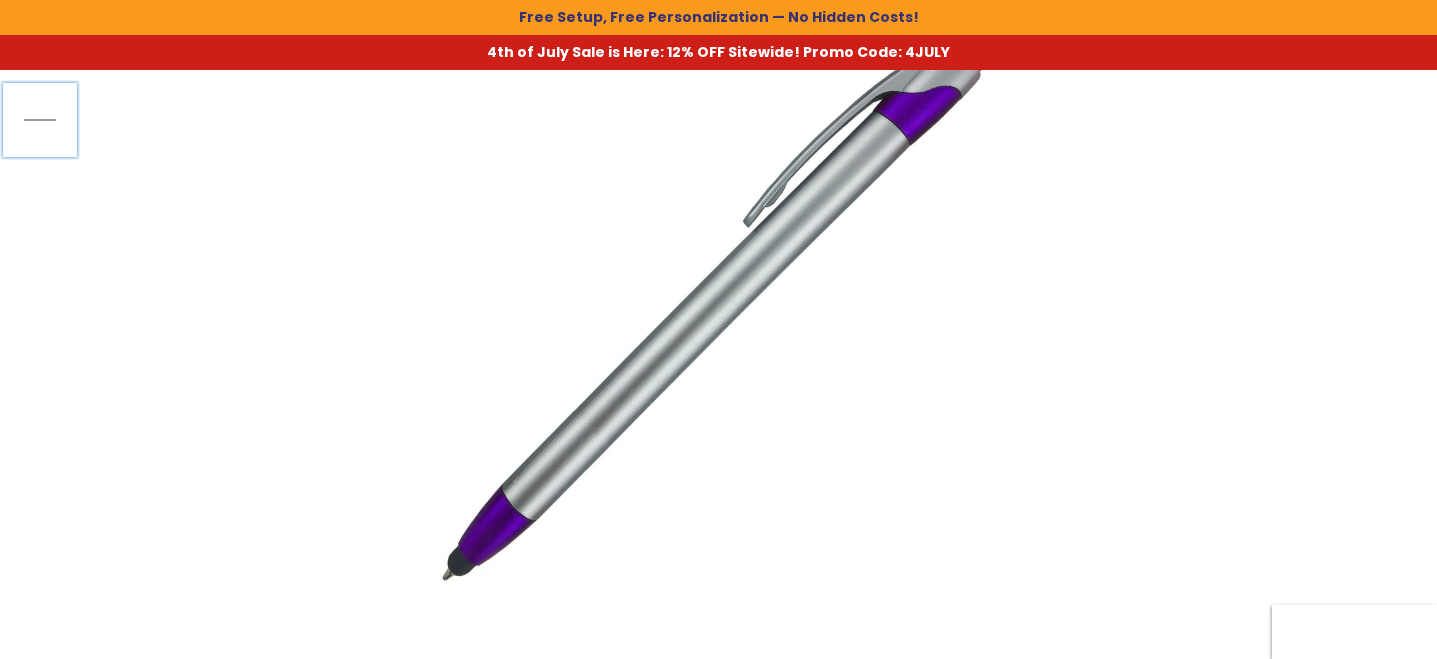 click at bounding box center [40, 120] 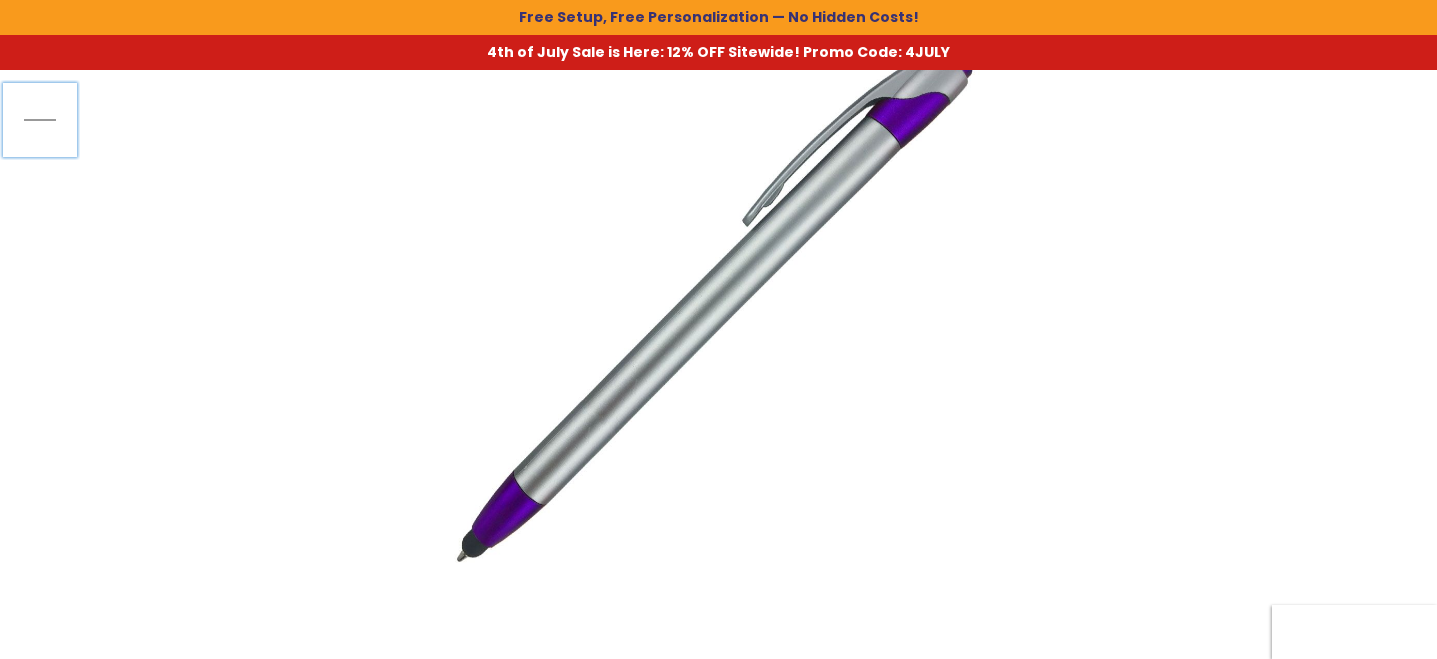 click at bounding box center (40, 120) 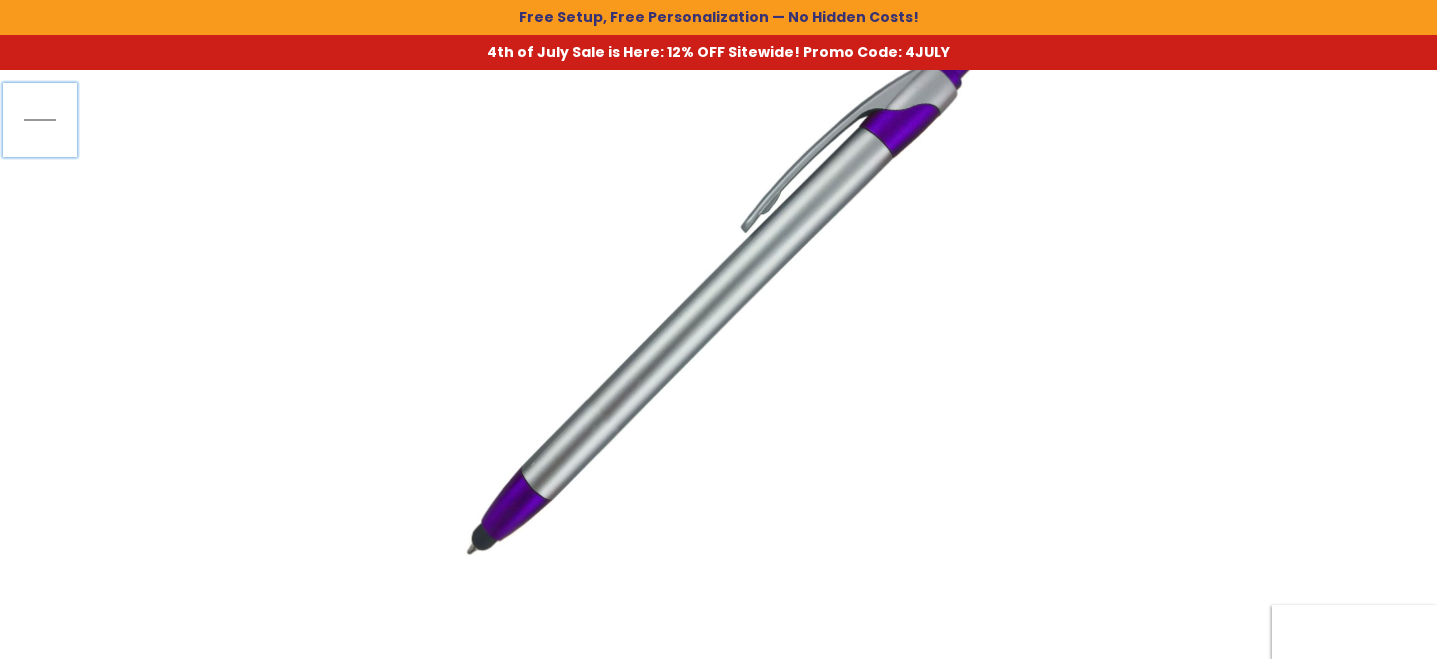 click at bounding box center (40, 120) 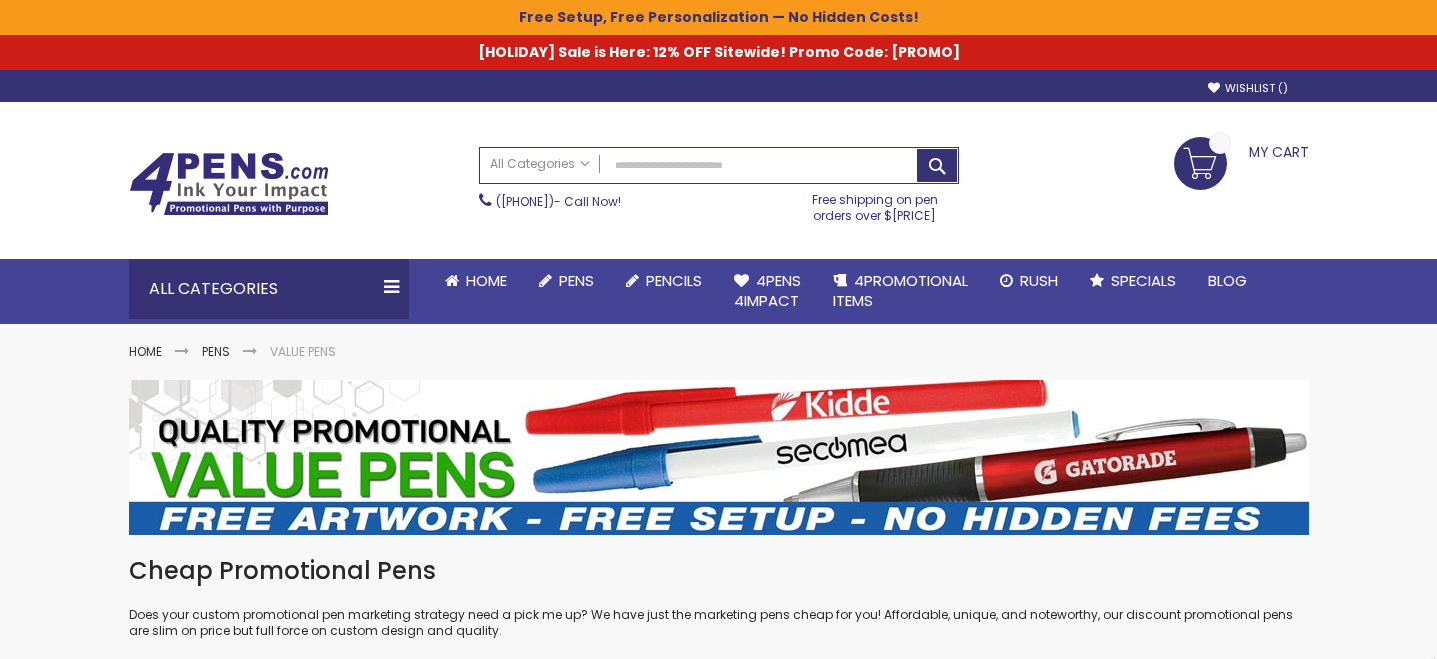scroll, scrollTop: 3730, scrollLeft: 0, axis: vertical 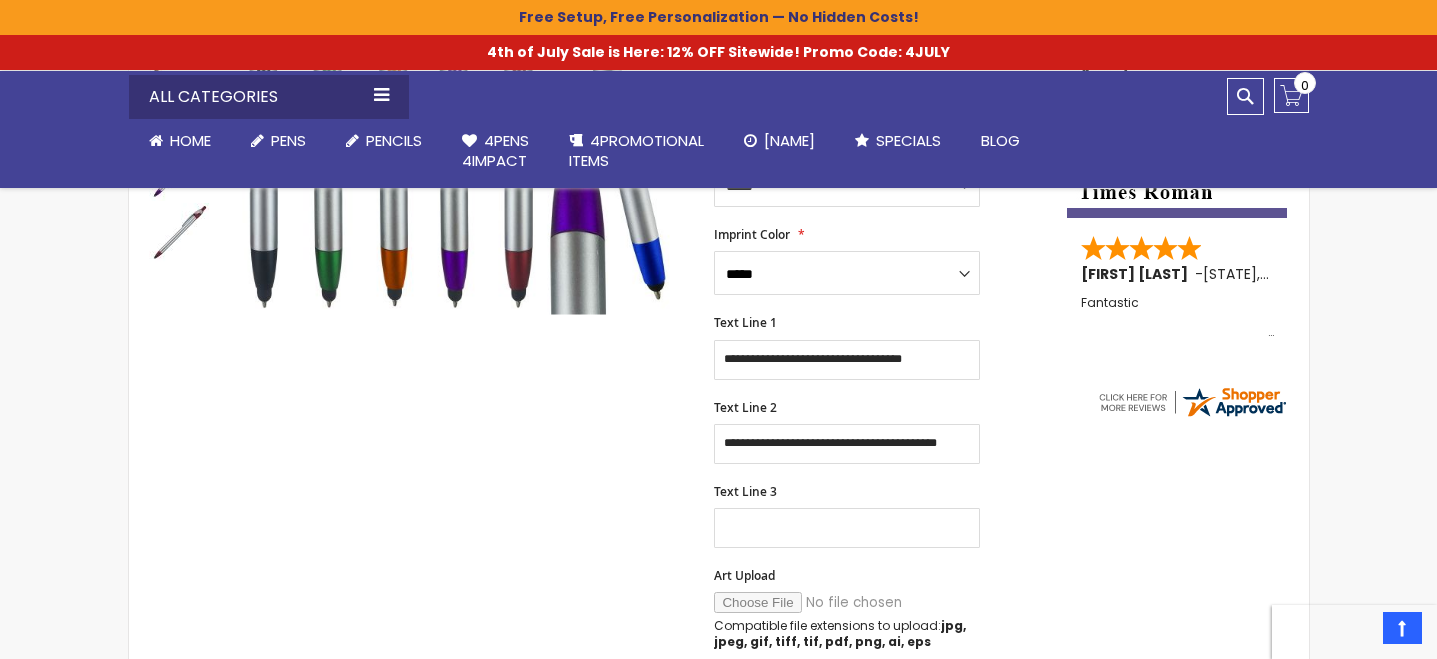 click on "Skip to the end of the images gallery
Skip to the beginning of the images gallery
Slim Jen Silver Stylus
SKU
Slim Jen Silver
Be the first to review this product
In stock
Only  %1  left
$0.41" at bounding box center [598, 625] 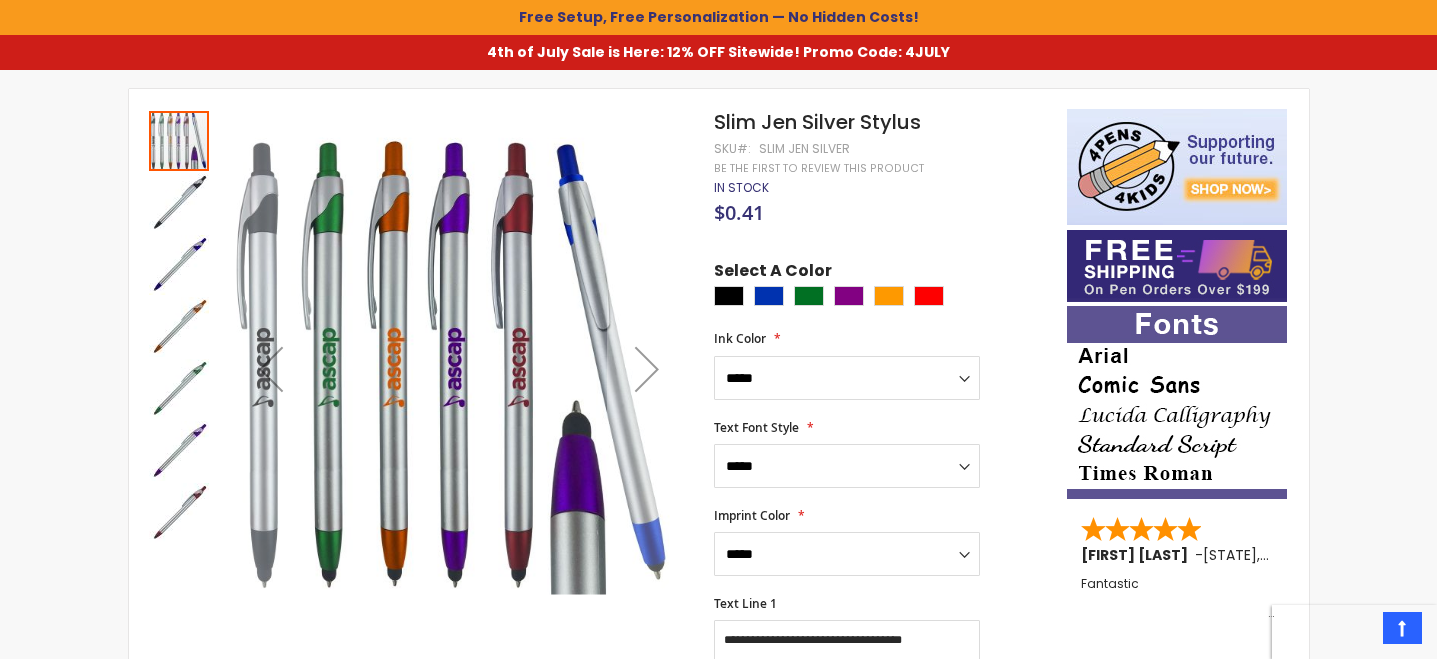 scroll, scrollTop: 291, scrollLeft: 0, axis: vertical 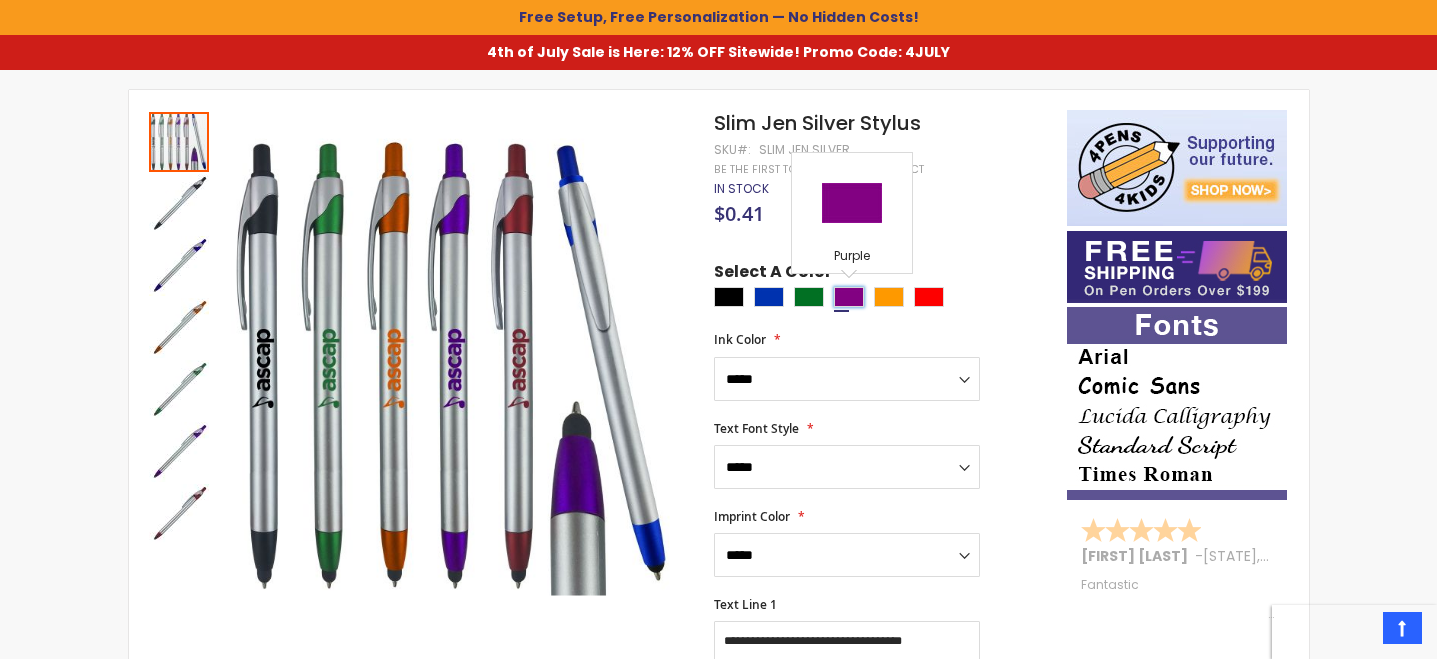 click at bounding box center [849, 297] 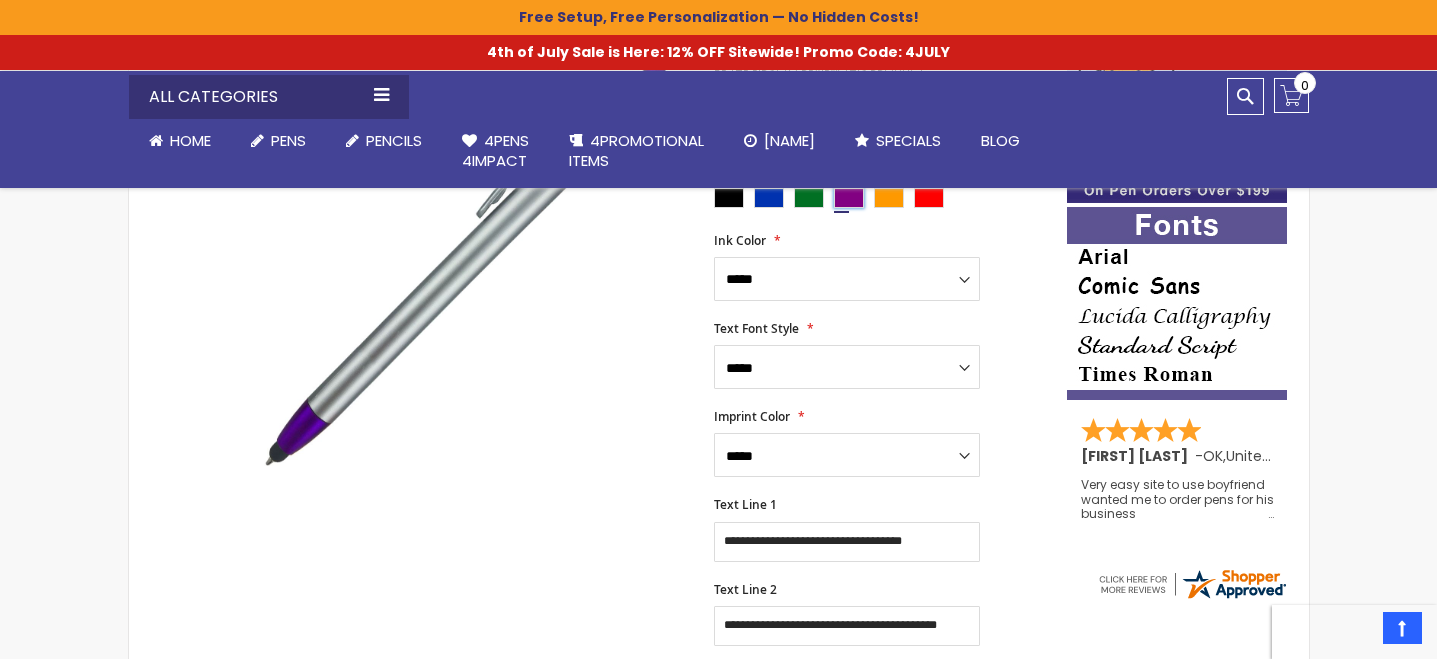 scroll, scrollTop: 394, scrollLeft: 0, axis: vertical 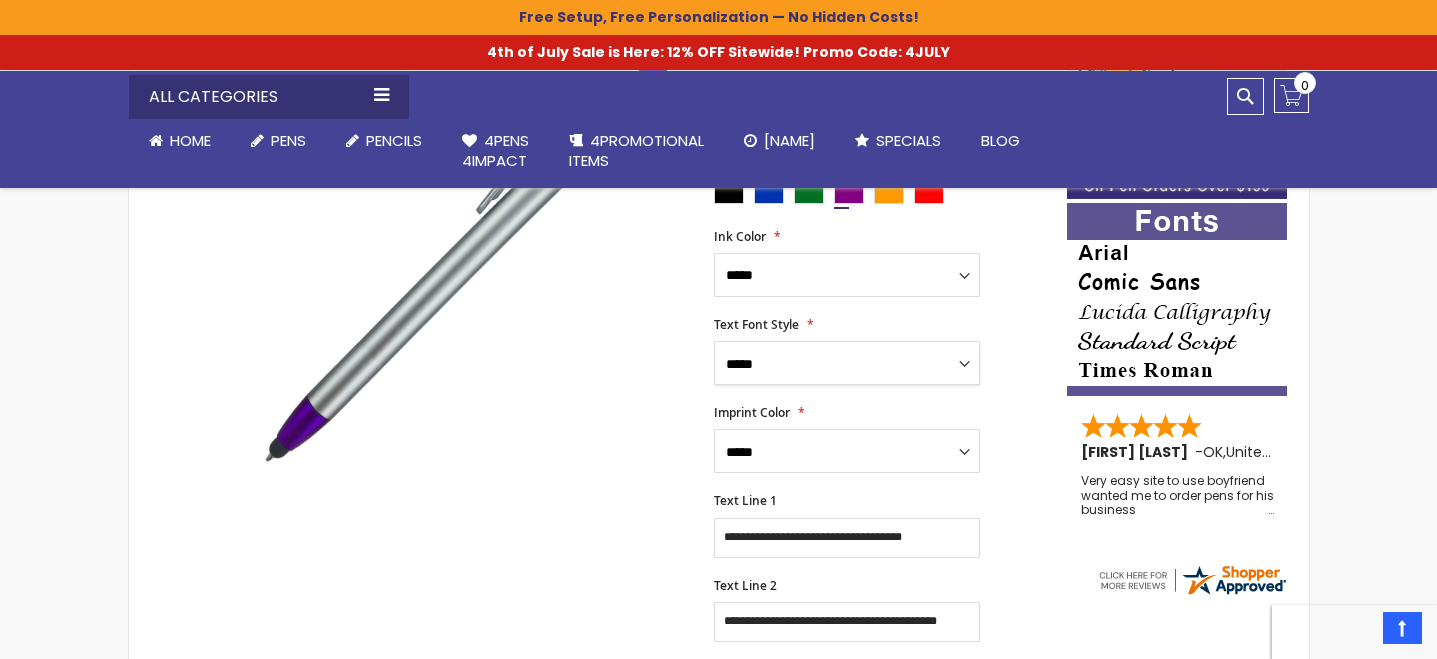 click on "**********" at bounding box center [847, 363] 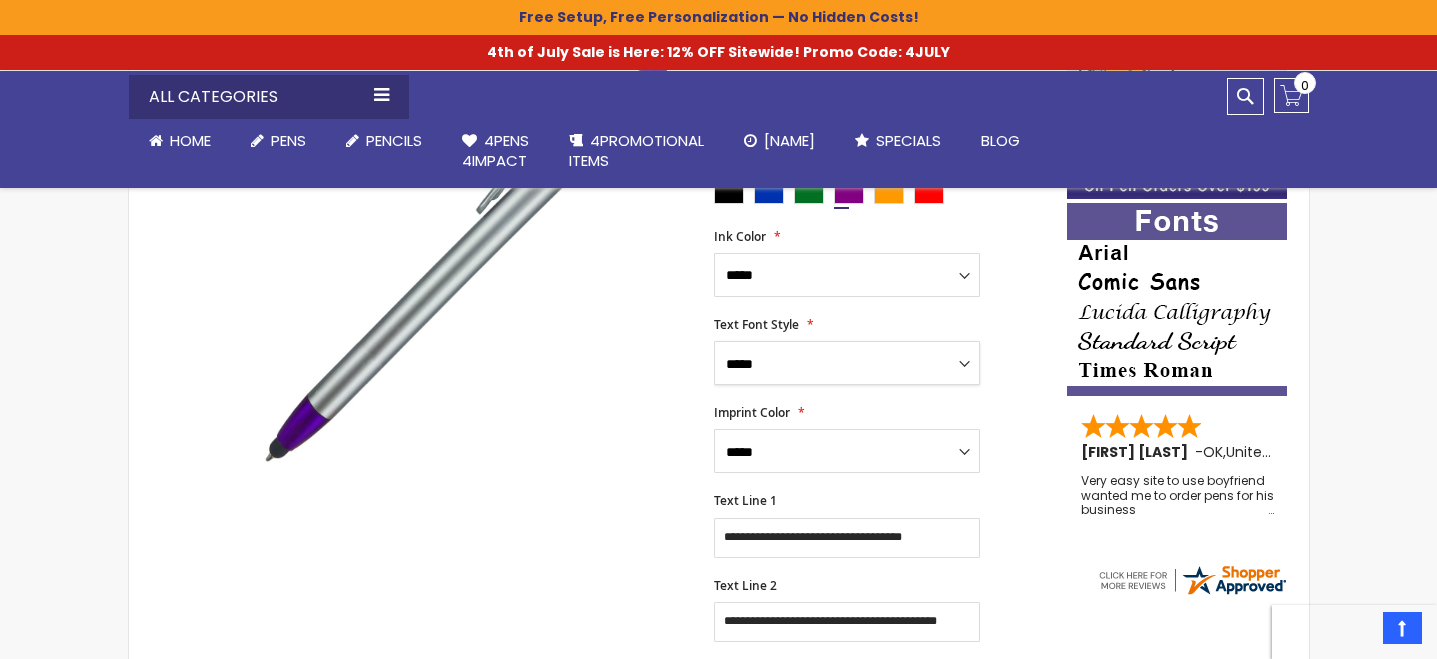 select on "****" 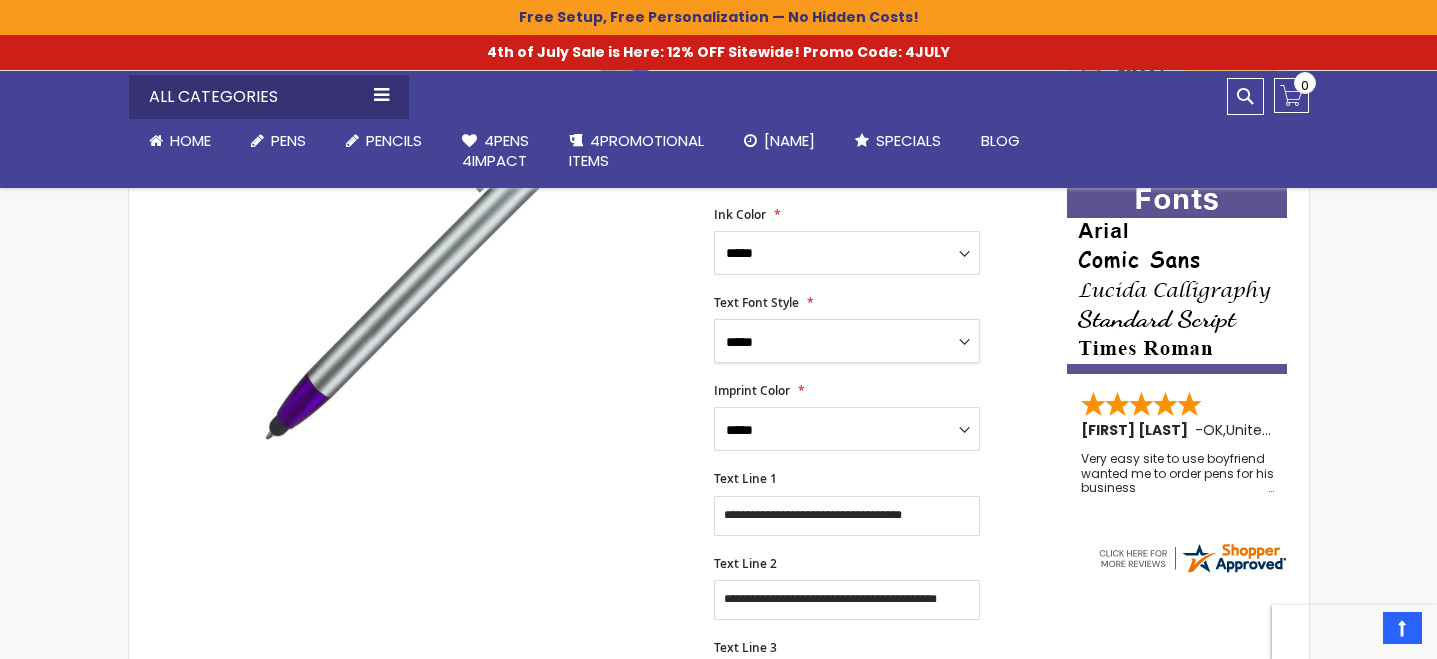 scroll, scrollTop: 421, scrollLeft: 0, axis: vertical 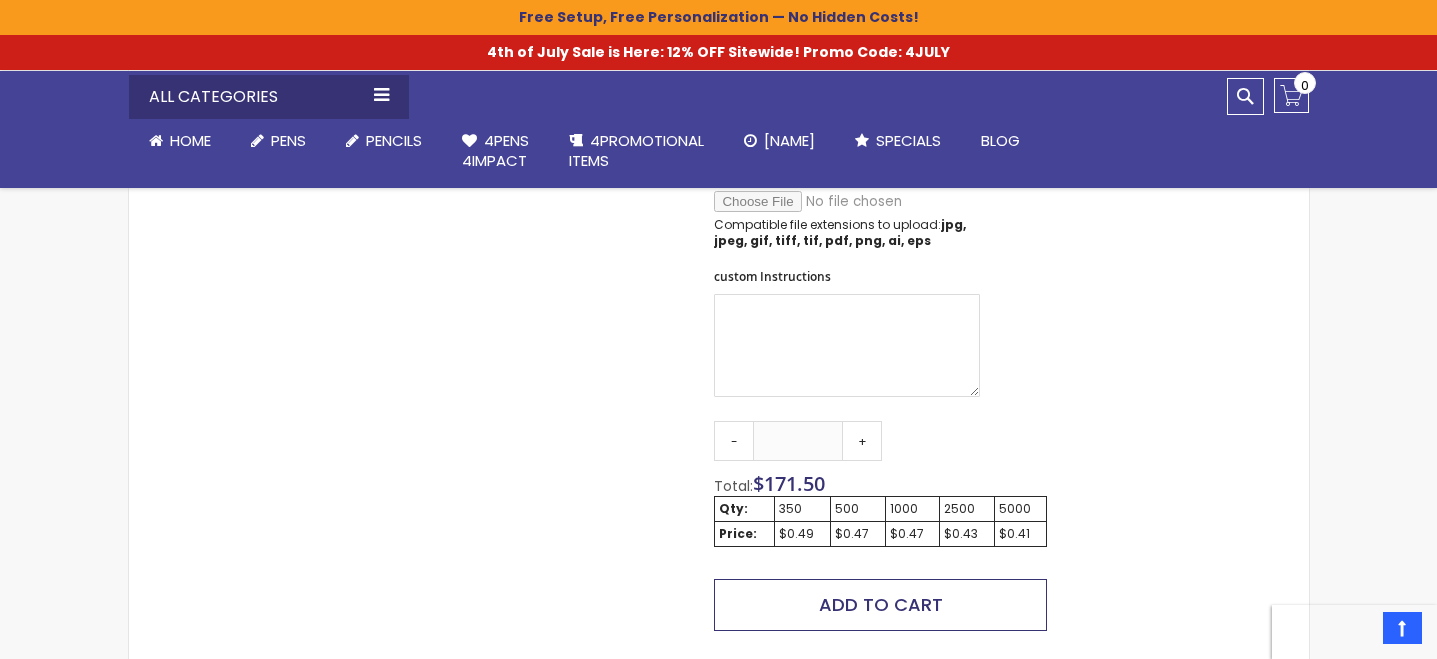 click on "Add to Cart" at bounding box center (880, 605) 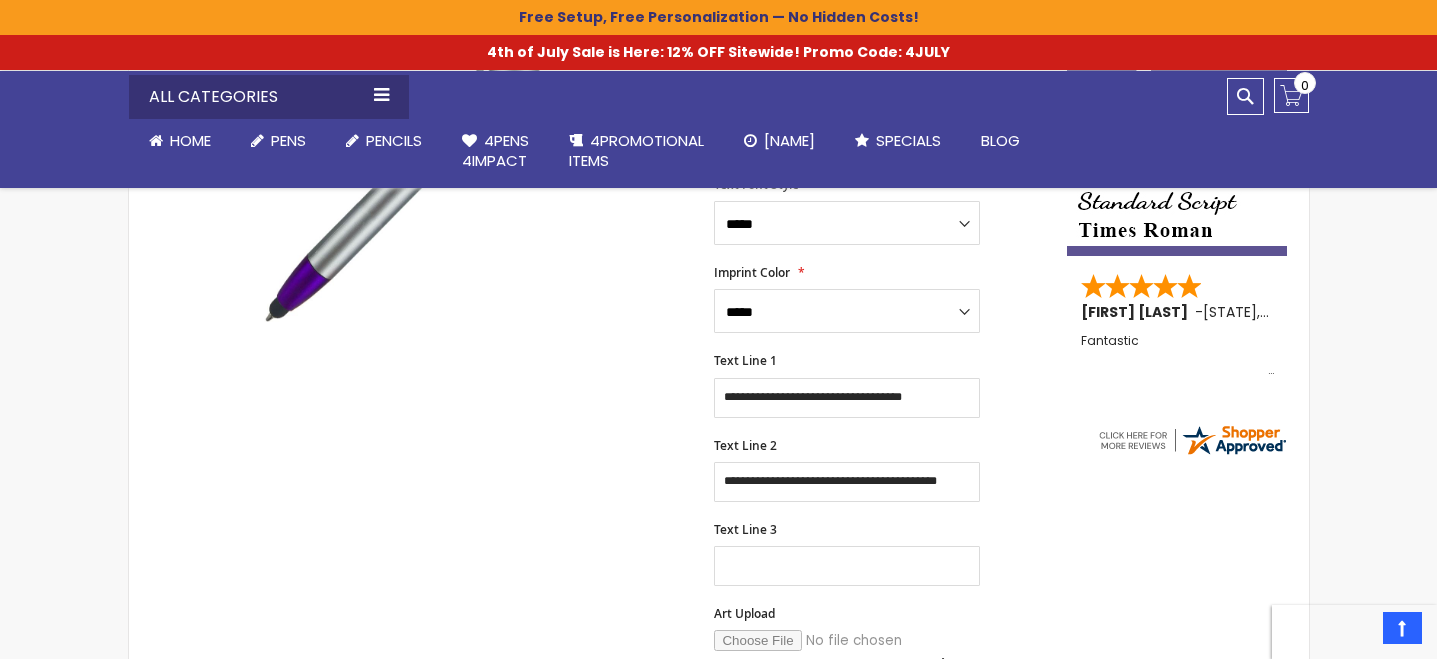 scroll, scrollTop: 531, scrollLeft: 0, axis: vertical 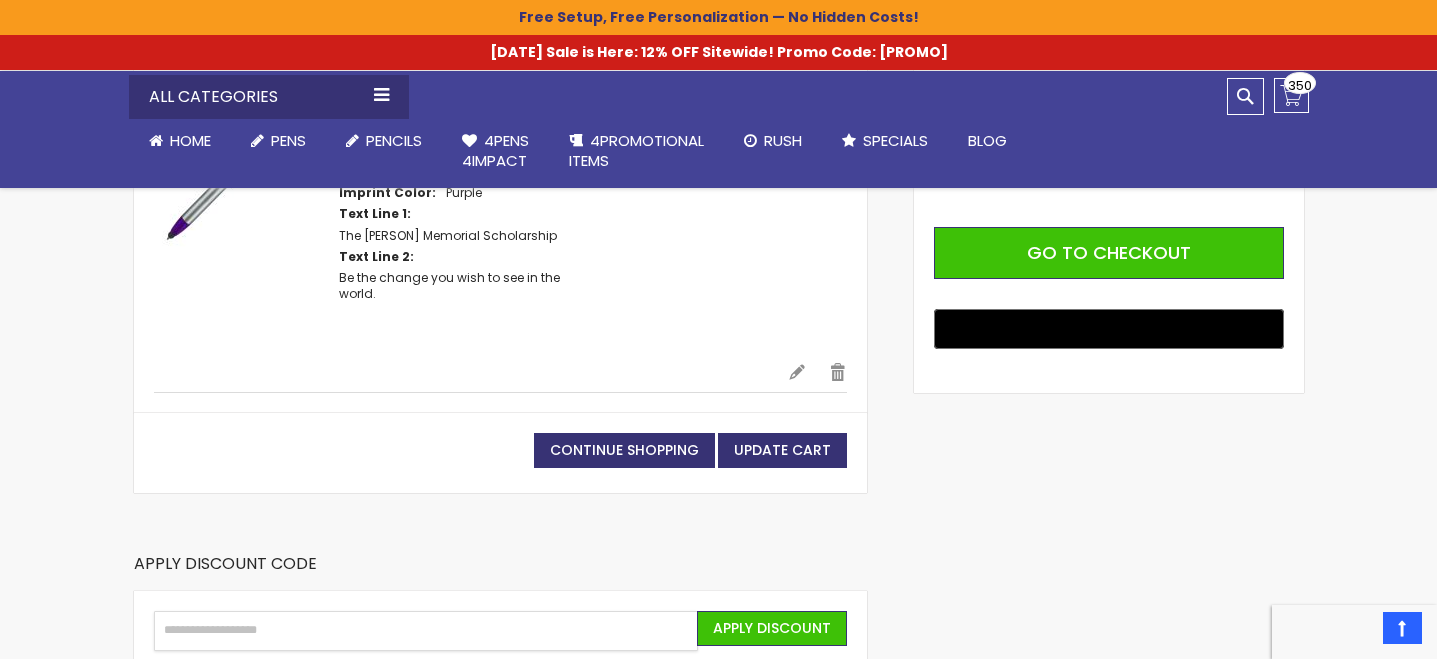 click on "Enter discount code" at bounding box center (426, 631) 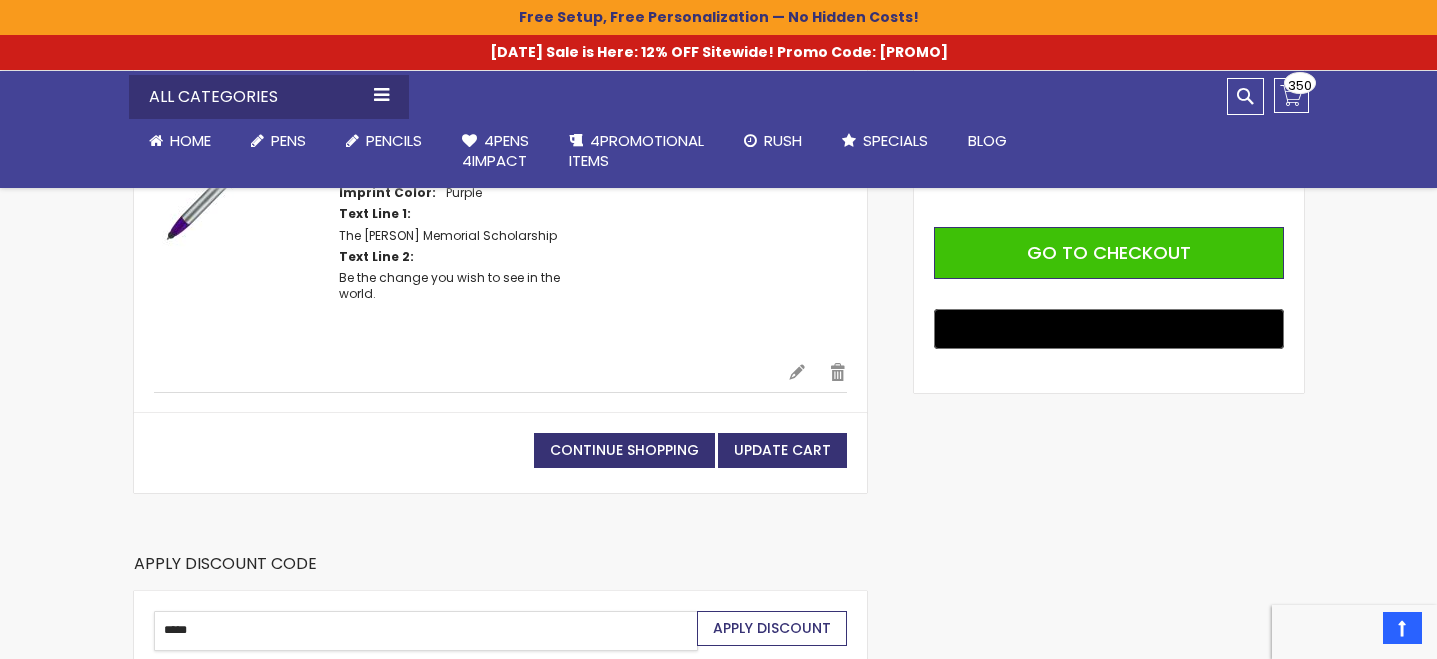 type on "*****" 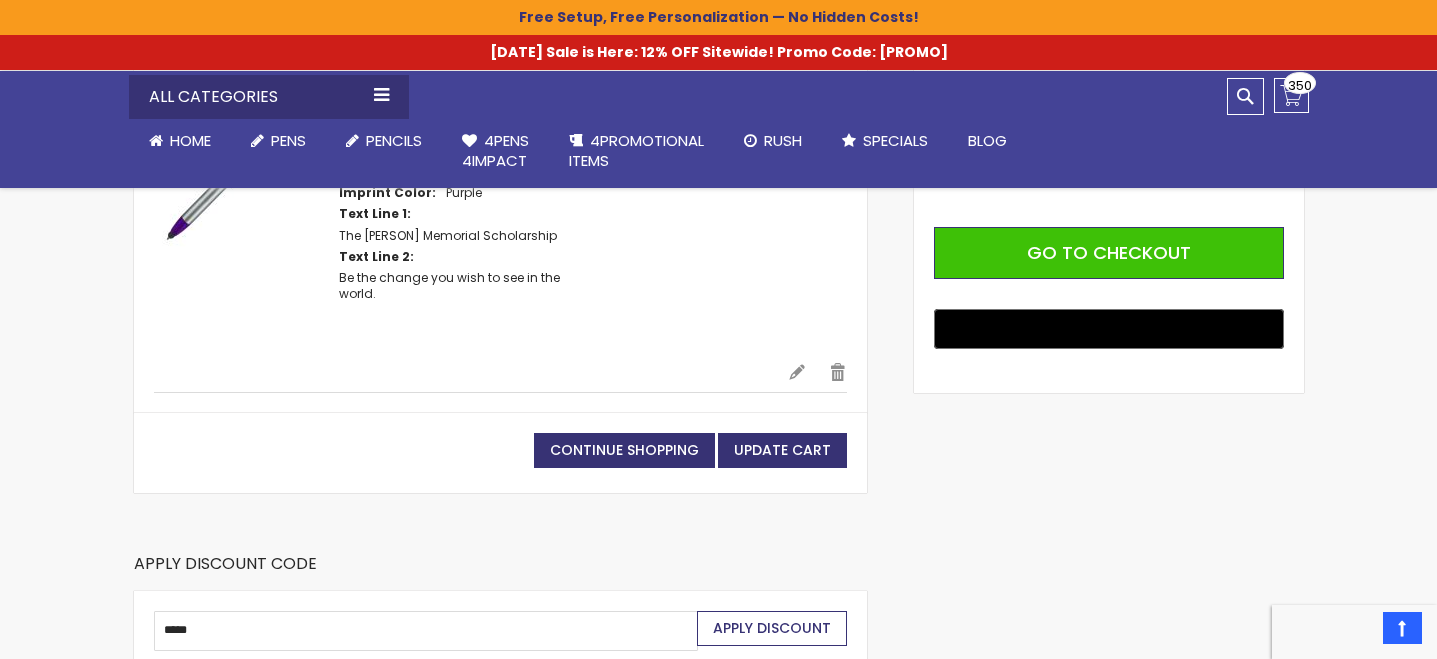 click on "Apply Discount" at bounding box center (772, 628) 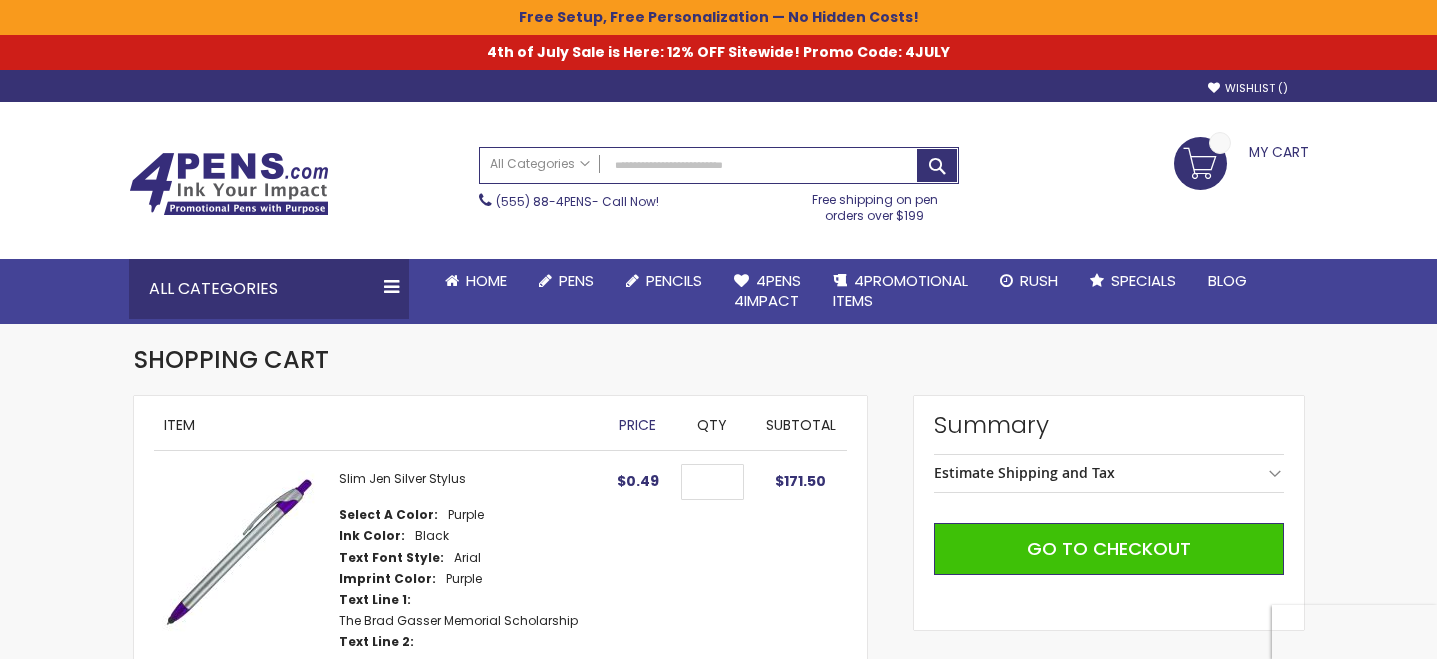 scroll, scrollTop: 0, scrollLeft: 0, axis: both 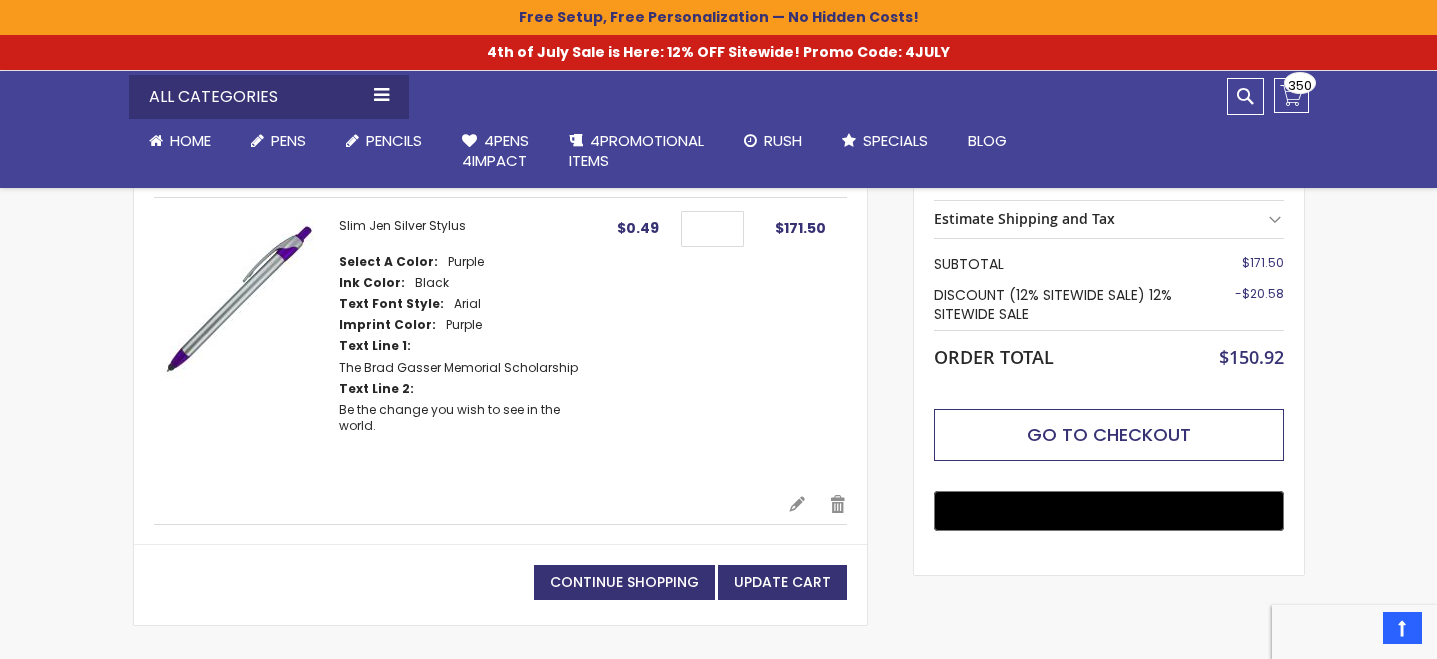 click on "Go to Checkout" at bounding box center [1109, 435] 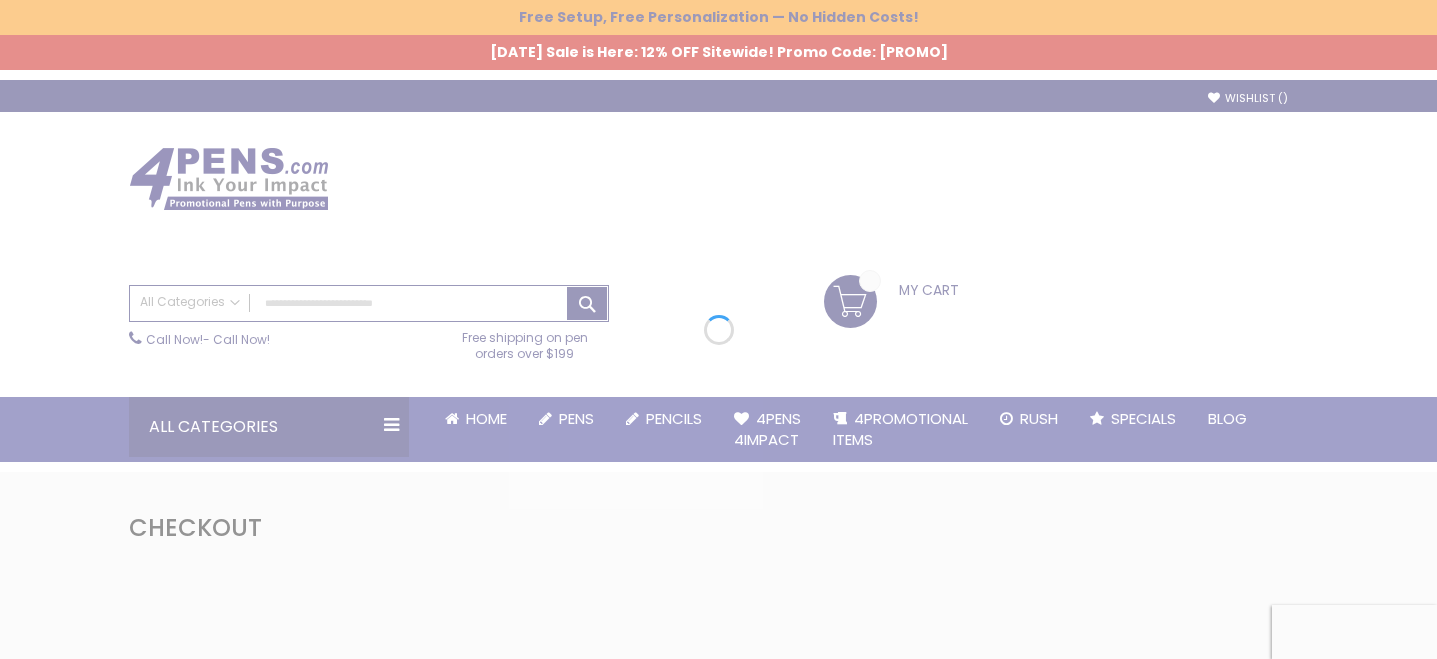 scroll, scrollTop: 0, scrollLeft: 0, axis: both 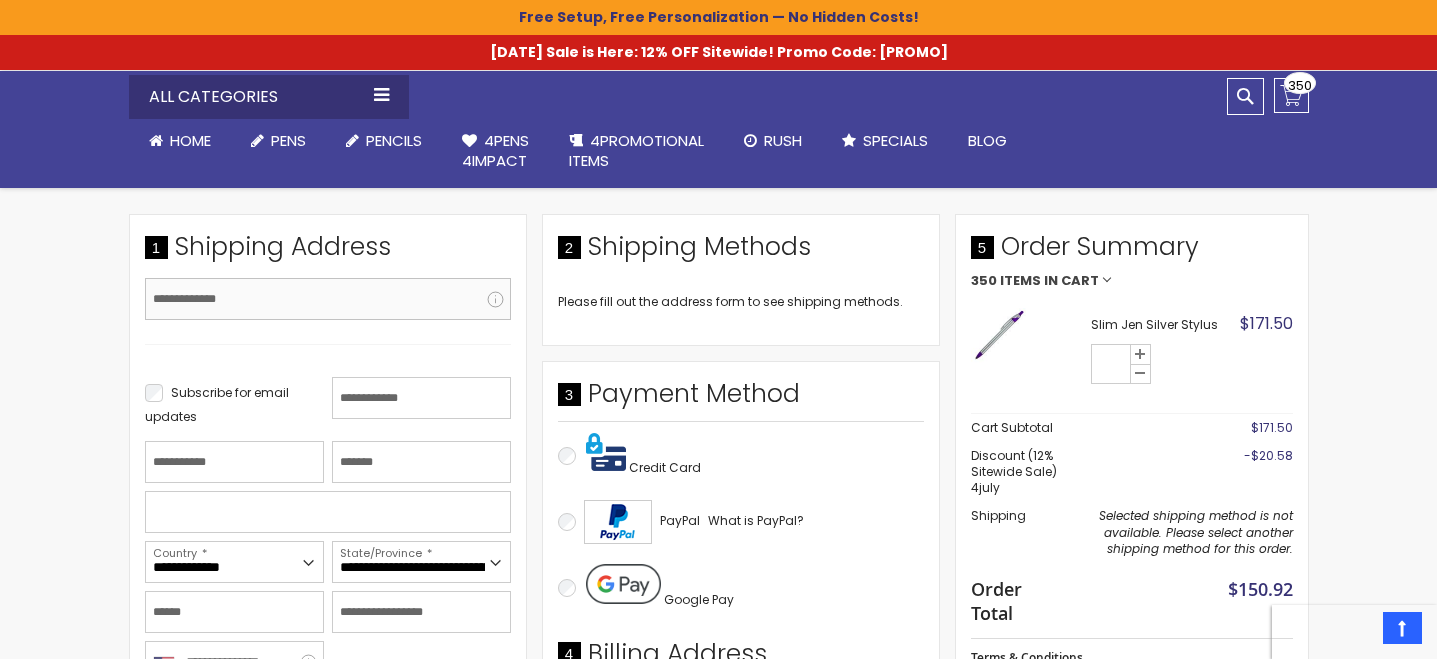 click on "Email Address" at bounding box center [328, 299] 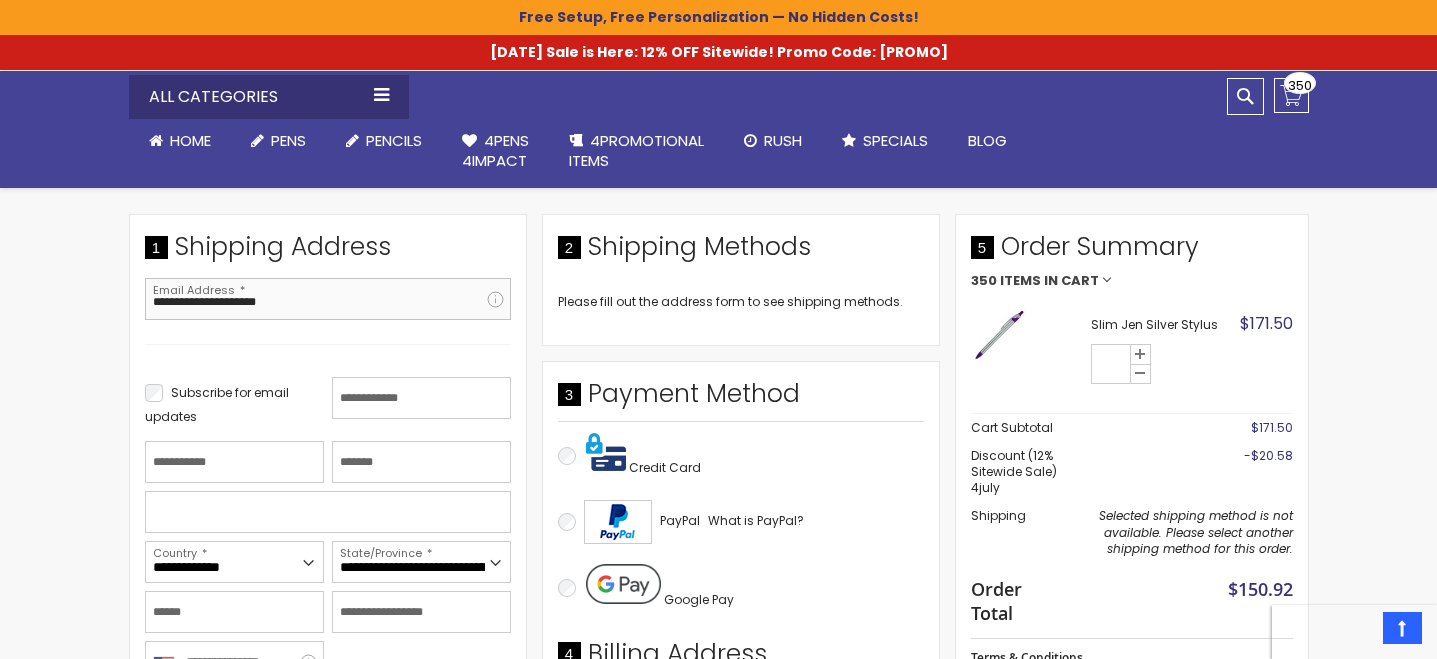 type on "**********" 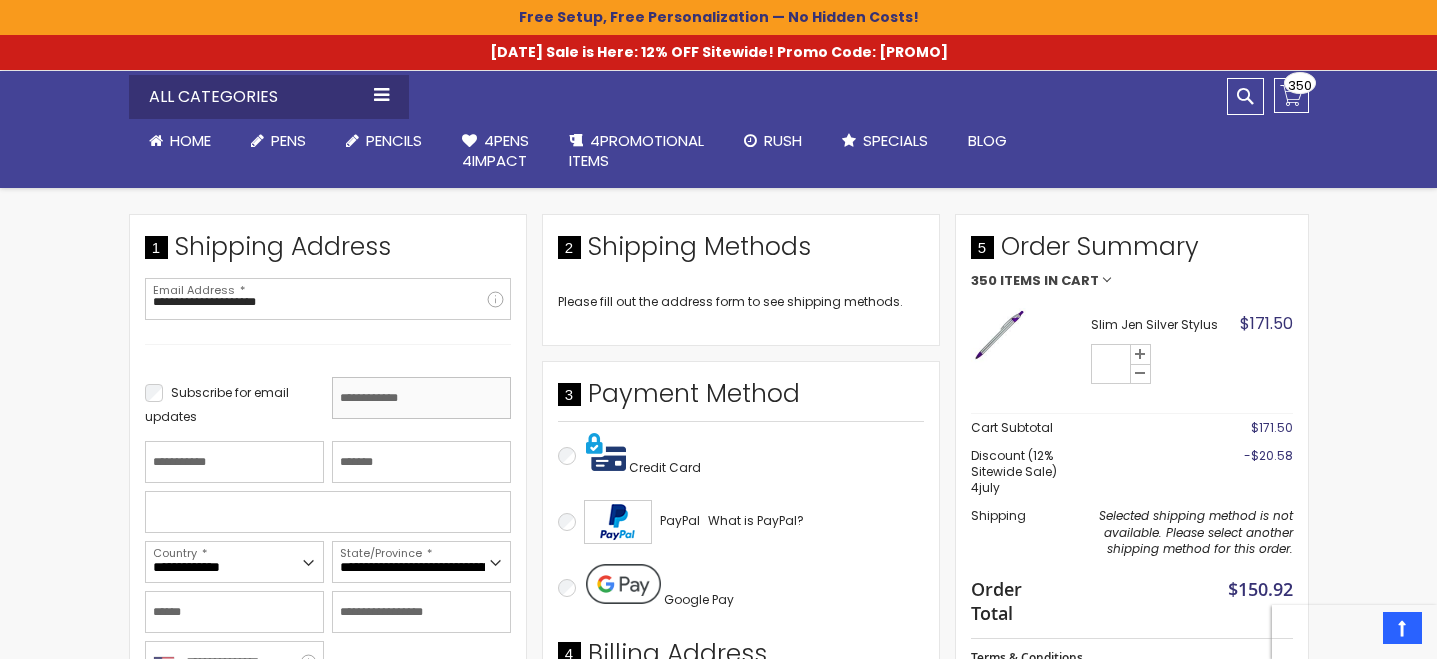 click on "First Name" at bounding box center [421, 398] 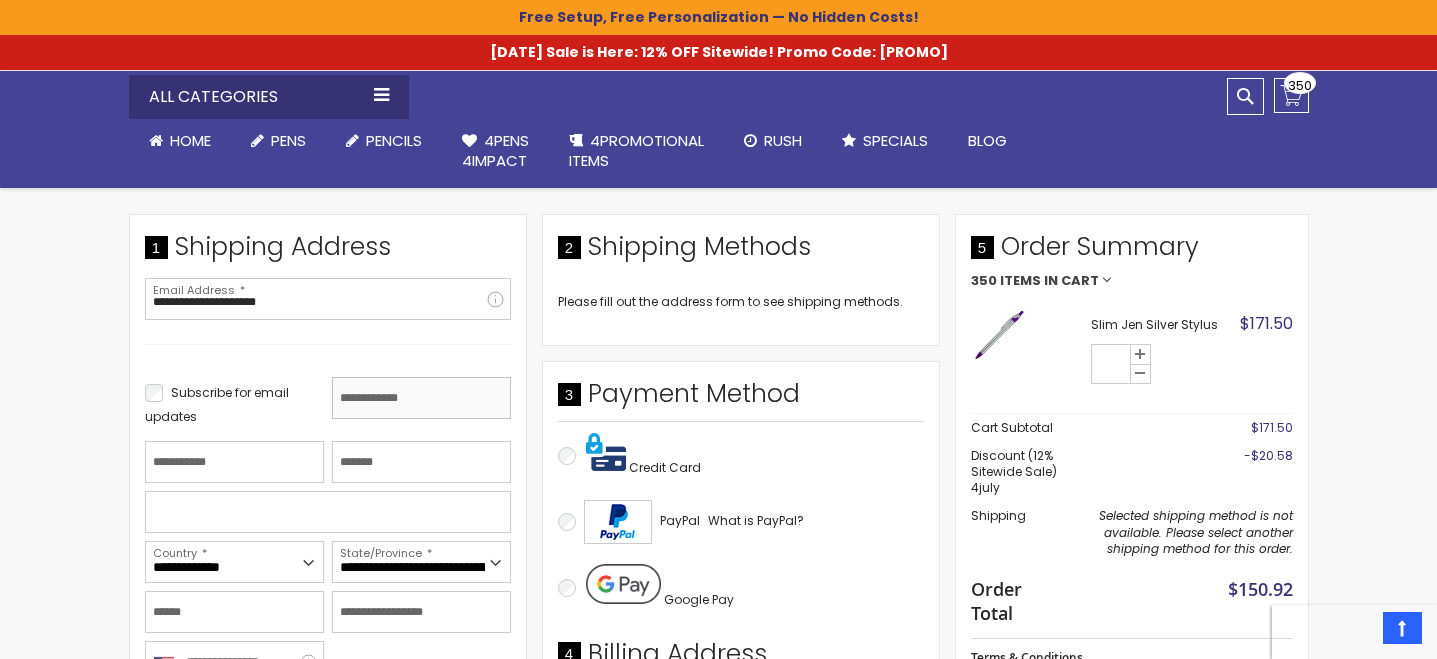 type on "******" 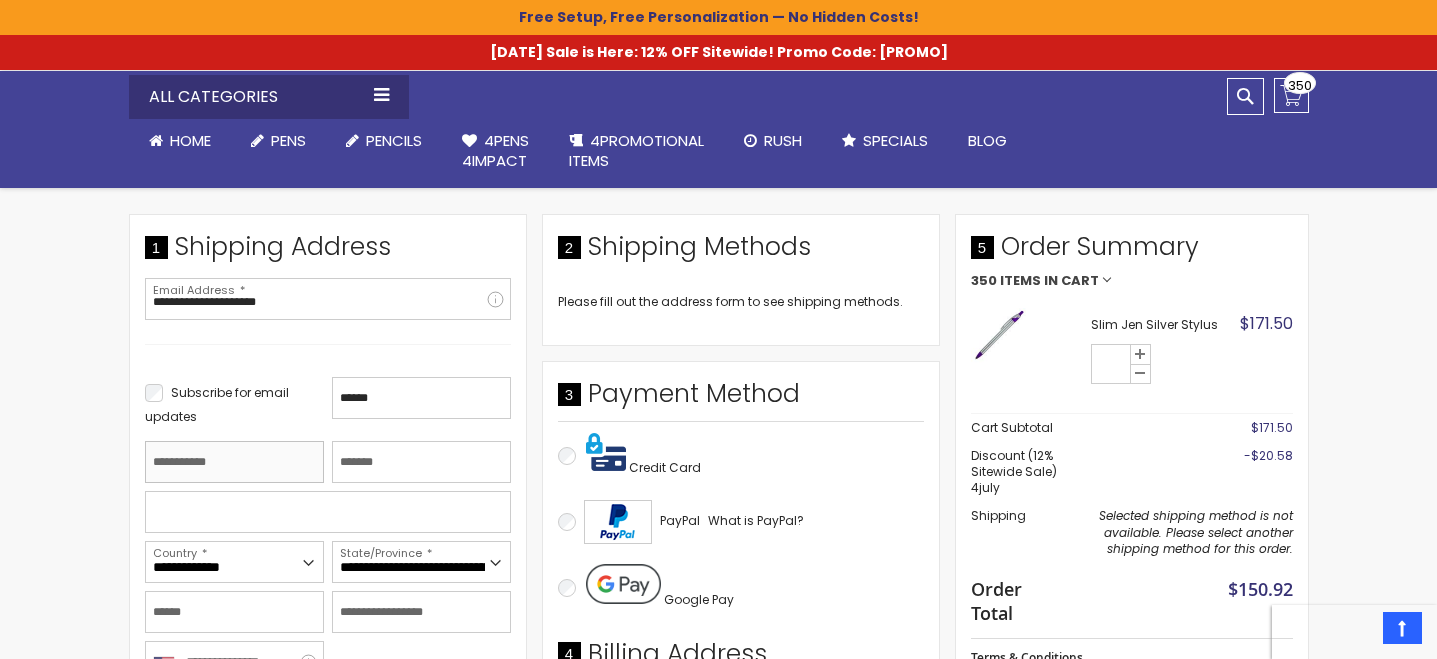 type on "*******" 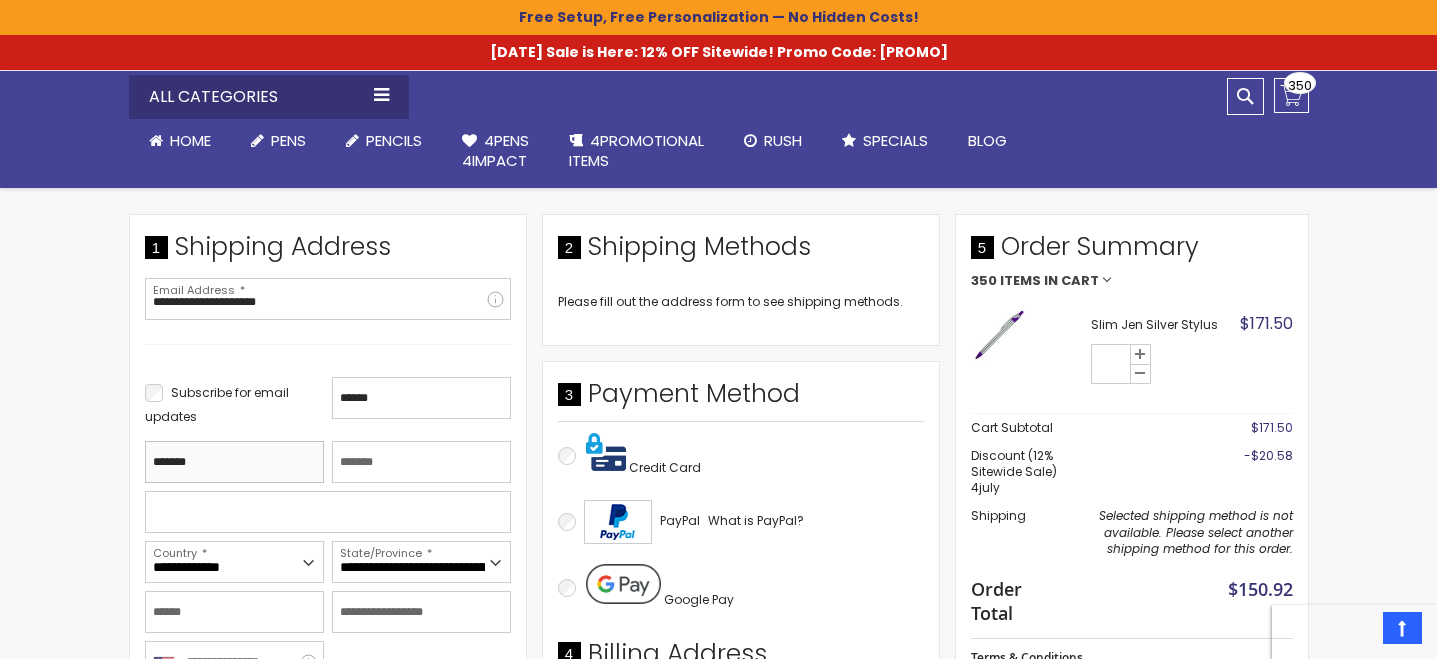 type on "**********" 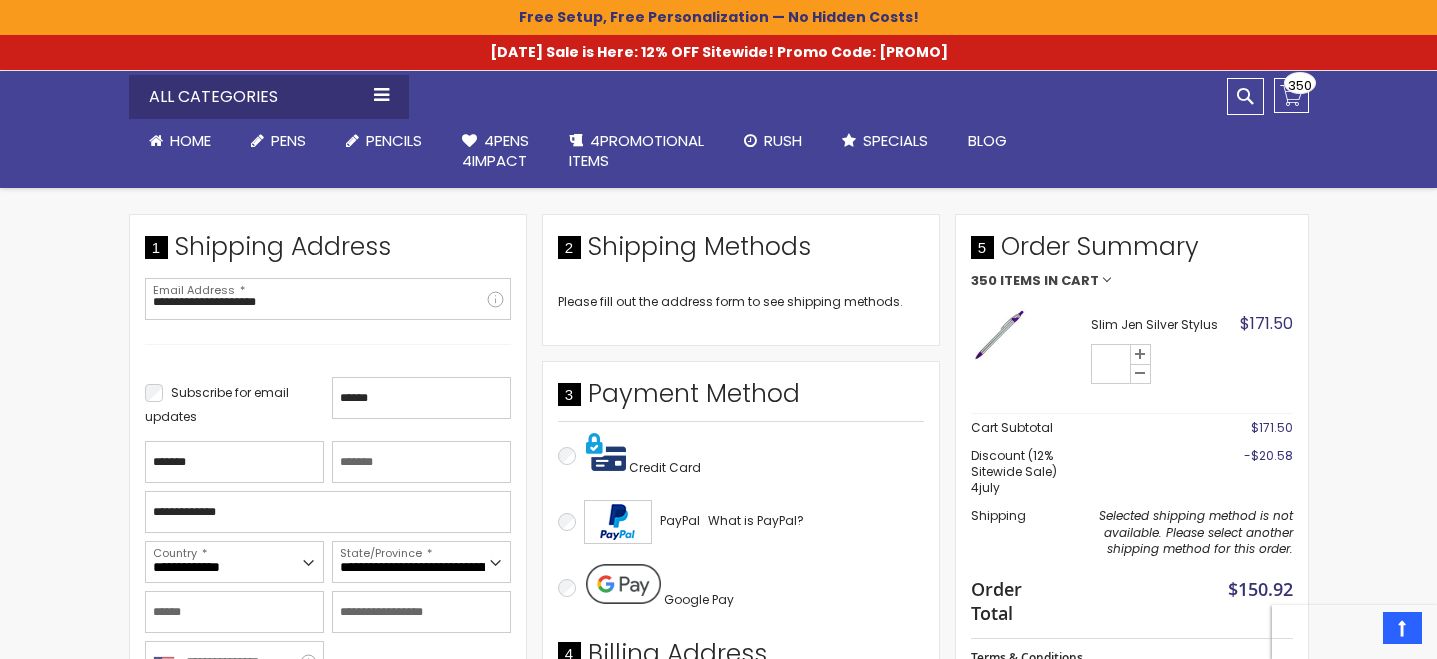 select on "**" 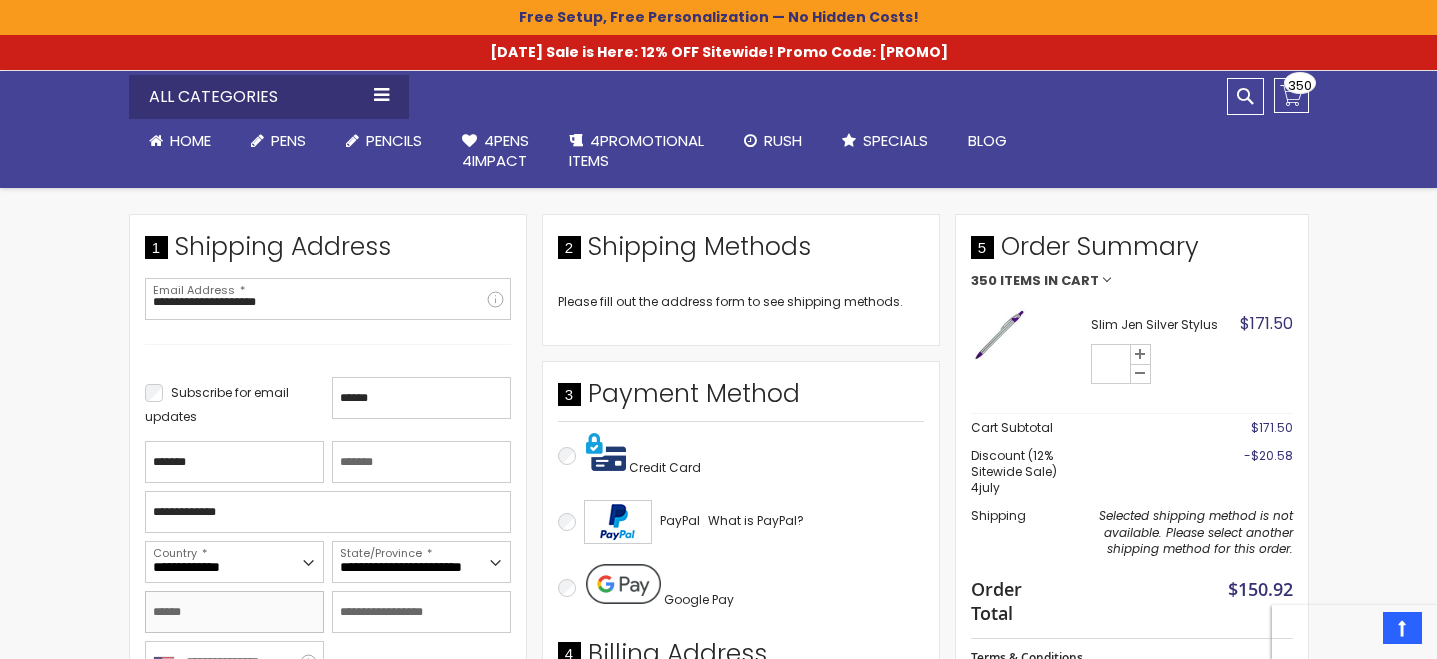 type on "********" 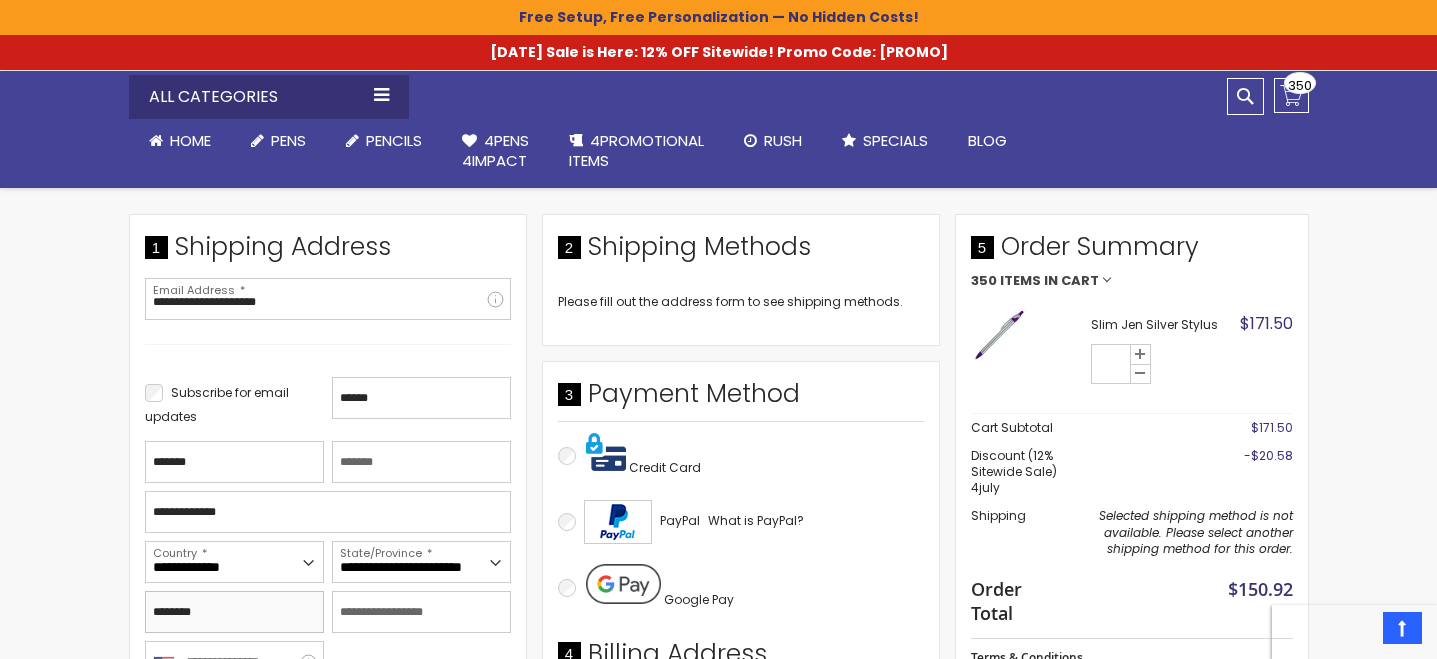 type on "*****" 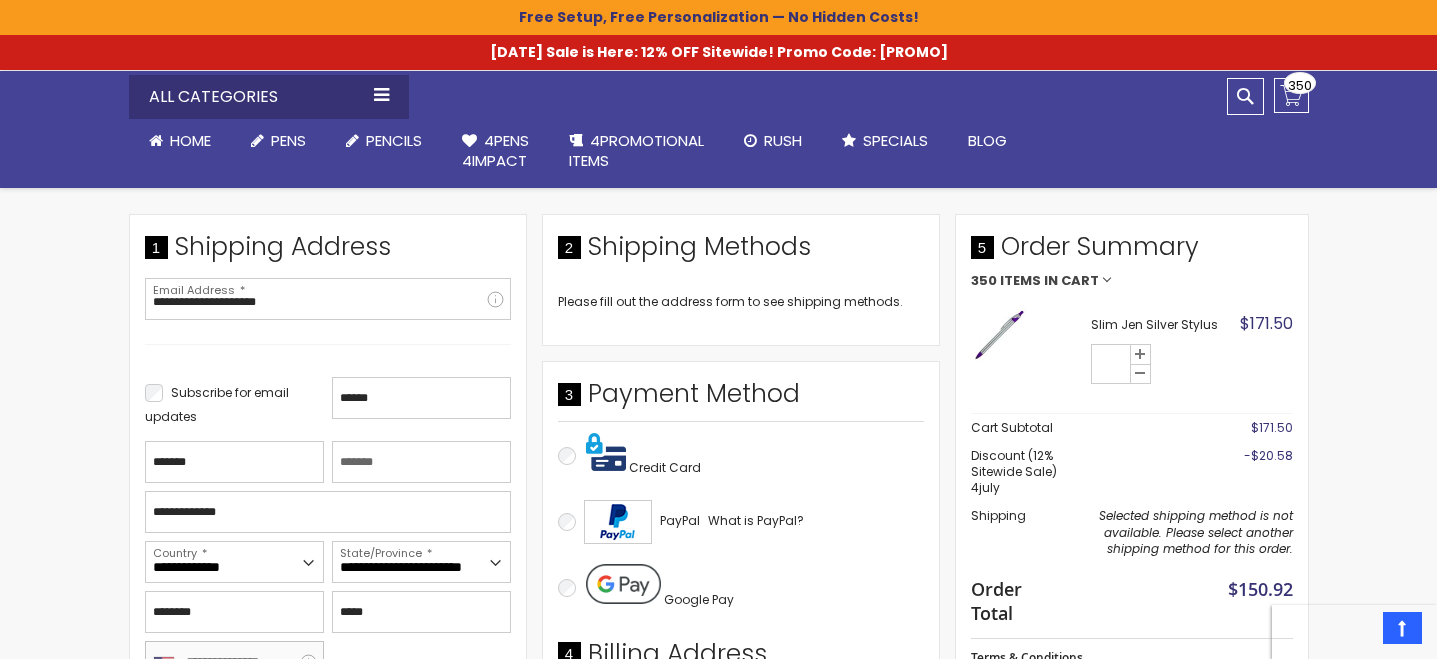 type on "**********" 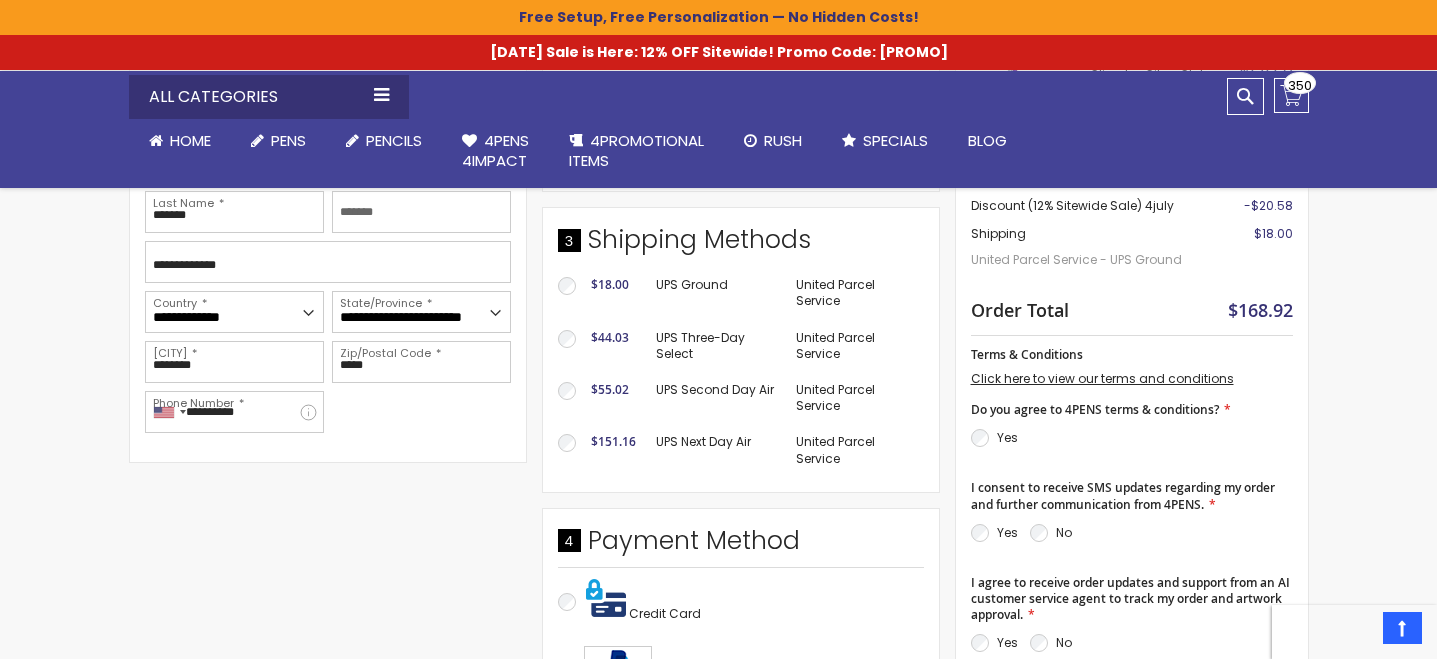 scroll, scrollTop: 582, scrollLeft: 0, axis: vertical 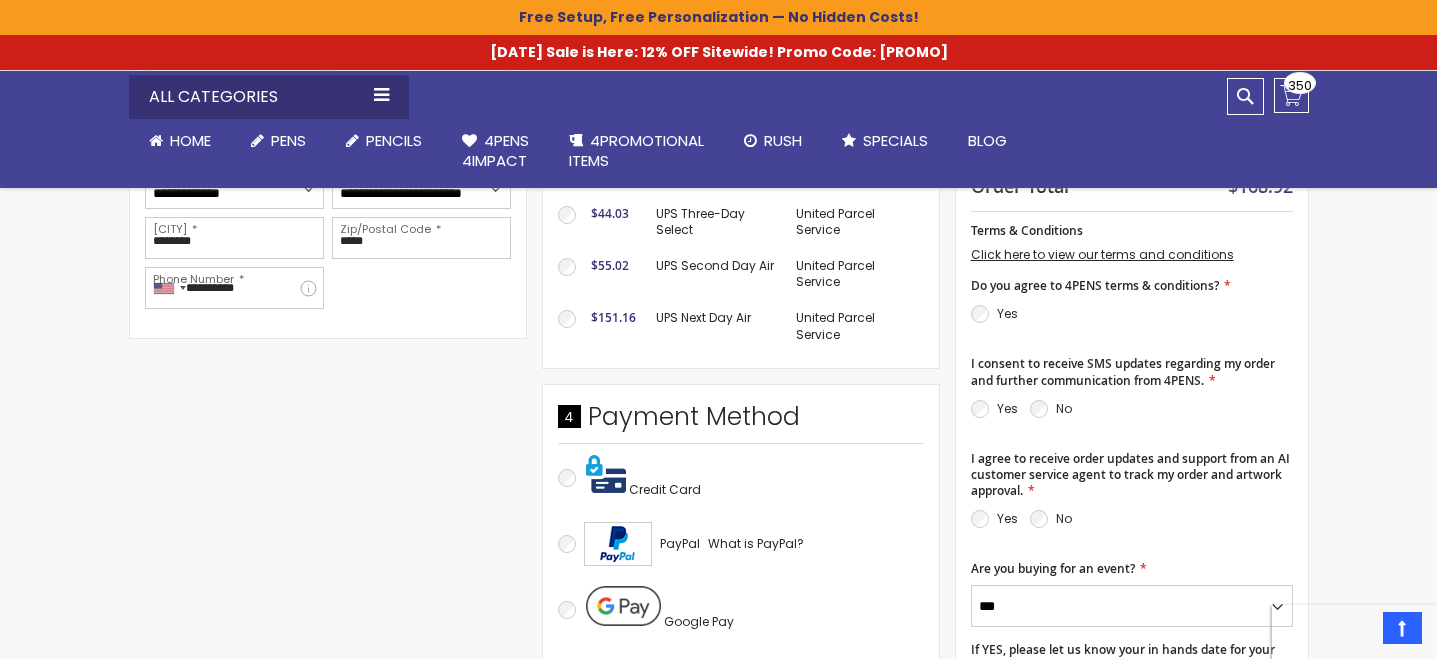 click on "Yes" at bounding box center [994, 314] 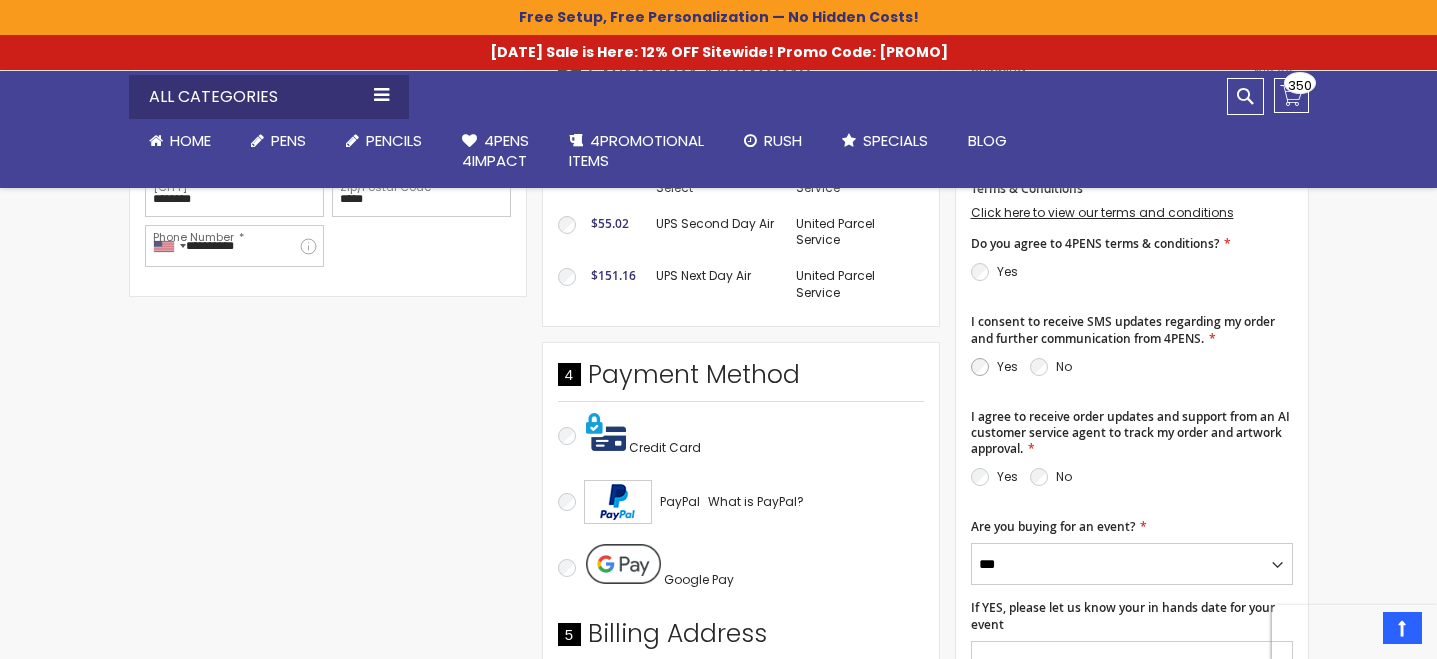 scroll, scrollTop: 756, scrollLeft: 0, axis: vertical 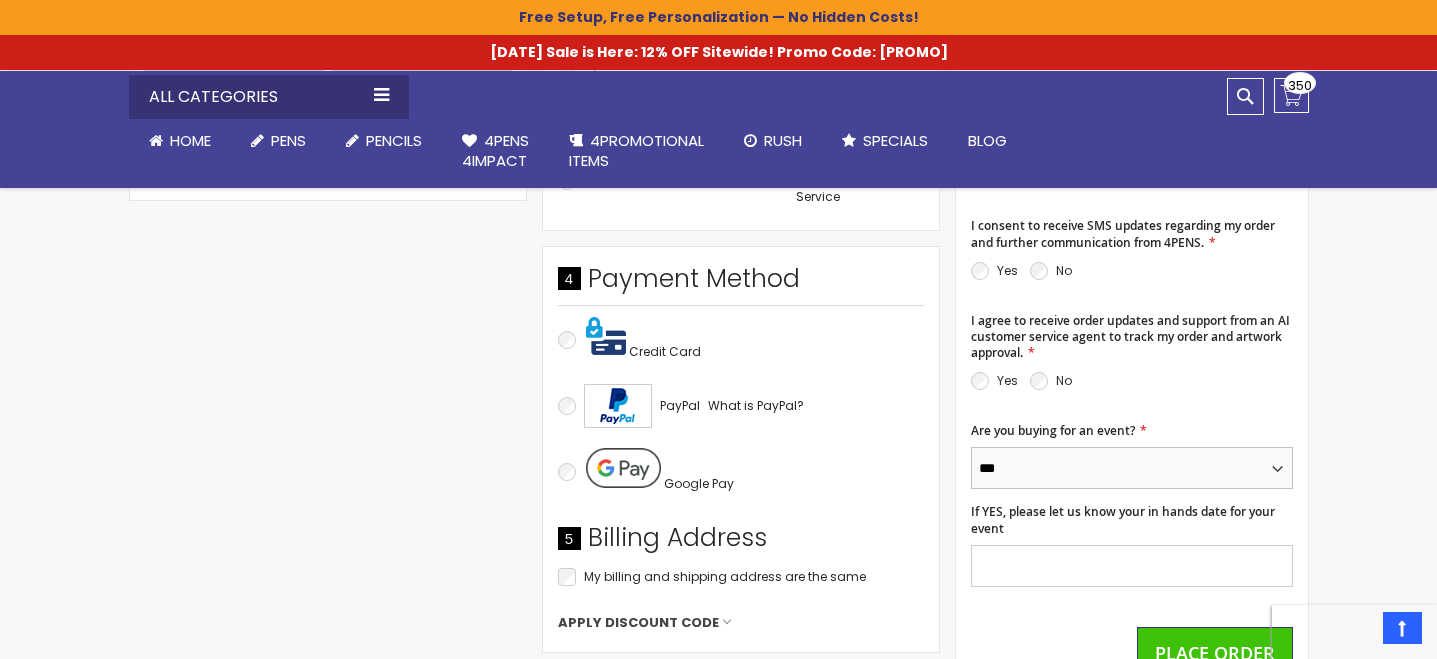click on "*** **" at bounding box center (1132, 468) 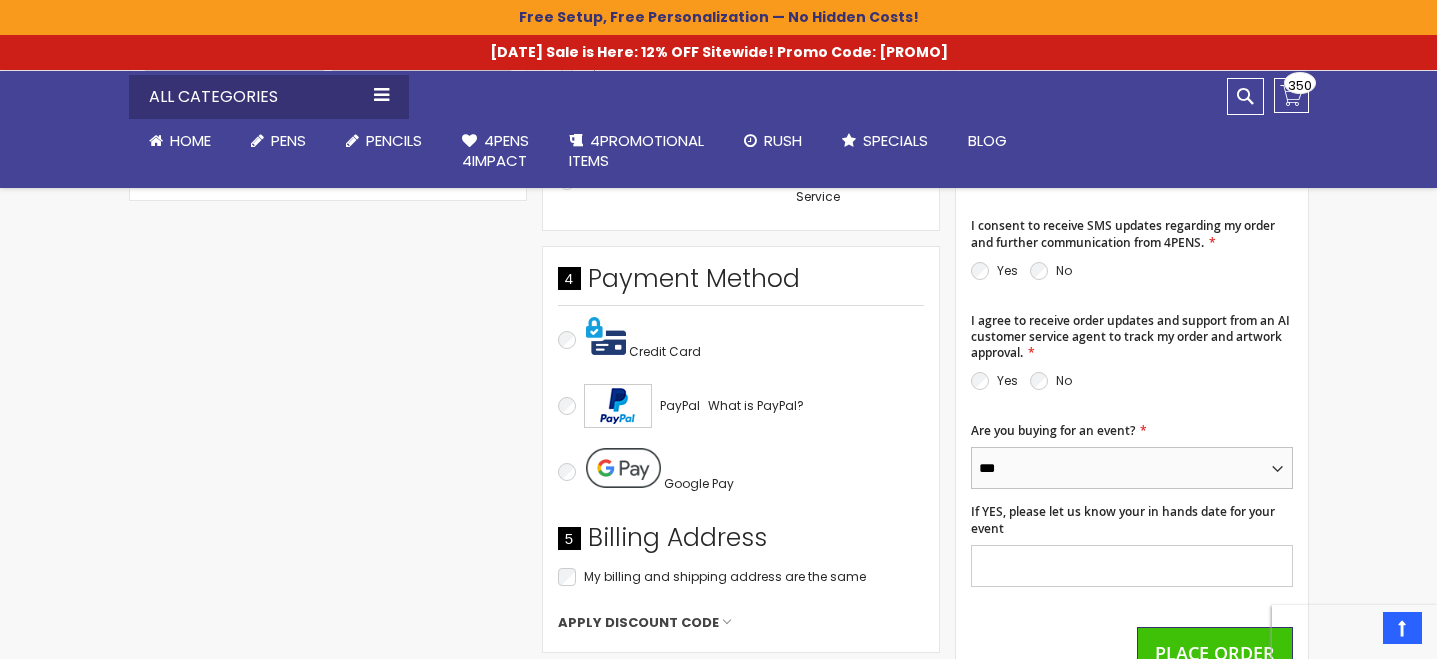 select on "*" 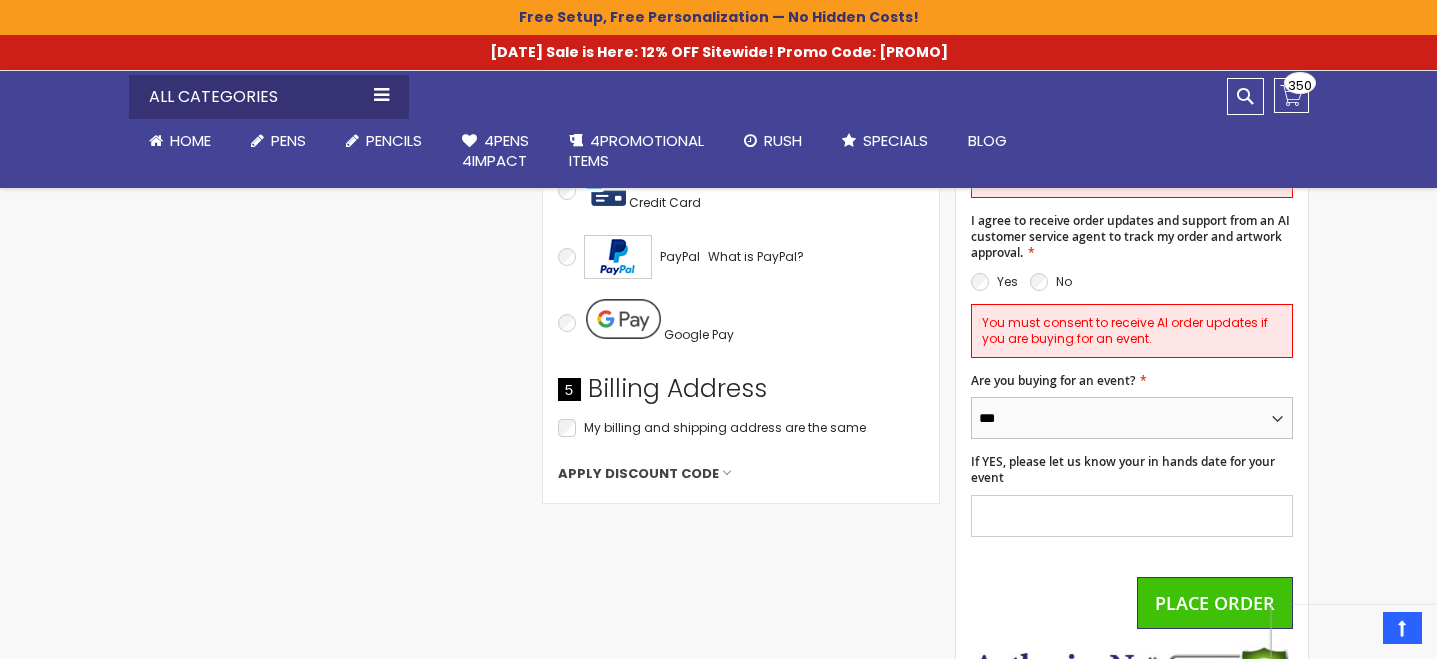 scroll, scrollTop: 993, scrollLeft: 0, axis: vertical 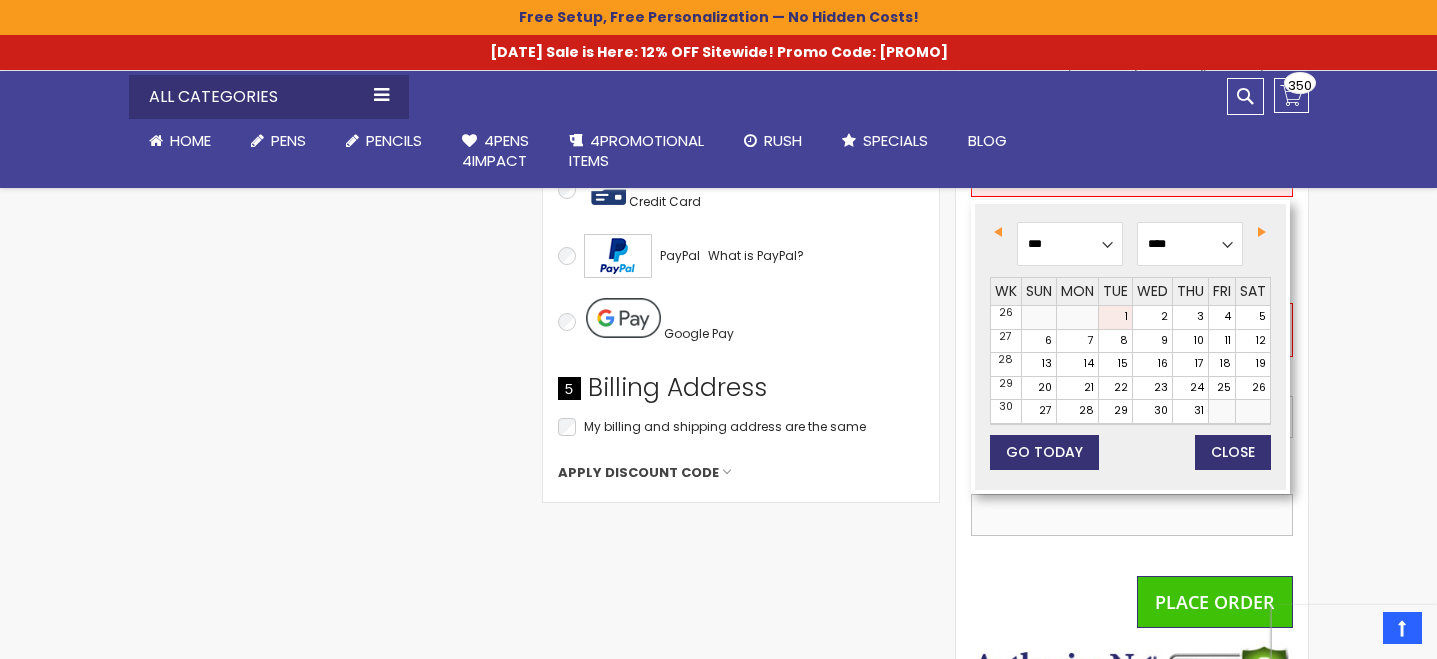 click on "If YES, please let us know your in hands date for your event" at bounding box center (1132, 515) 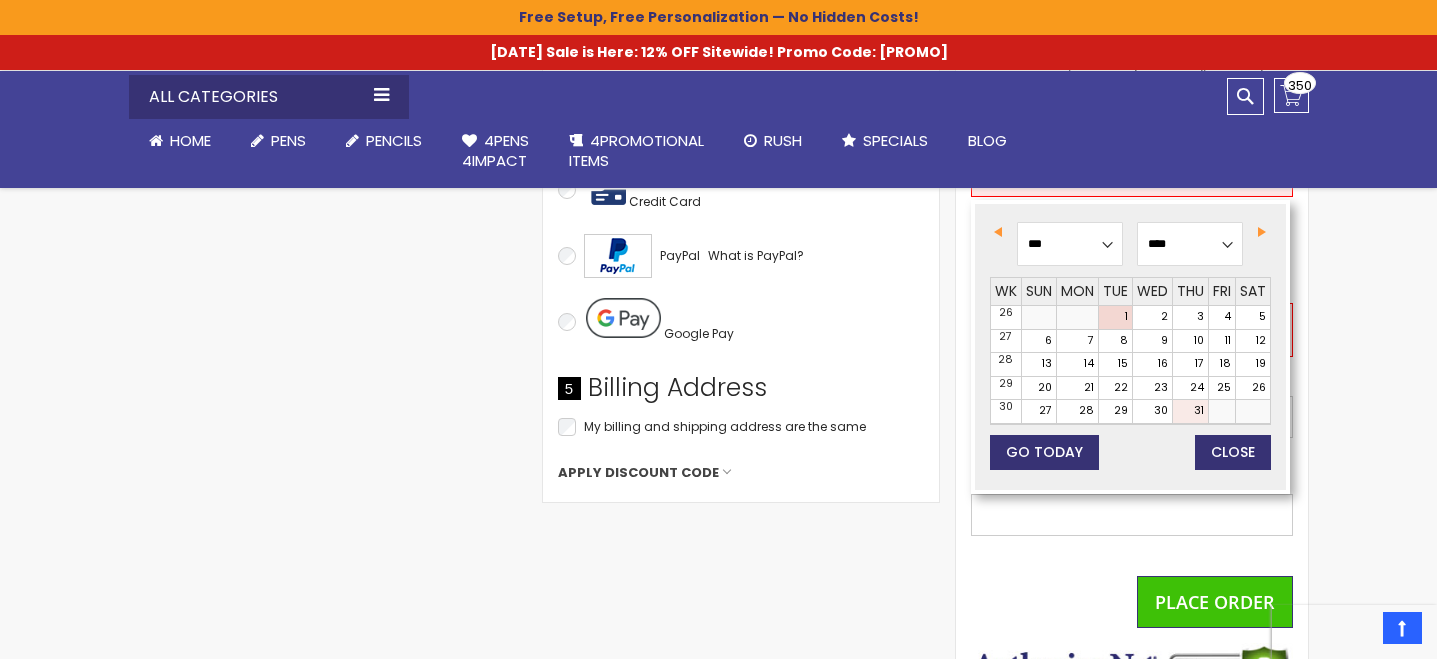 click on "31" at bounding box center (1190, 411) 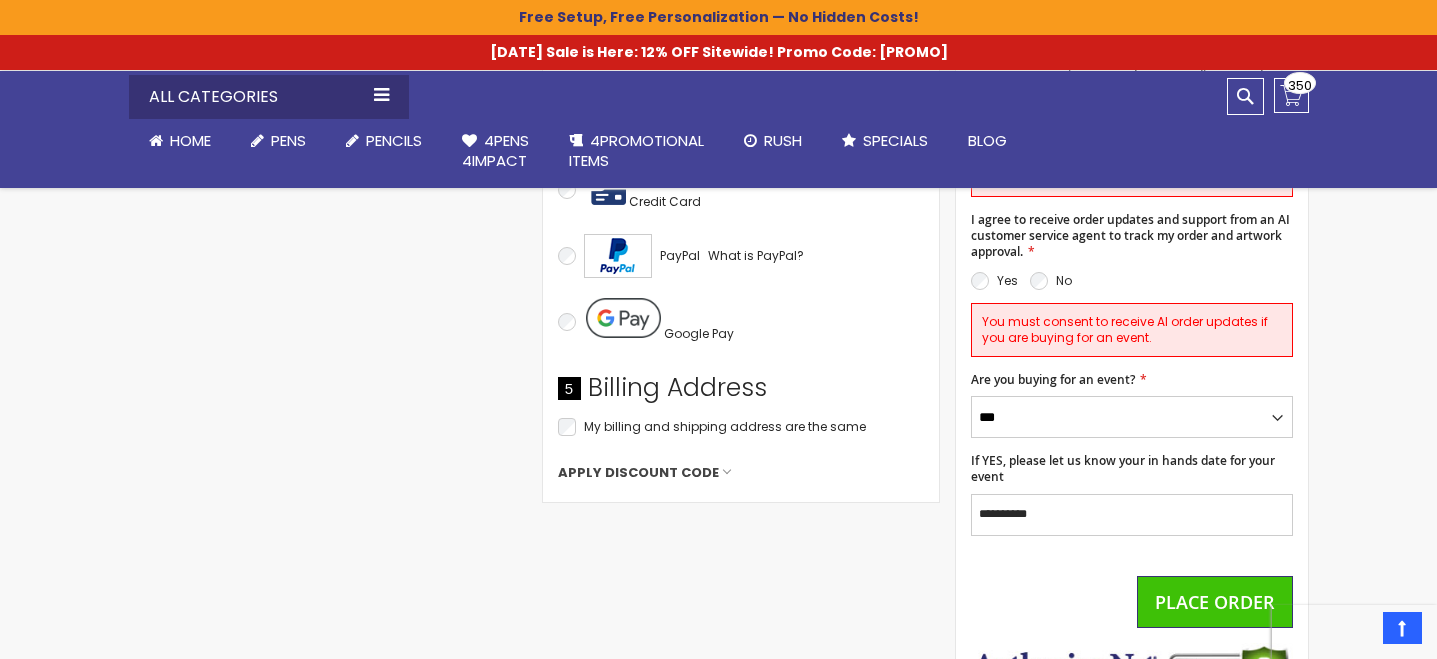 click on "Terms & Conditions
Click here to view our terms and conditions
Do you agree to 4PENS terms & conditions?
Yes
I consent to receive SMS updates regarding my order and further communication from 4PENS.
Yes
No
You must consent to receive SMS updates if you are buying for an event." at bounding box center (1132, 244) 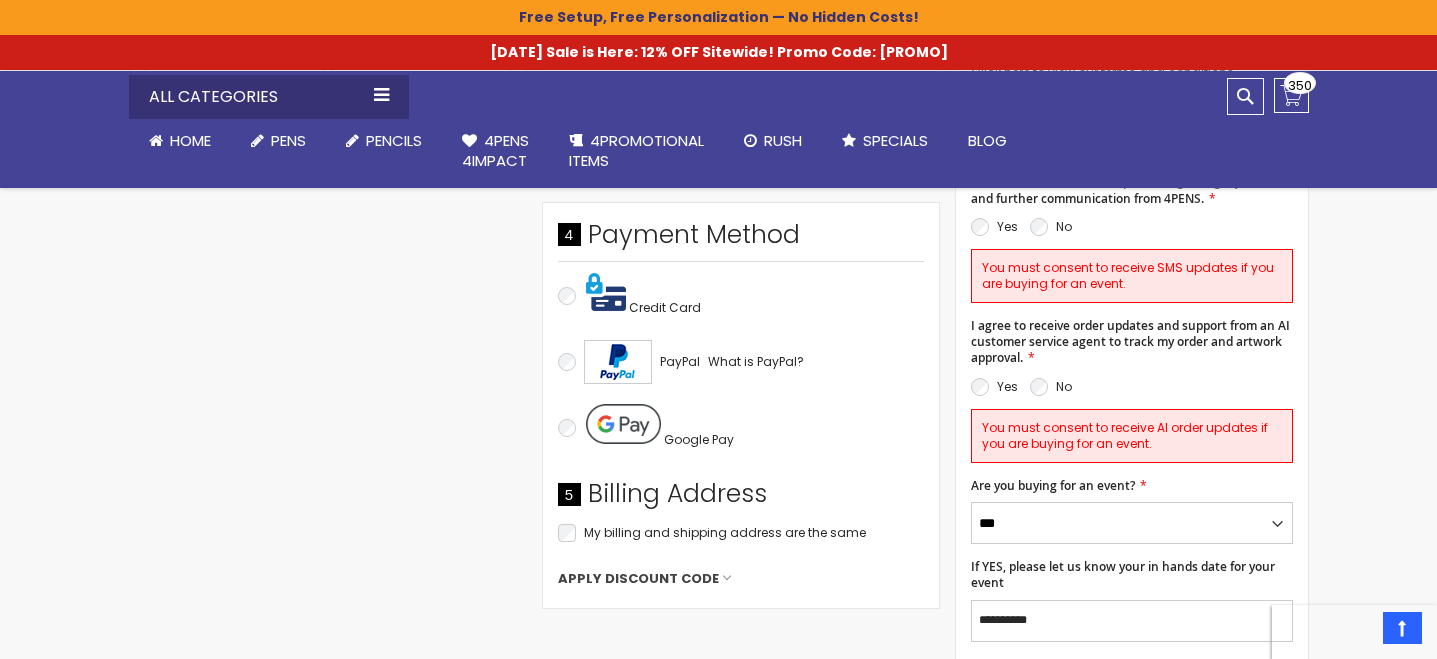 scroll, scrollTop: 854, scrollLeft: 0, axis: vertical 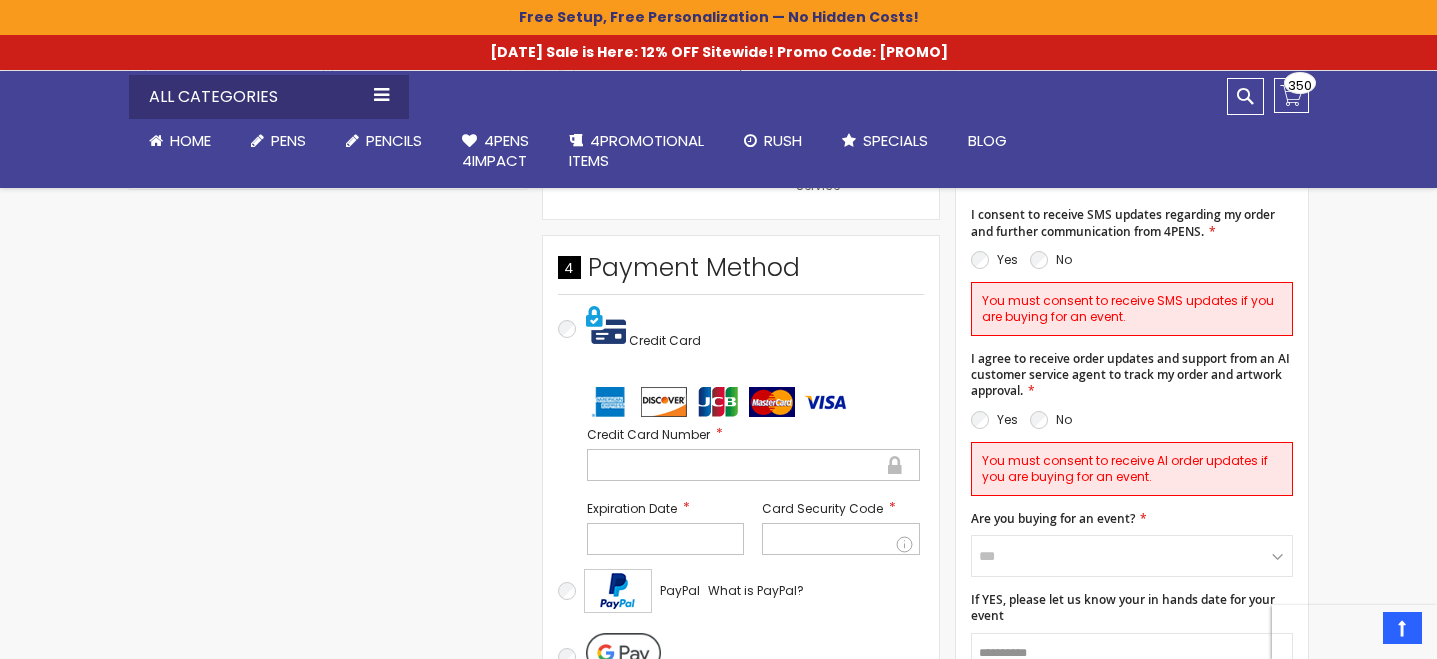 click at bounding box center (753, 465) 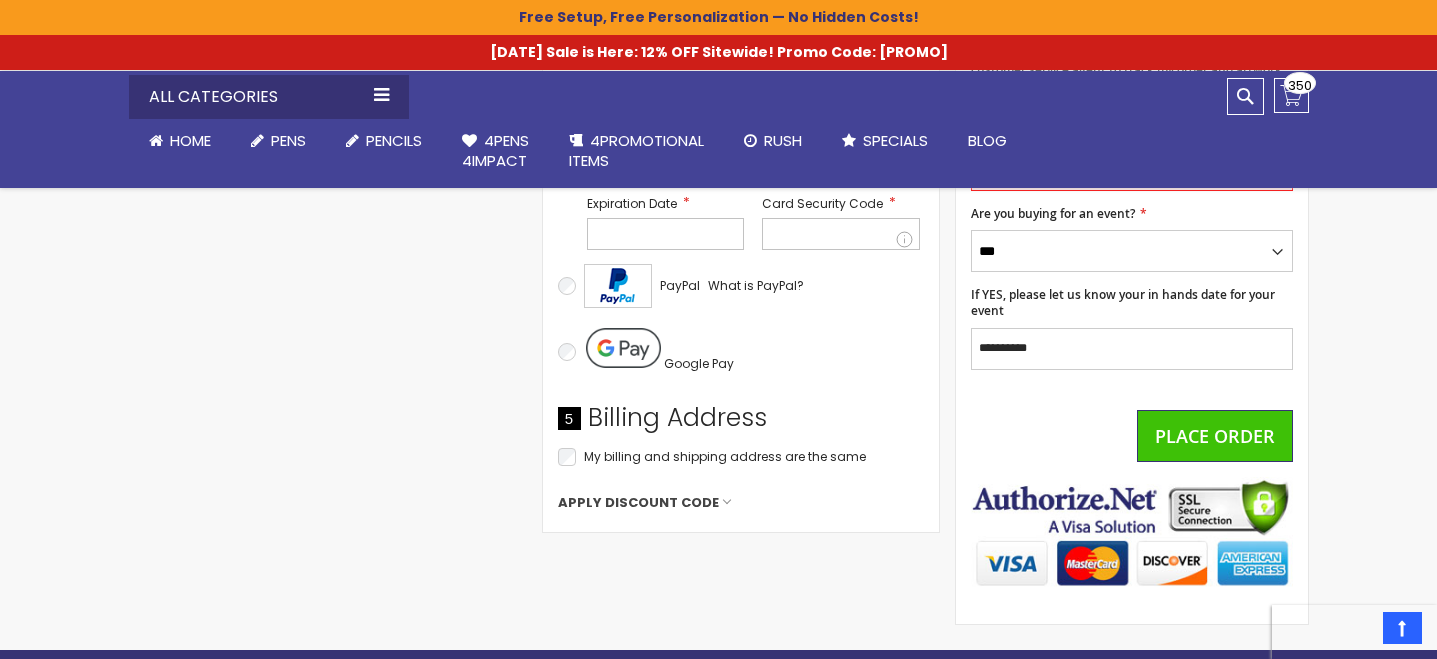 scroll, scrollTop: 1203, scrollLeft: 0, axis: vertical 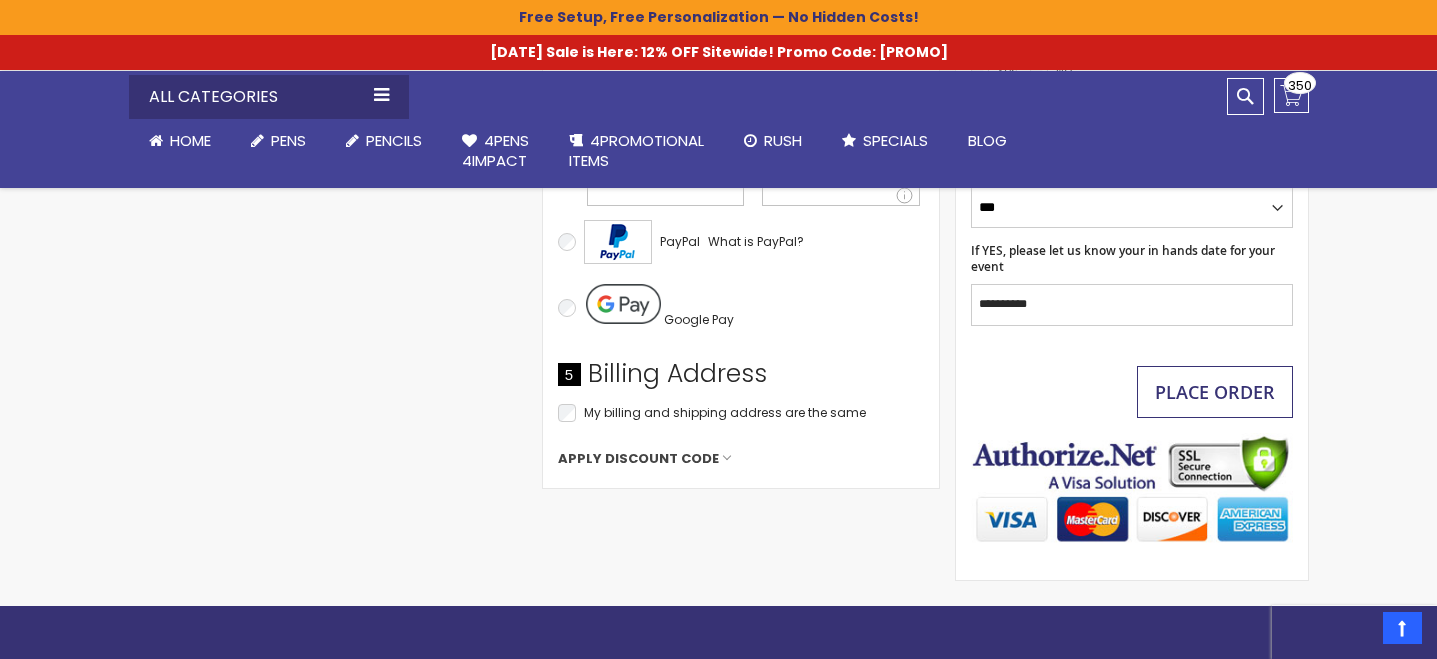 click on "Place Order" at bounding box center (1215, 392) 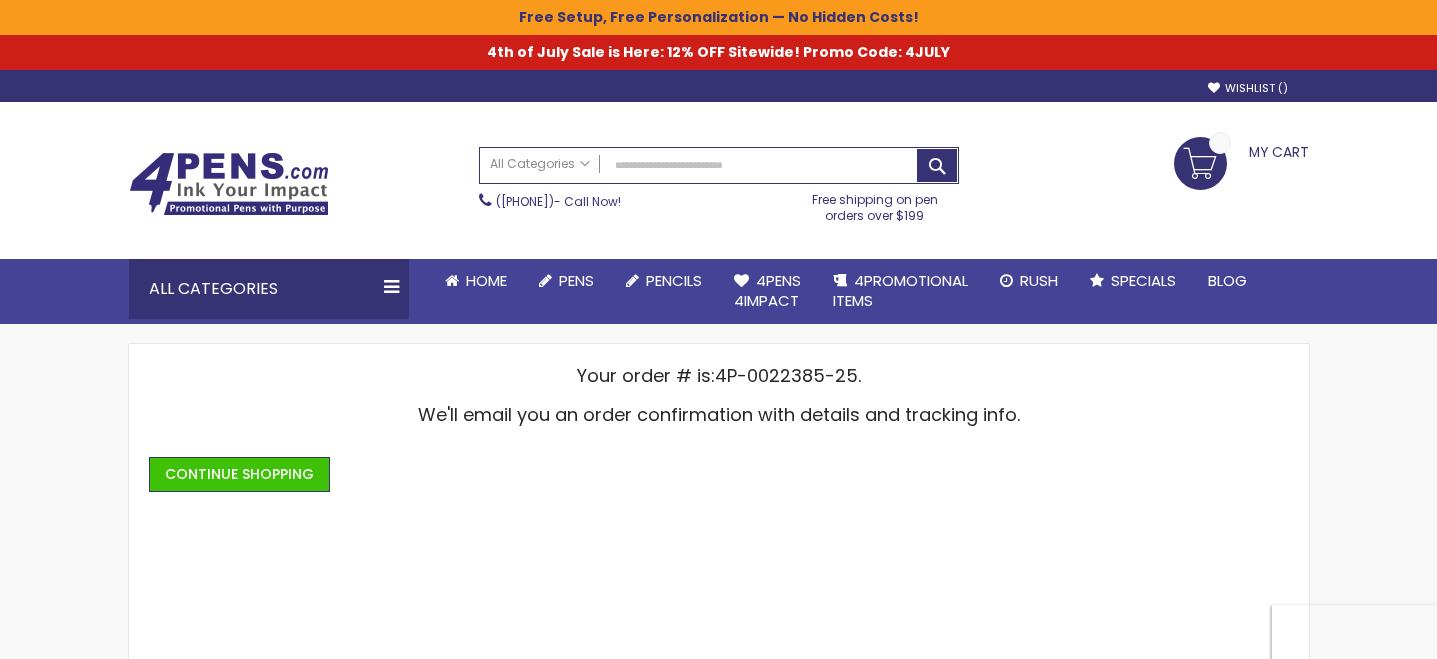 scroll, scrollTop: 0, scrollLeft: 0, axis: both 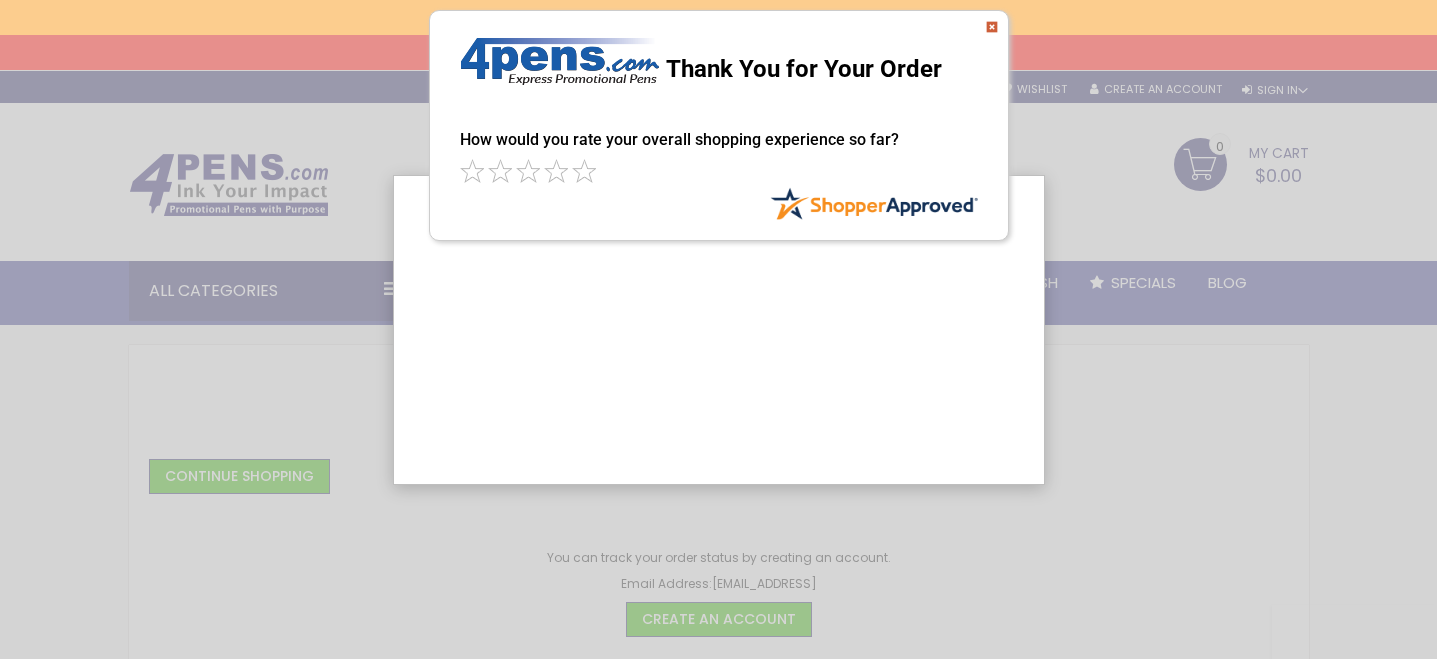 click at bounding box center (992, 27) 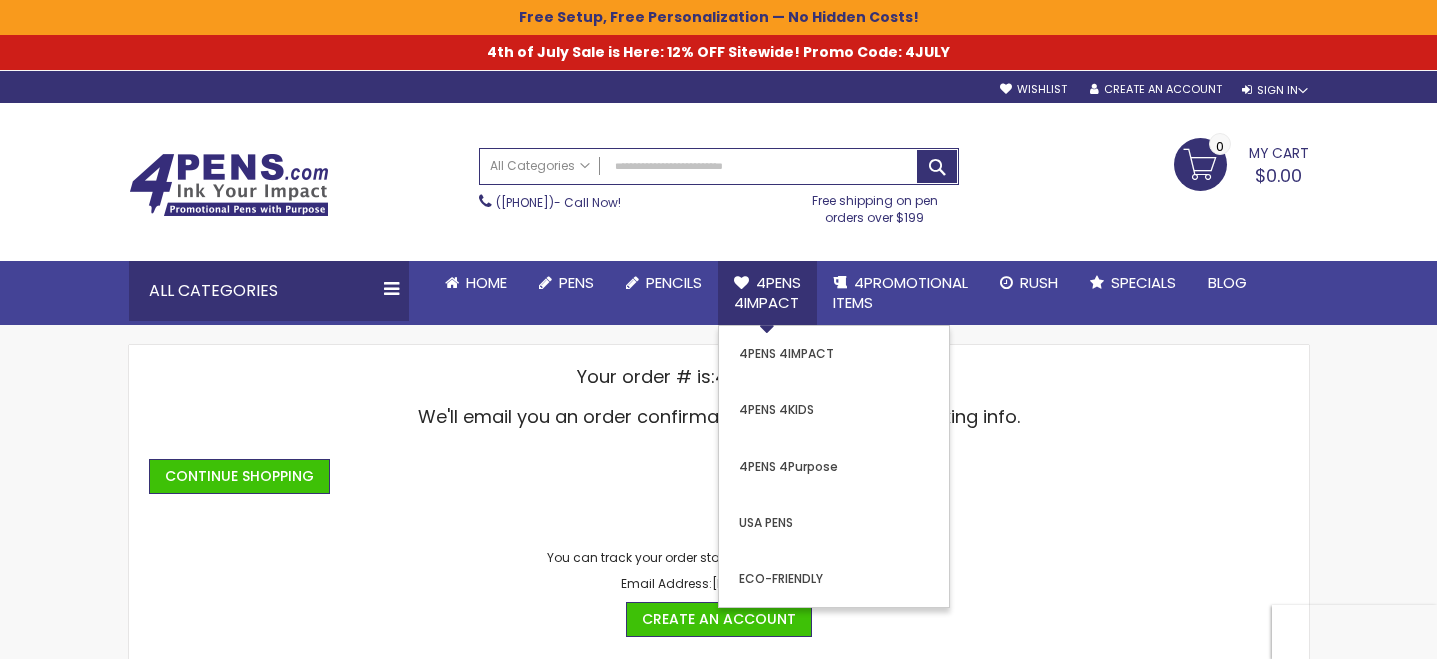 click on "4Pens 4impact" at bounding box center [767, 292] 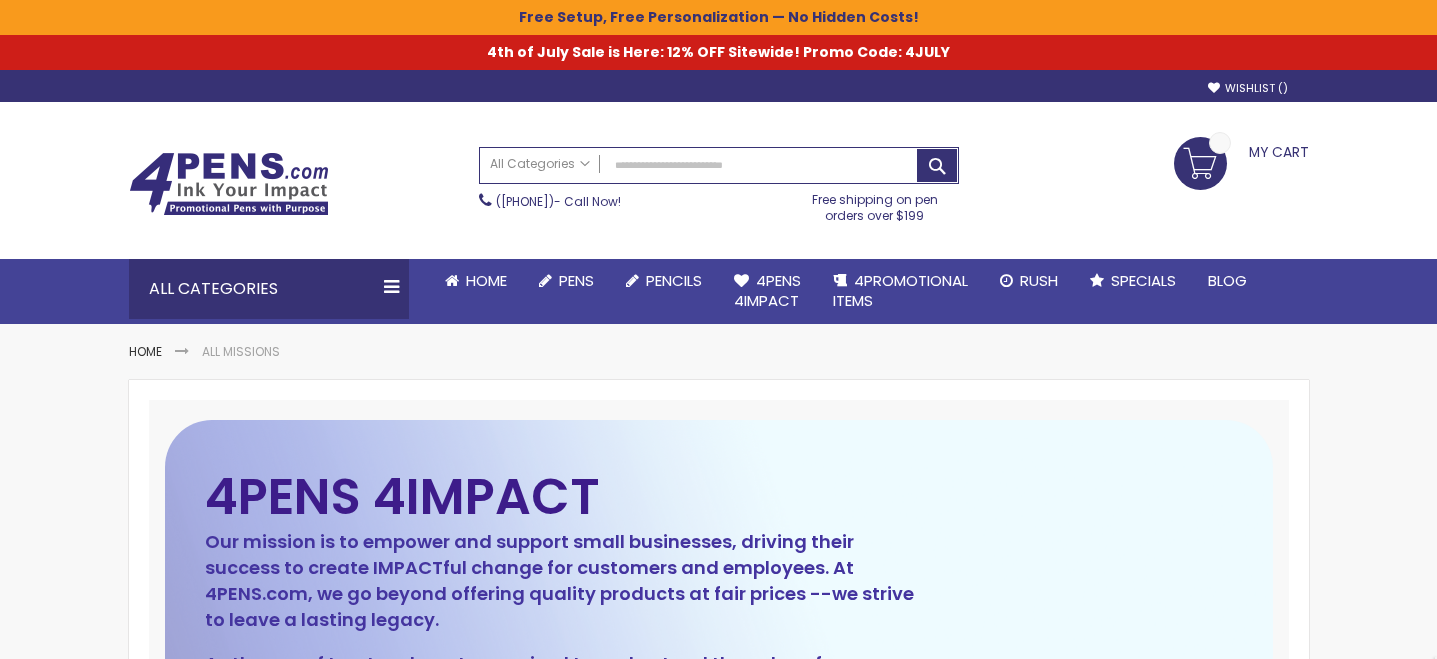 scroll, scrollTop: 0, scrollLeft: 0, axis: both 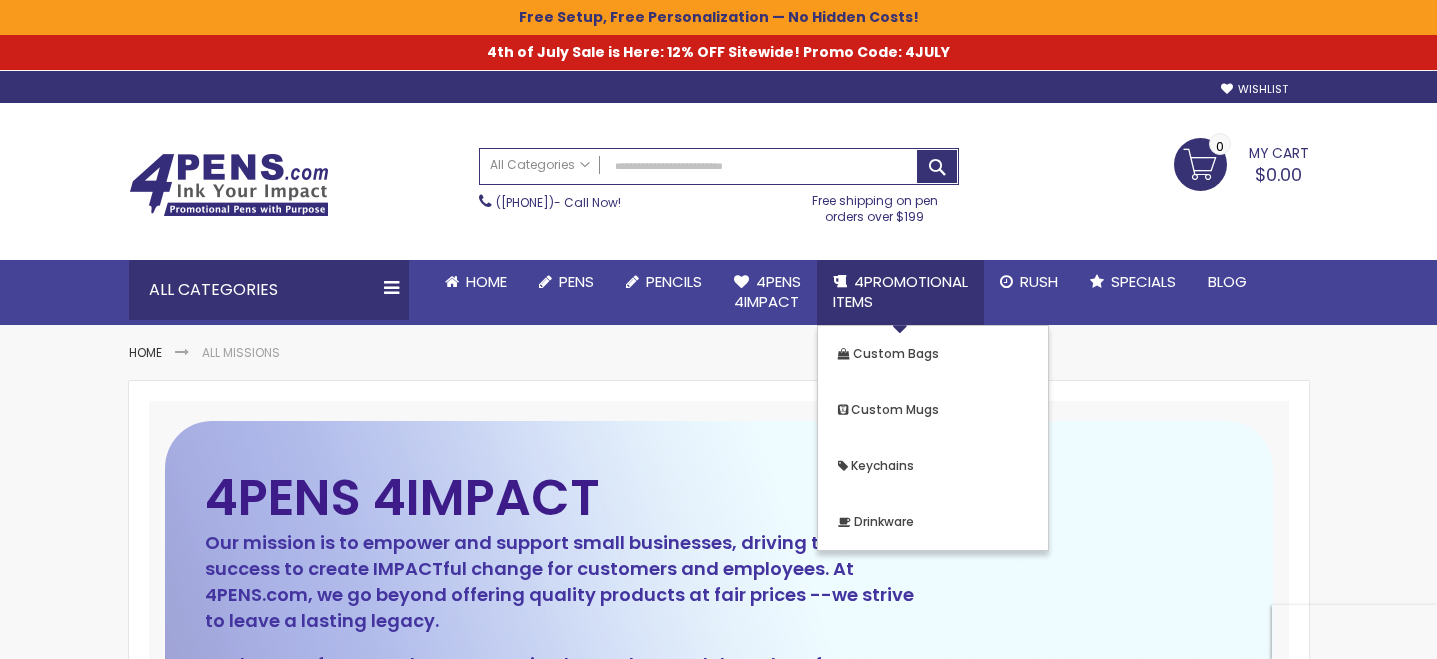 click on "4PROMOTIONAL ITEMS" at bounding box center (900, 291) 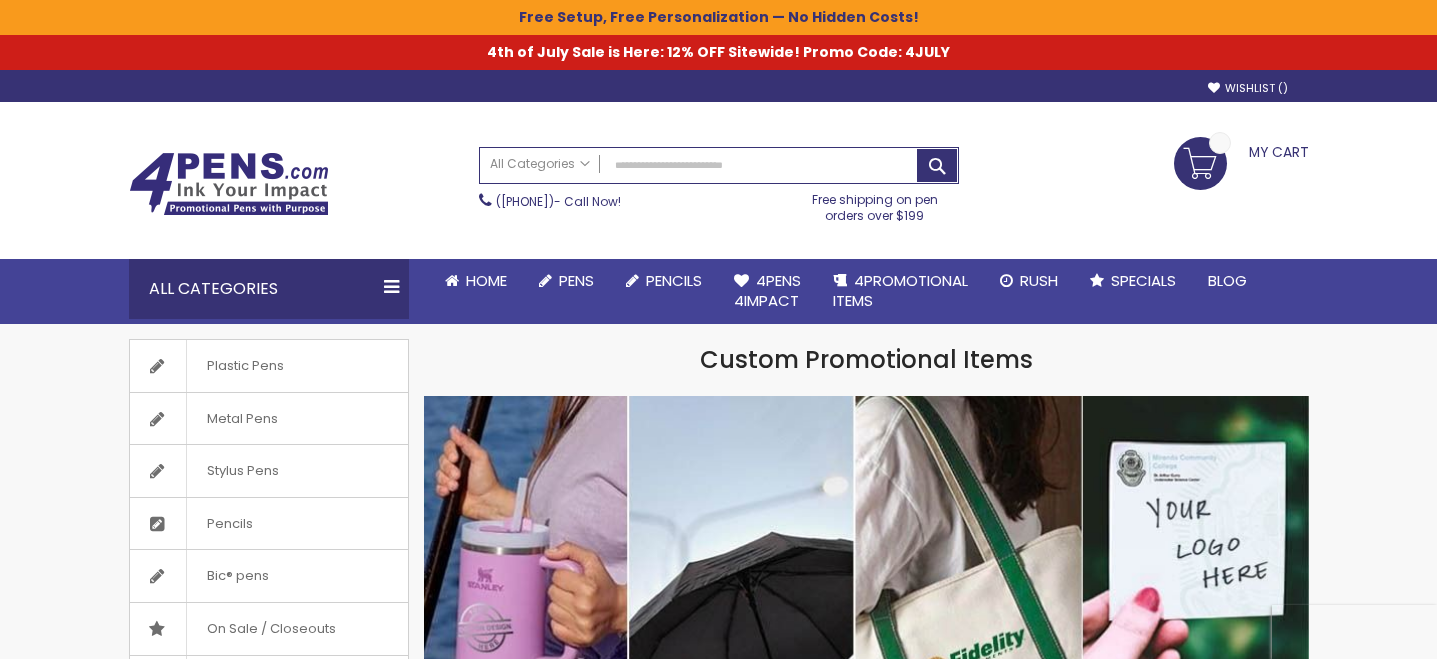 scroll, scrollTop: 0, scrollLeft: 0, axis: both 